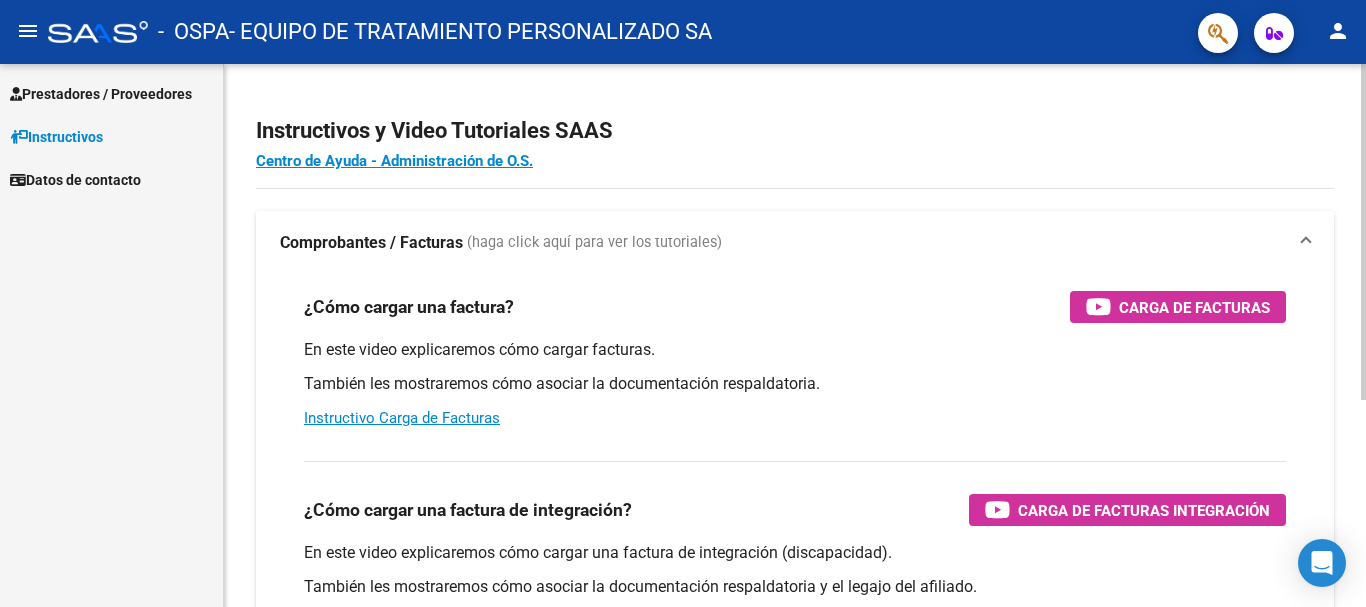 scroll, scrollTop: 0, scrollLeft: 0, axis: both 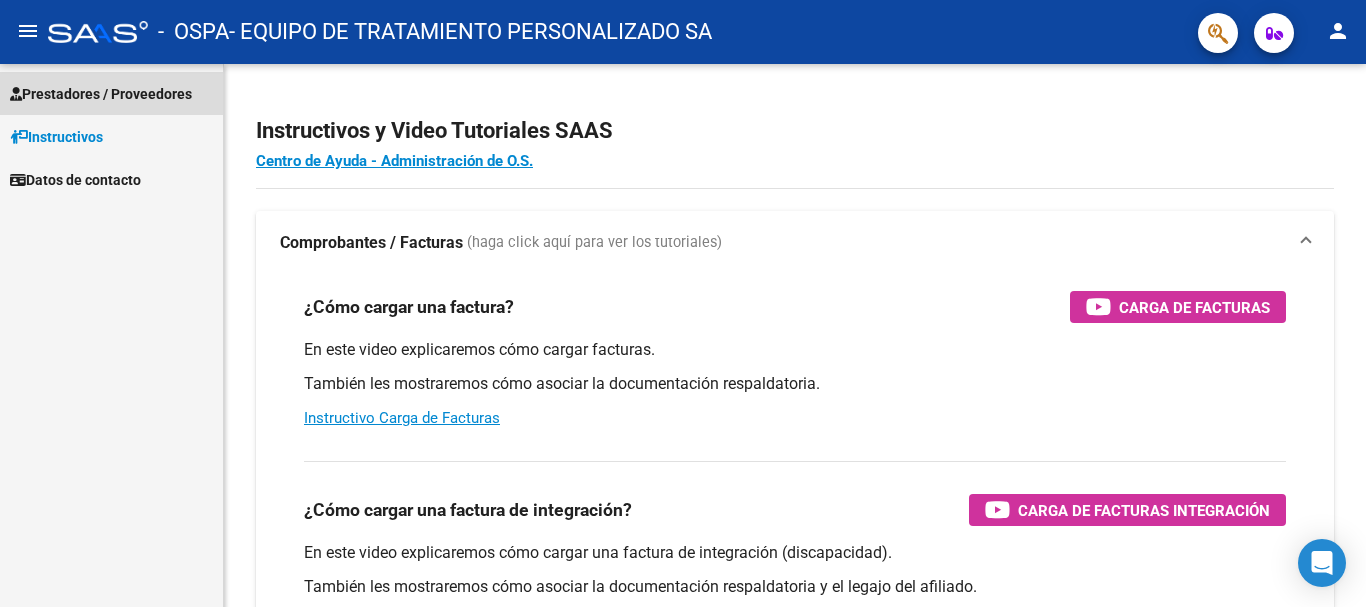 click on "Prestadores / Proveedores" at bounding box center [101, 94] 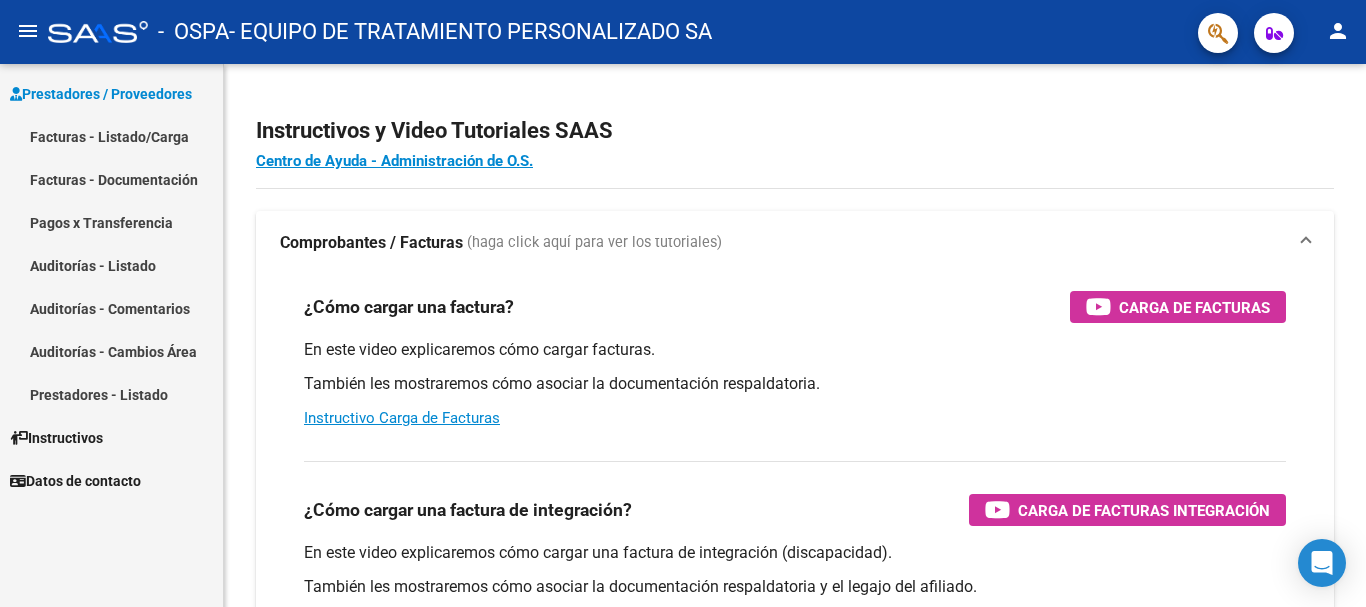 click on "Facturas - Listado/Carga" at bounding box center (111, 136) 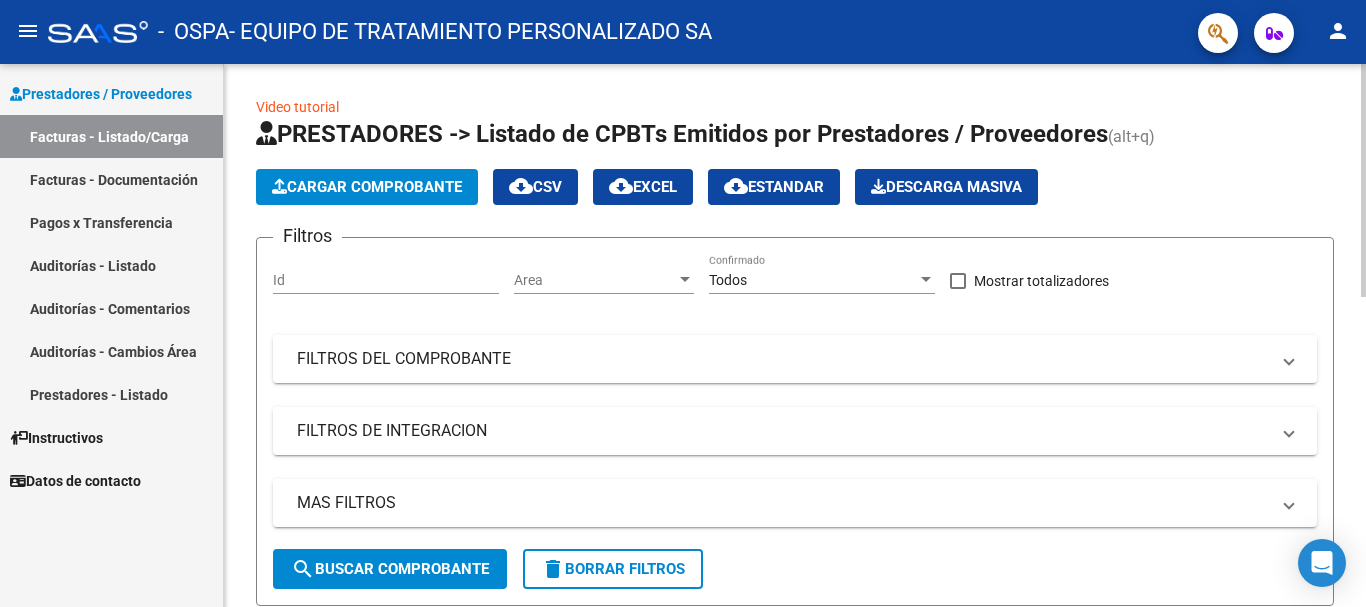 click on "Cargar Comprobante" 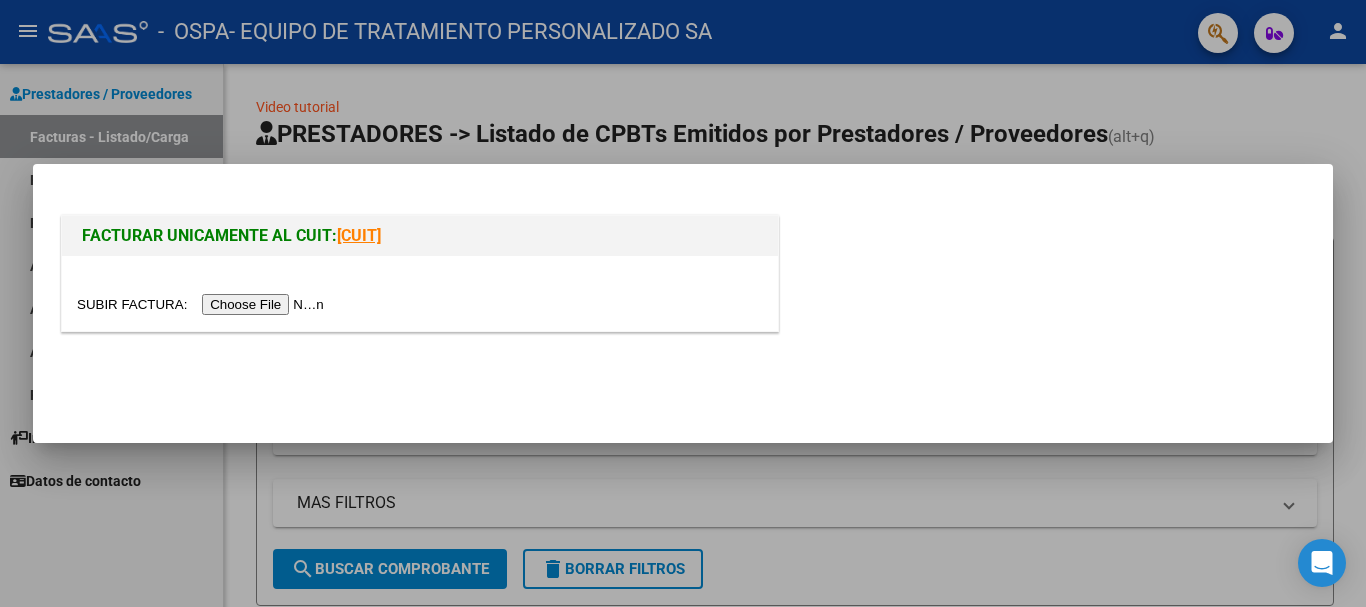 click at bounding box center (203, 304) 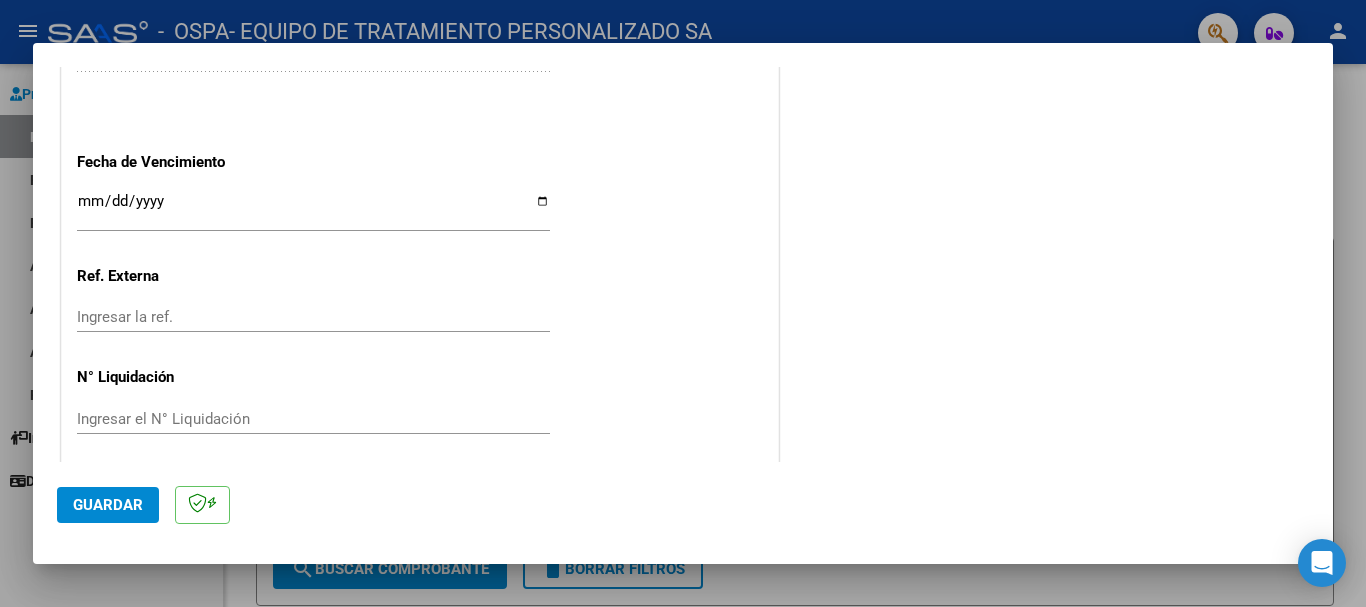 scroll, scrollTop: 1322, scrollLeft: 0, axis: vertical 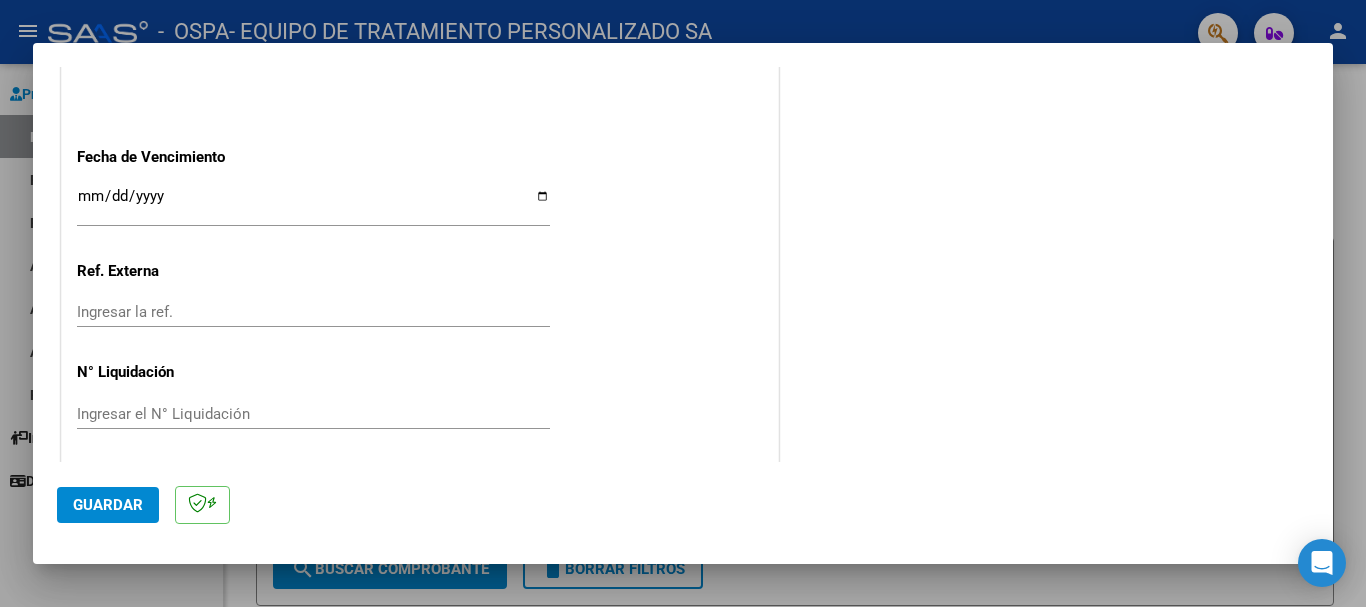 click on "Ingresar la fecha" at bounding box center (313, 204) 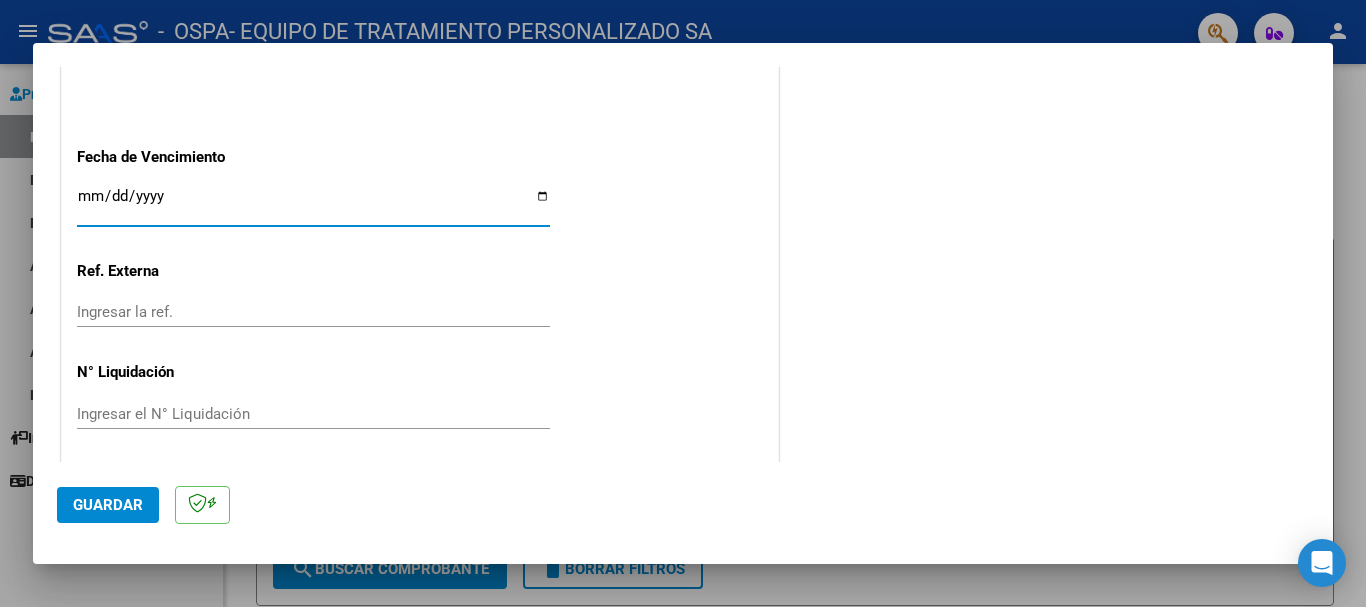 click on "Ingresar la fecha" at bounding box center (313, 204) 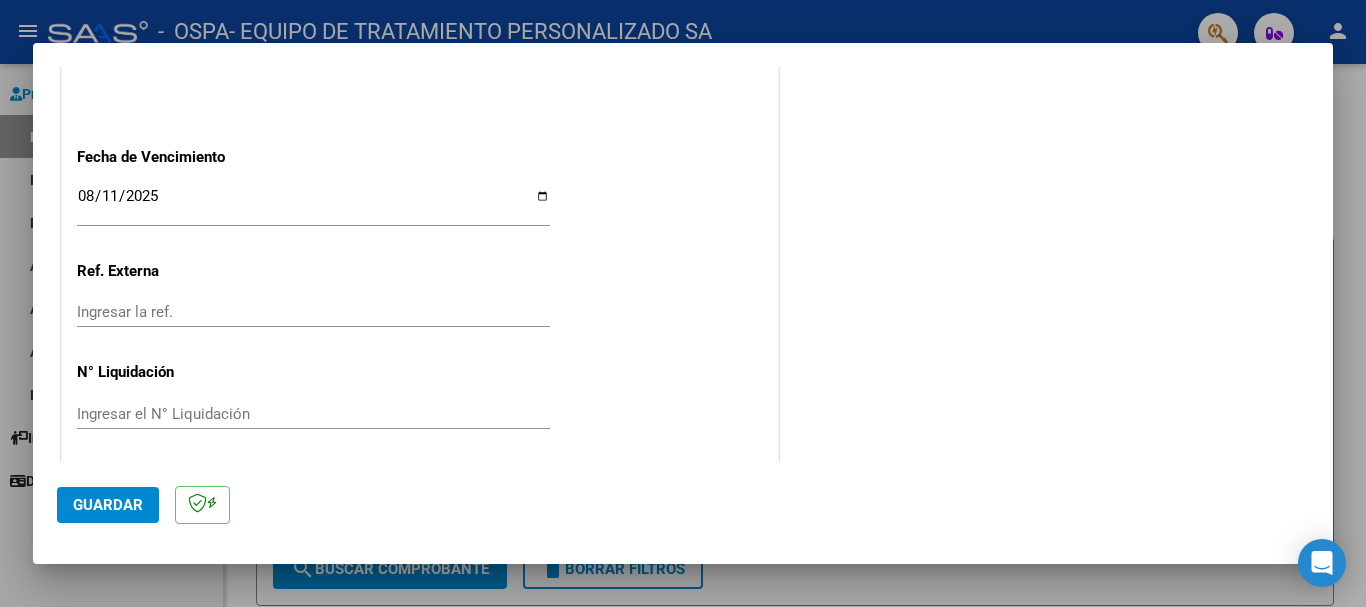 drag, startPoint x: 451, startPoint y: 368, endPoint x: 665, endPoint y: 344, distance: 215.34158 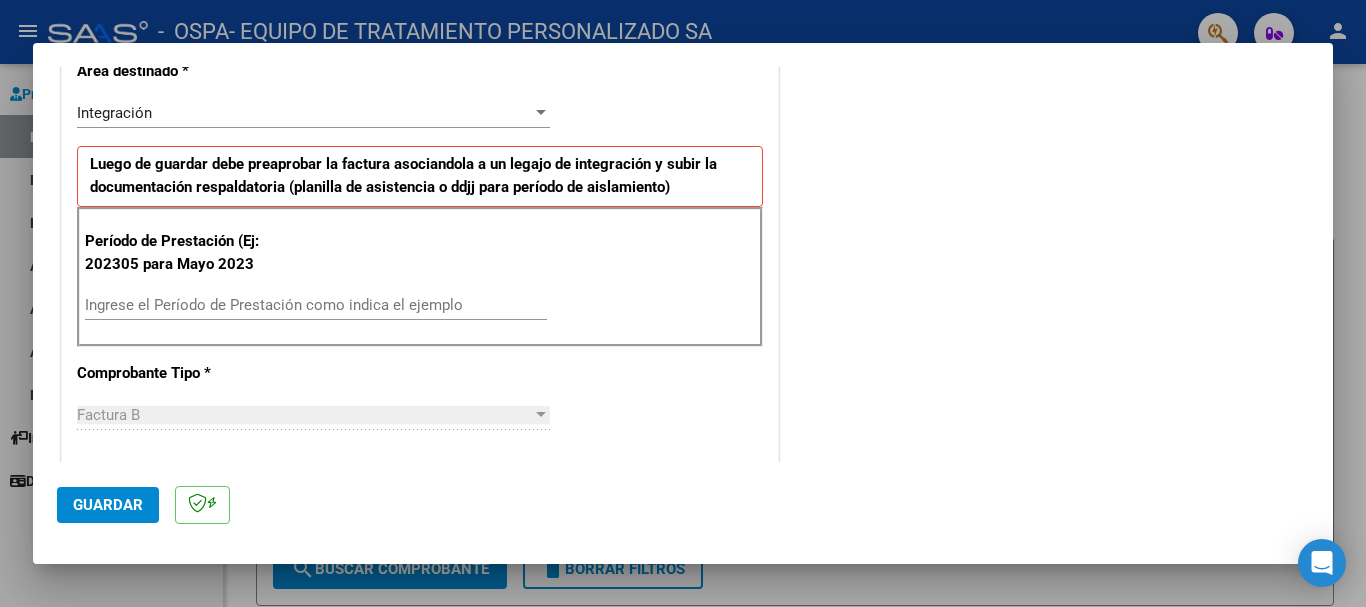 scroll, scrollTop: 407, scrollLeft: 0, axis: vertical 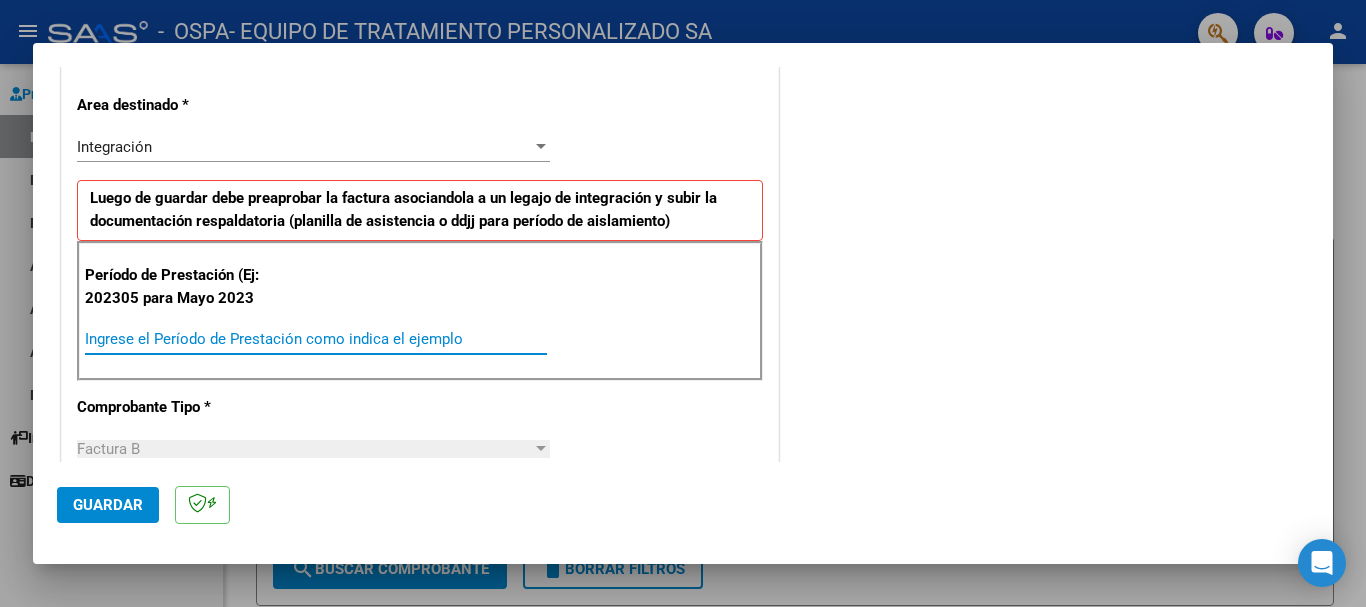 click on "Ingrese el Período de Prestación como indica el ejemplo" at bounding box center (316, 339) 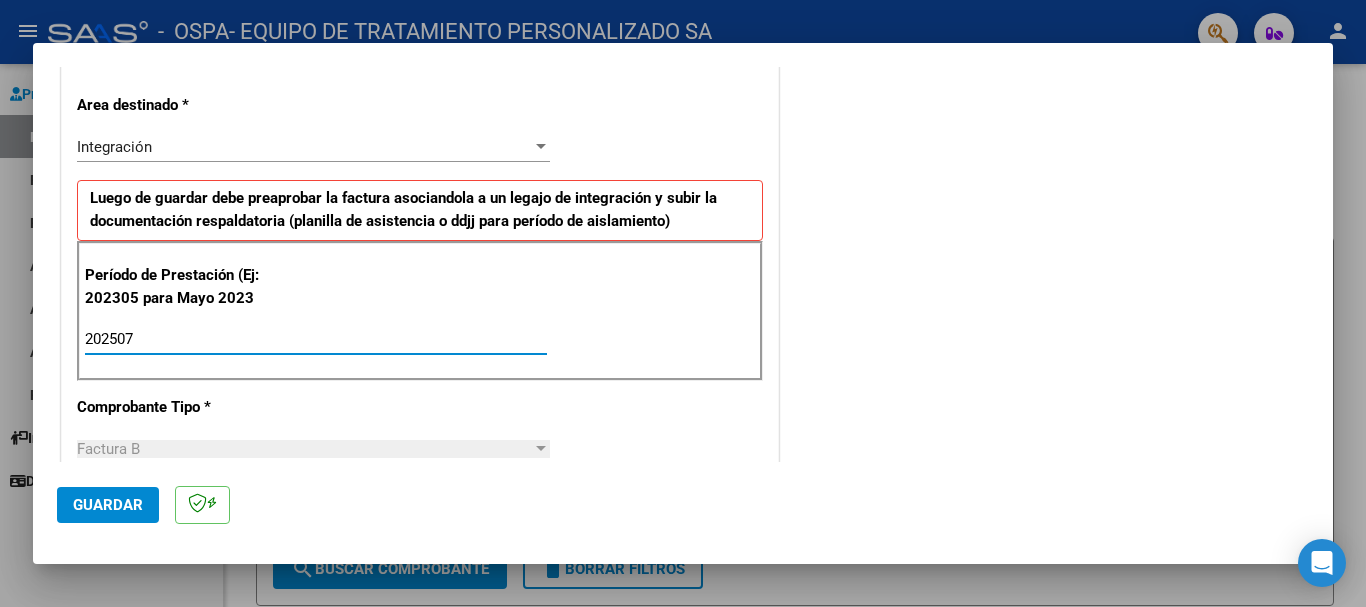 type on "202507" 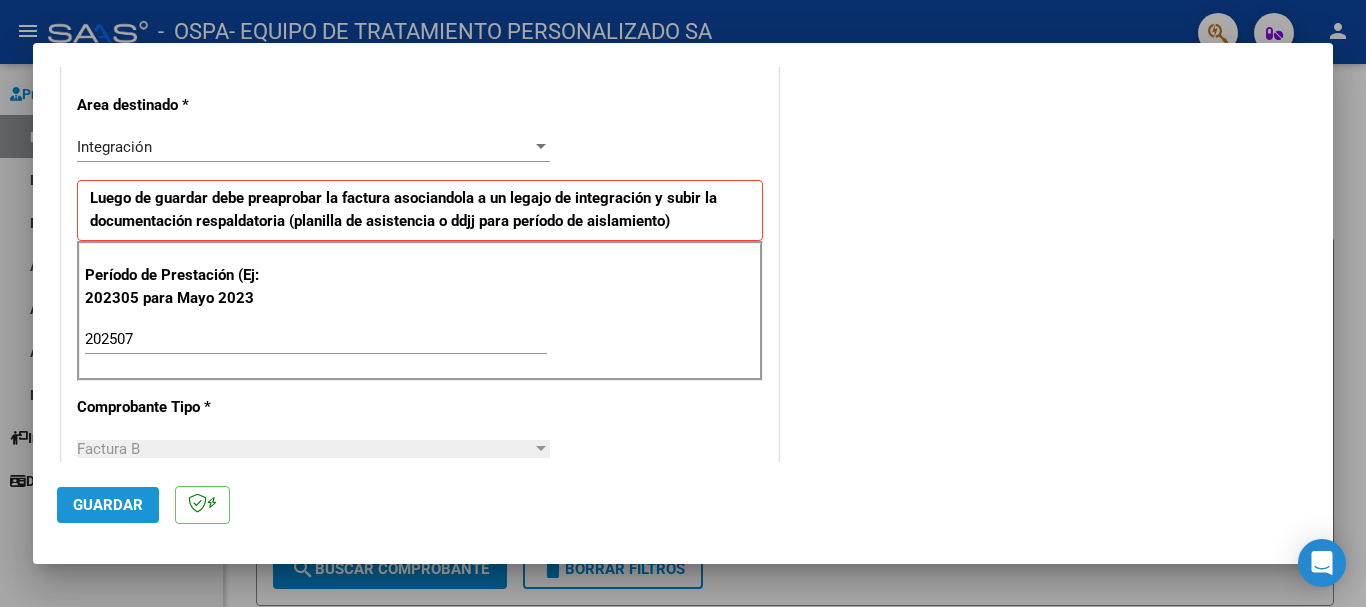click on "Guardar" 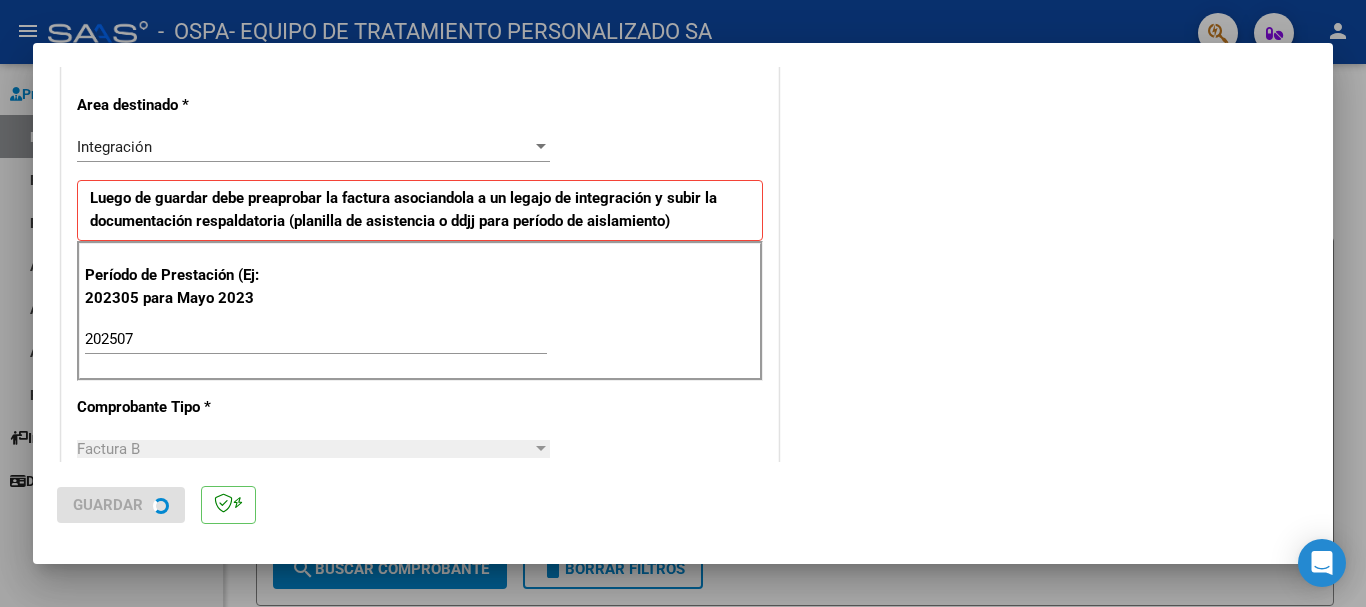 scroll, scrollTop: 0, scrollLeft: 0, axis: both 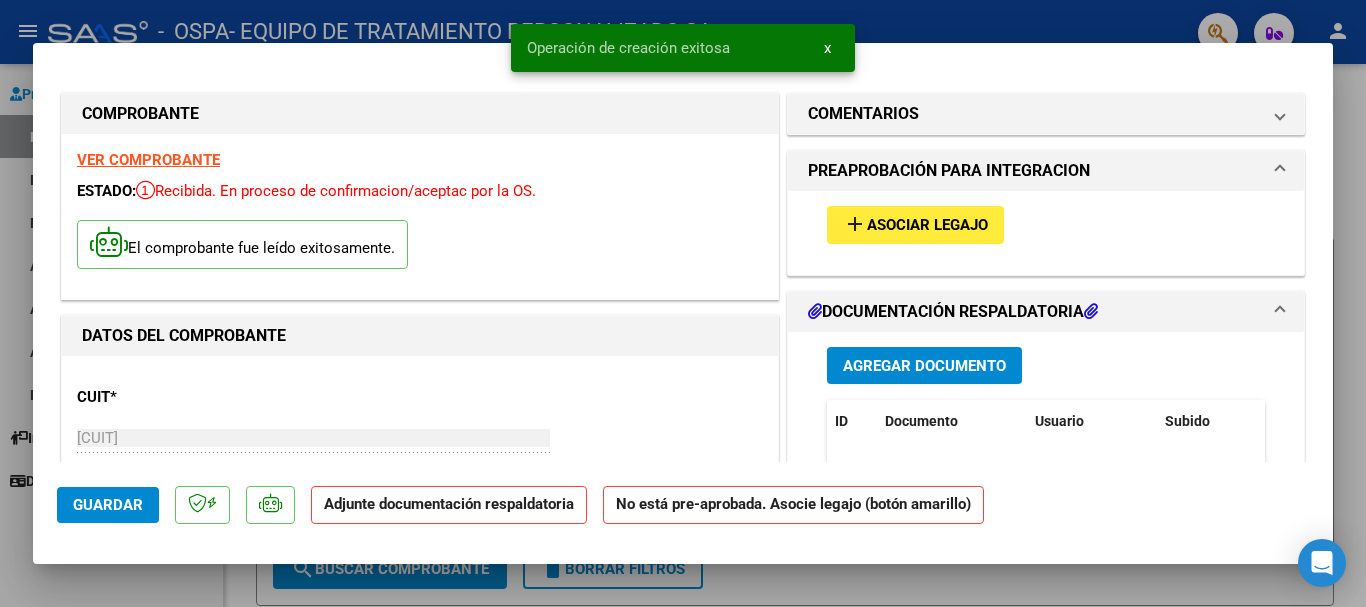 click on "Agregar Documento" at bounding box center [924, 366] 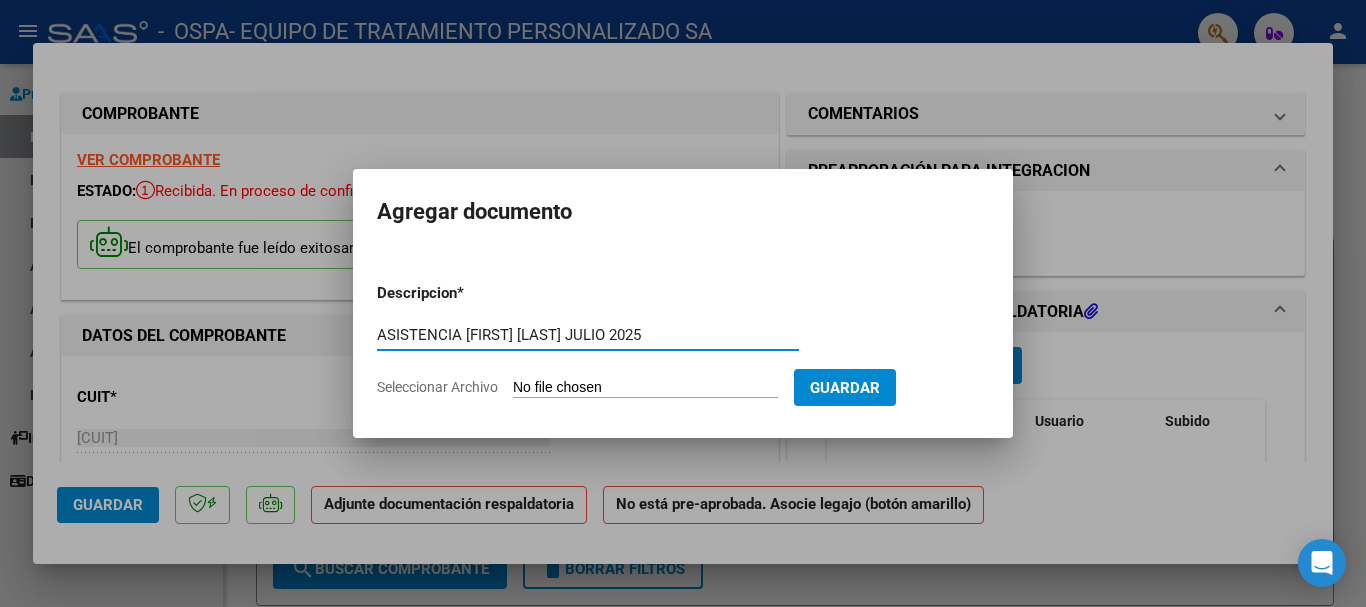 type on "ASISTENCIA [FIRST] [LAST] JULIO 2025" 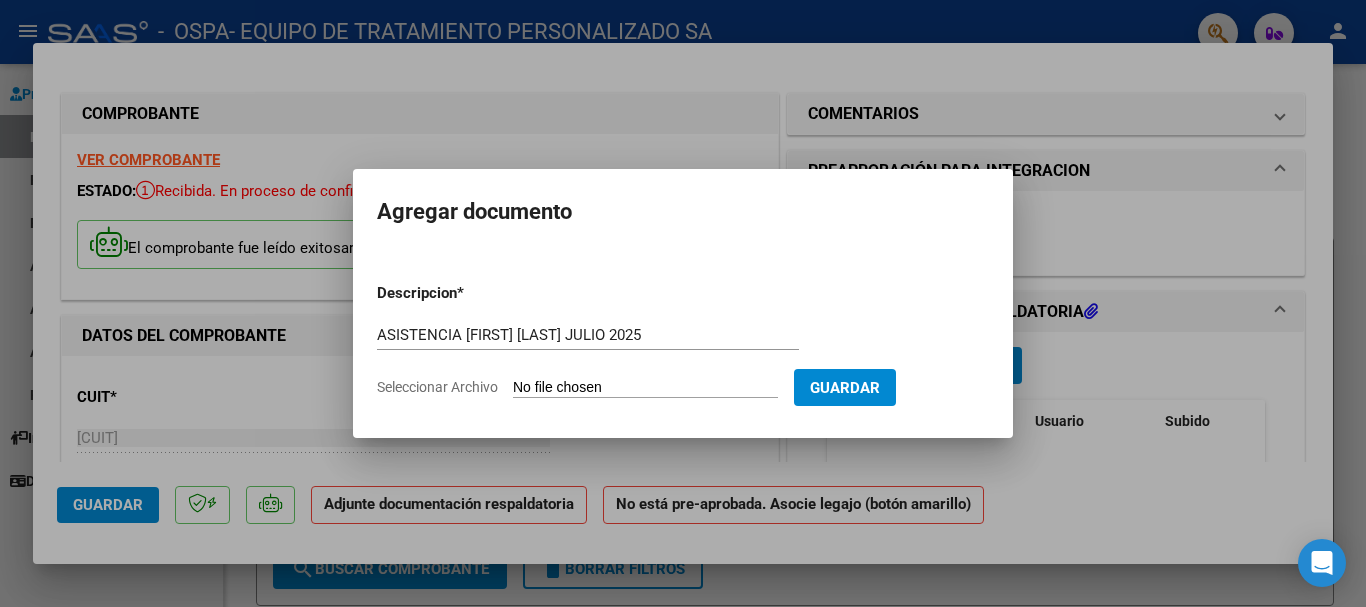 click on "Seleccionar Archivo" at bounding box center (645, 388) 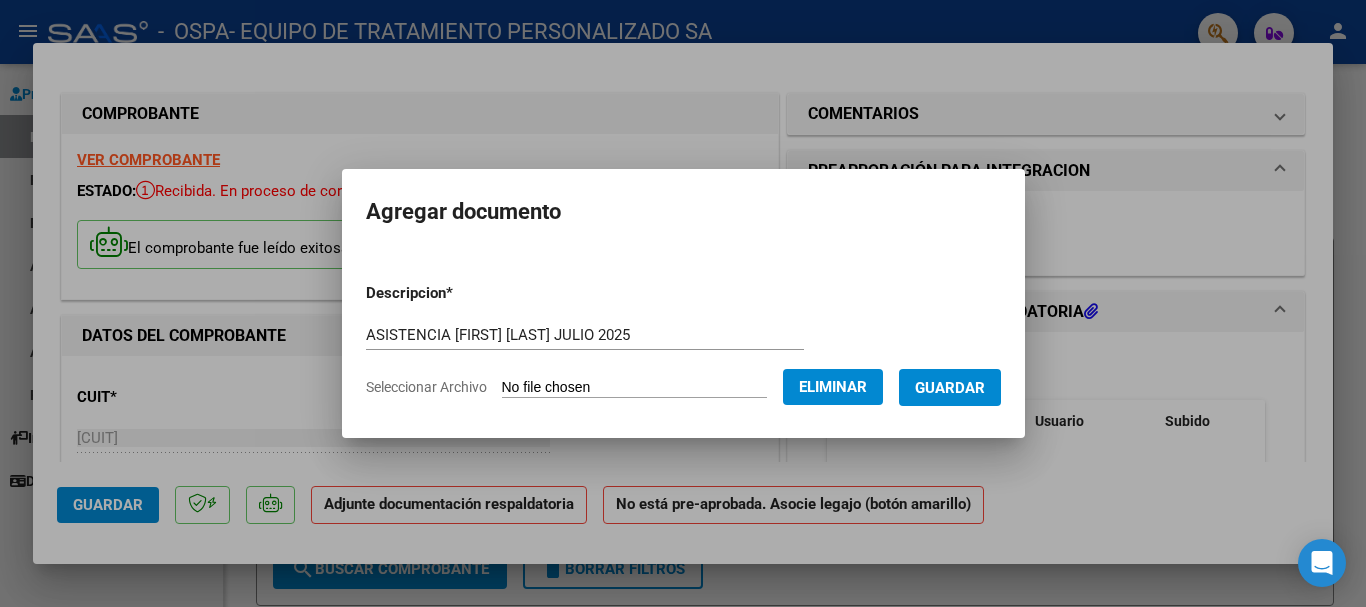 click on "Guardar" at bounding box center (950, 388) 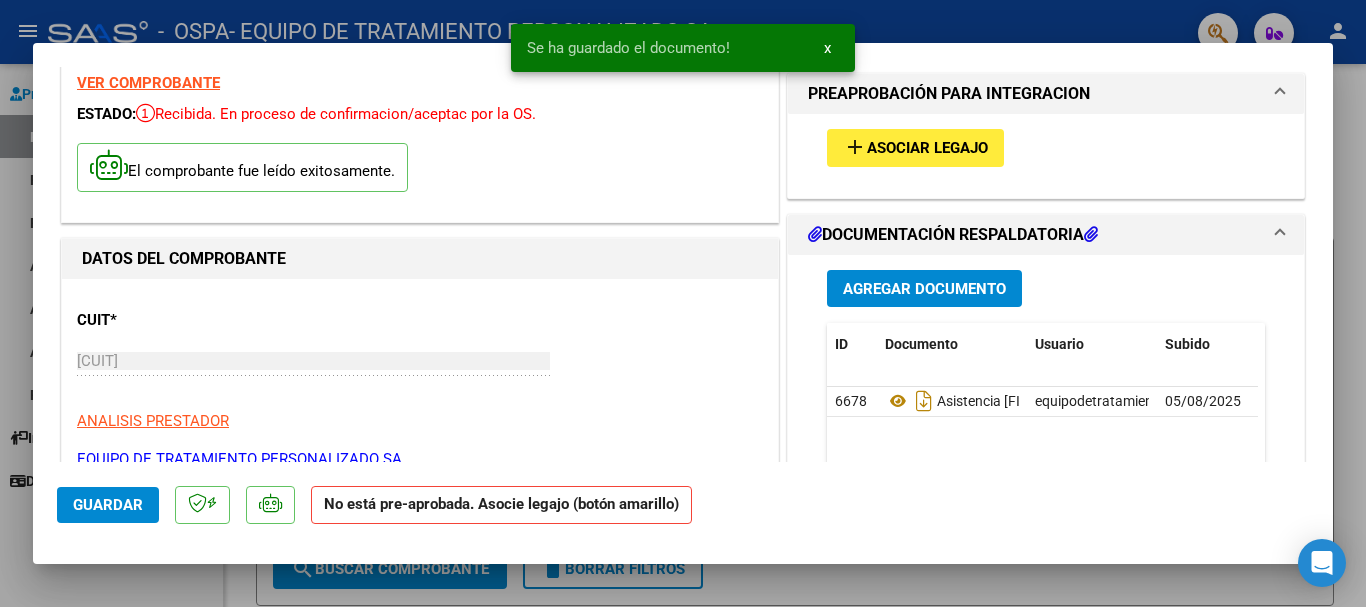 scroll, scrollTop: 131, scrollLeft: 0, axis: vertical 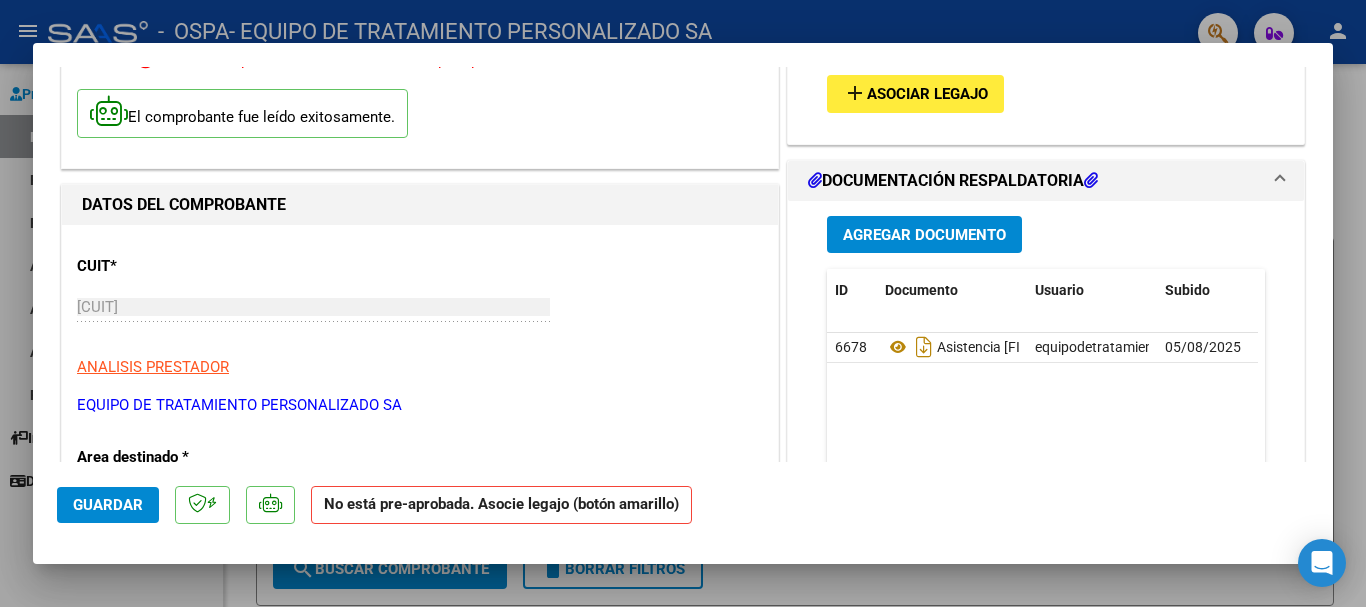 click on "Asociar Legajo" at bounding box center (927, 95) 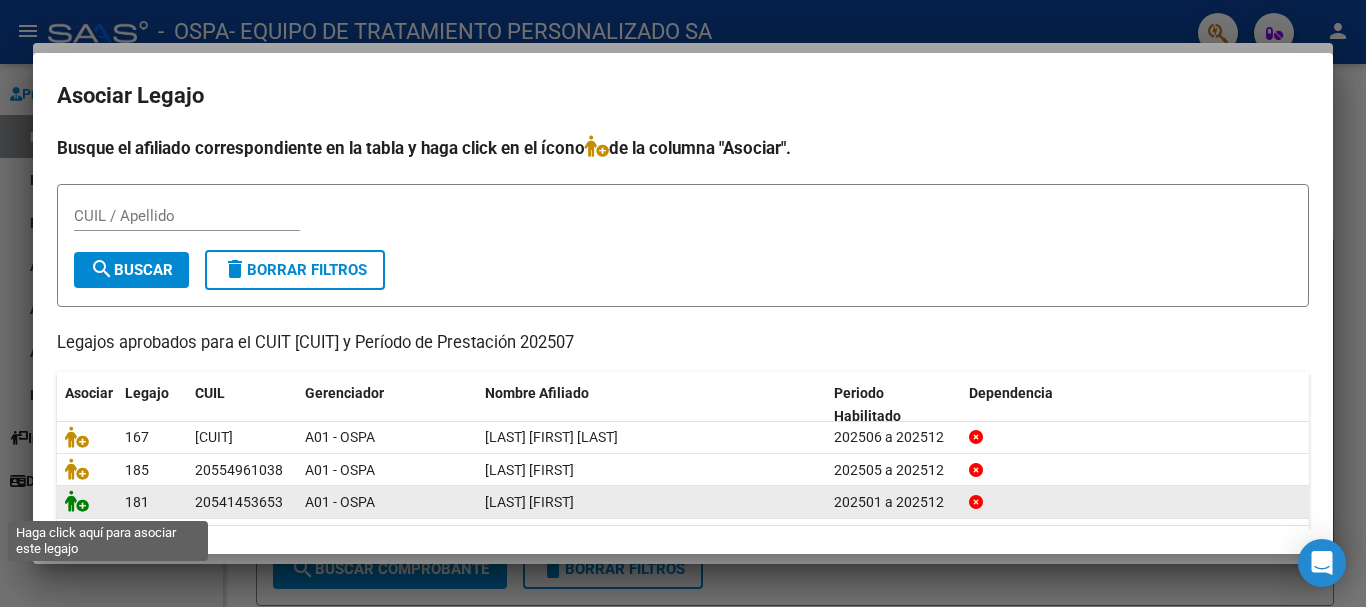 click 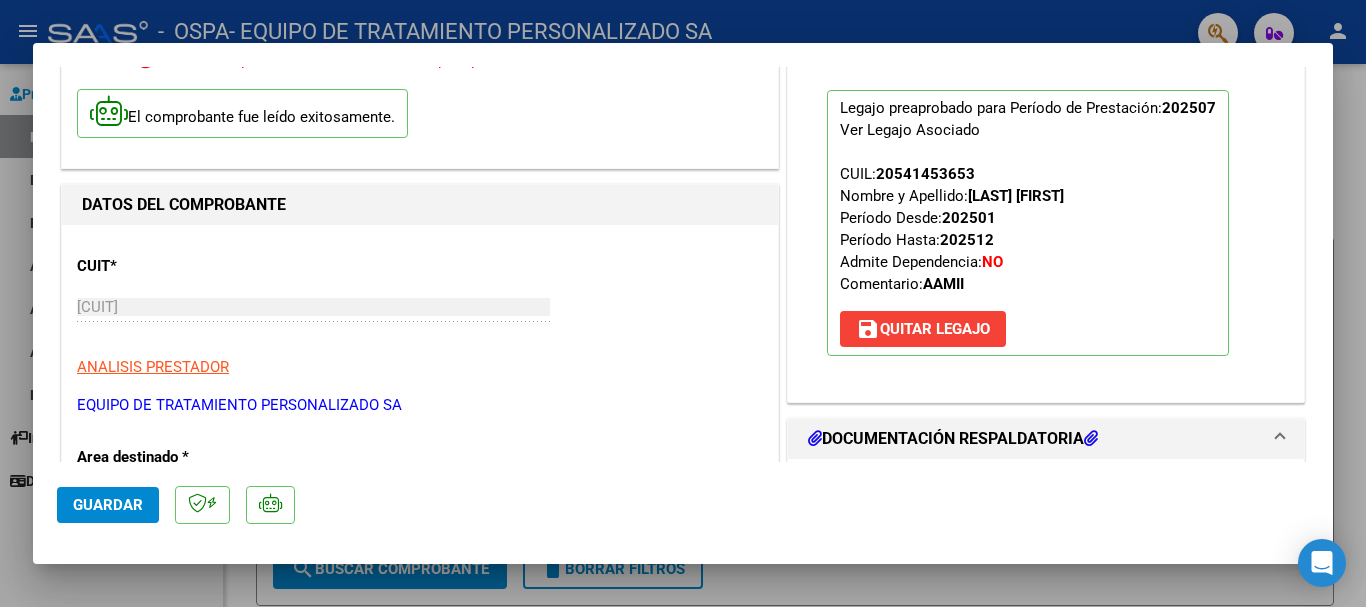 click at bounding box center [683, 303] 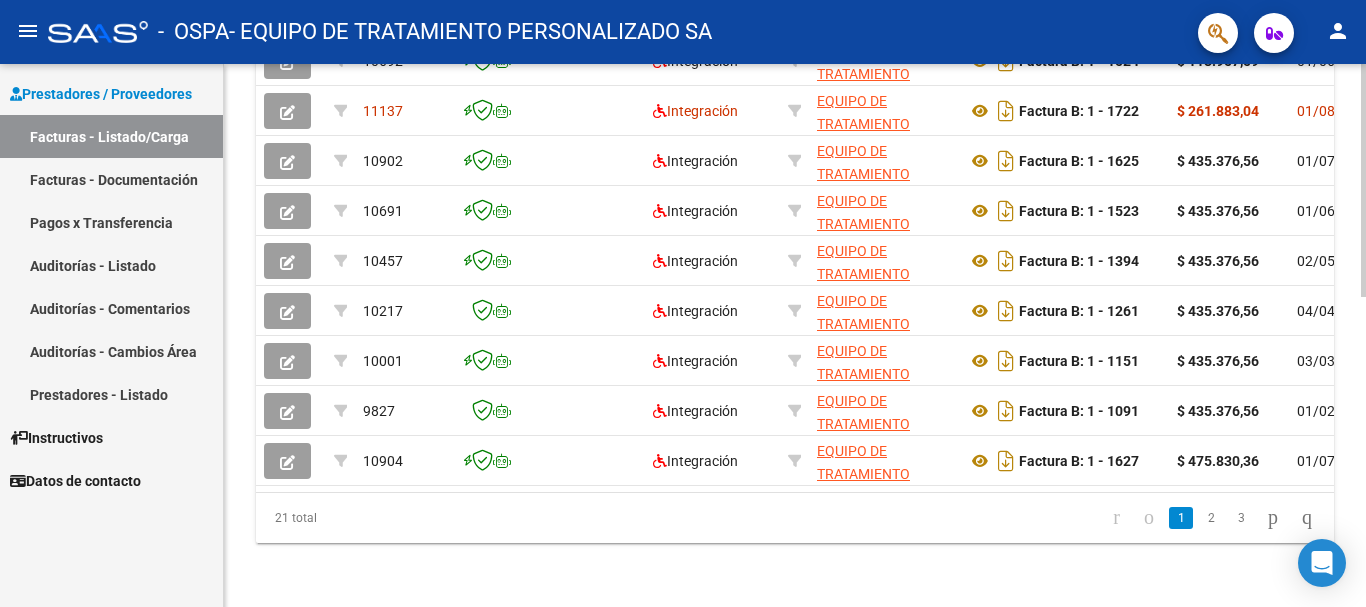 scroll, scrollTop: 725, scrollLeft: 0, axis: vertical 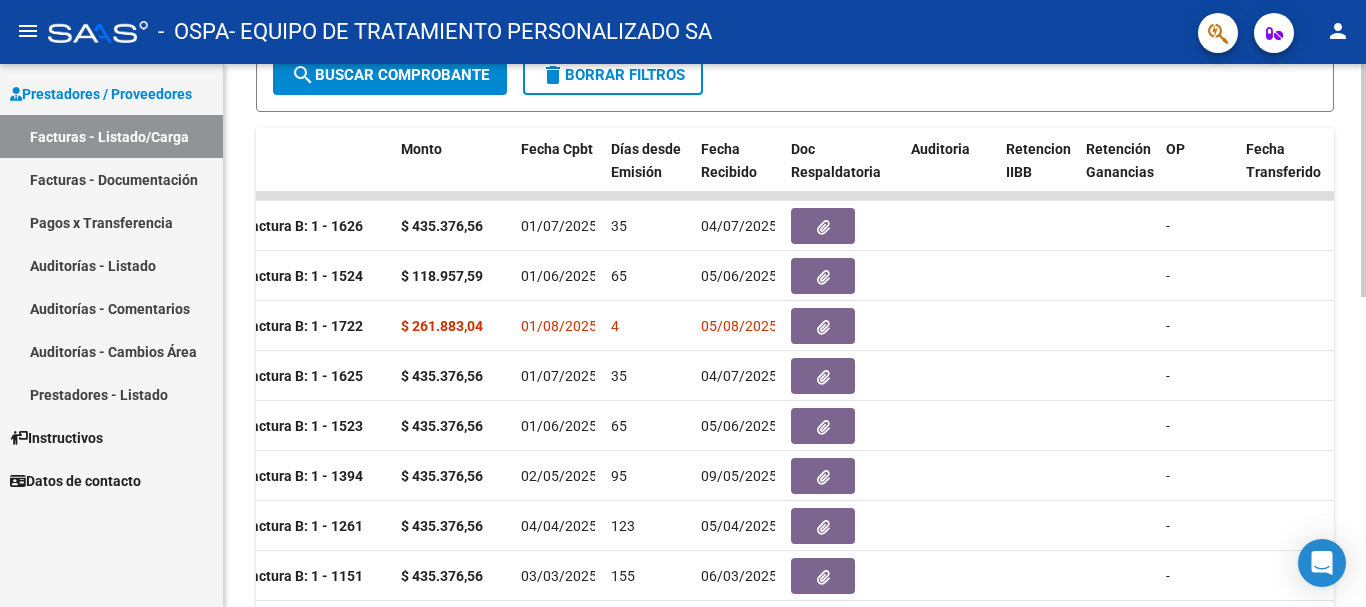 click on "Video tutorial   PRESTADORES -> Listado de CPBTs Emitidos por Prestadores / Proveedores (alt+q)   Cargar Comprobante
cloud_download  CSV  cloud_download  EXCEL  cloud_download  Estandar   Descarga Masiva
Filtros Id Area Area Todos Confirmado   Mostrar totalizadores   FILTROS DEL COMPROBANTE  Comprobante Tipo Comprobante Tipo Start date – End date Fec. Comprobante Desde / Hasta Días Emisión Desde(cant. días) Días Emisión Hasta(cant. días) CUIT / Razón Social Pto. Venta Nro. Comprobante Código SSS CAE Válido CAE Válido Todos Cargado Módulo Hosp. Todos Tiene facturacion Apócrifa Hospital Refes  FILTROS DE INTEGRACION  Período De Prestación Campos del Archivo de Rendición Devuelto x SSS (dr_envio) Todos Rendido x SSS (dr_envio) Tipo de Registro Tipo de Registro Período Presentación Período Presentación Campos del Legajo Asociado (preaprobación) Afiliado Legajo (cuil/nombre) Todos Solo facturas preaprobadas  MAS FILTROS  Todos Con Doc. Respaldatoria Todos Con Trazabilidad Todos – – 4" 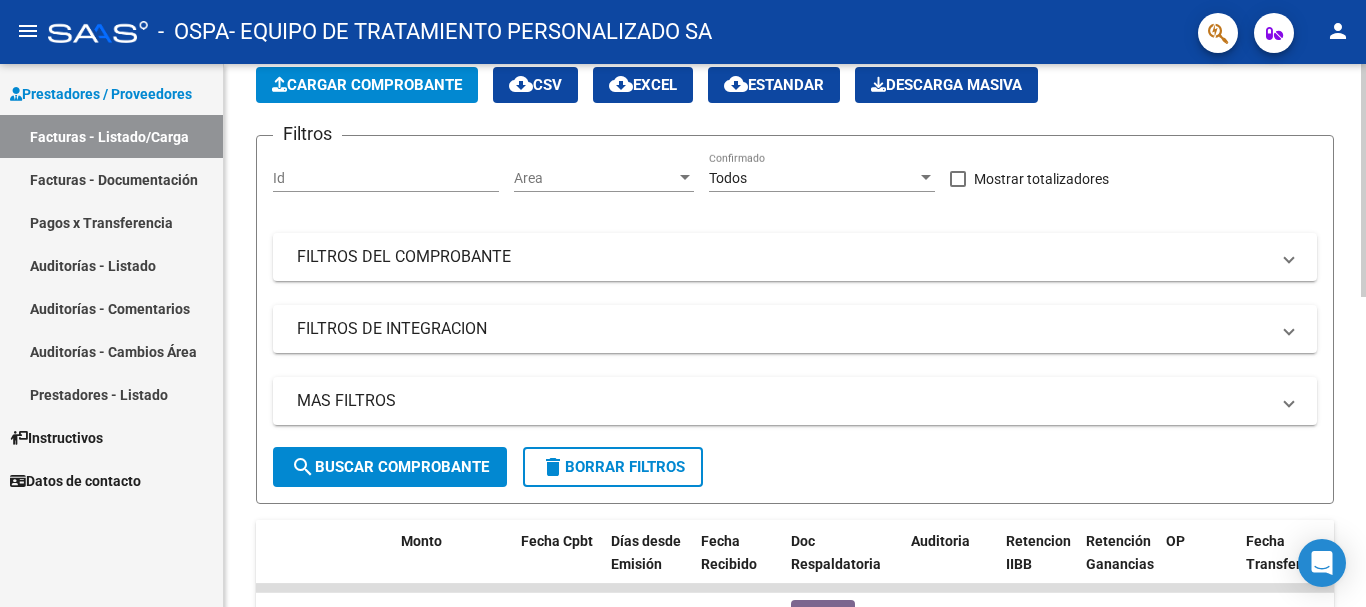 scroll, scrollTop: 0, scrollLeft: 0, axis: both 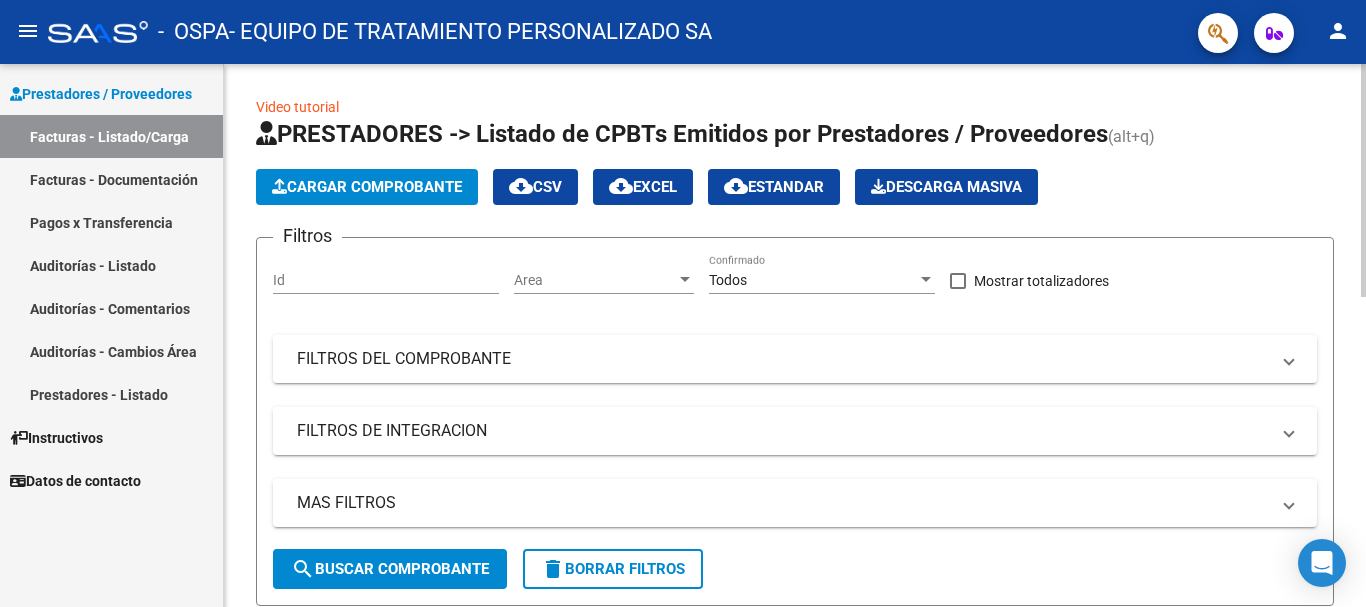 click on "menu -   OSPA   - EQUIPO DE TRATAMIENTO PERSONALIZADO SA person    Prestadores / Proveedores Facturas - Listado/Carga Facturas - Documentación Pagos x Transferencia Auditorías - Listado Auditorías - Comentarios Auditorías - Cambios Área Prestadores - Listado    Instructivos    Datos de contacto  Video tutorial   PRESTADORES -> Listado de CPBTs Emitidos por Prestadores / Proveedores (alt+q)   Cargar Comprobante
cloud_download  CSV  cloud_download  EXCEL  cloud_download  Estandar   Descarga Masiva
Filtros Id Area Area Todos Confirmado   Mostrar totalizadores   FILTROS DEL COMPROBANTE  Comprobante Tipo Comprobante Tipo Start date – End date Fec. Comprobante Desde / Hasta Días Emisión Desde(cant. días) Días Emisión Hasta(cant. días) CUIT / Razón Social Pto. Venta Nro. Comprobante Código SSS CAE Válido CAE Válido Todos Cargado Módulo Hosp. Todos Tiene facturacion Apócrifa Hospital Refes  FILTROS DE INTEGRACION  Período De Prestación Todos Rendido x SSS (dr_envio) Tipo de Registro –" 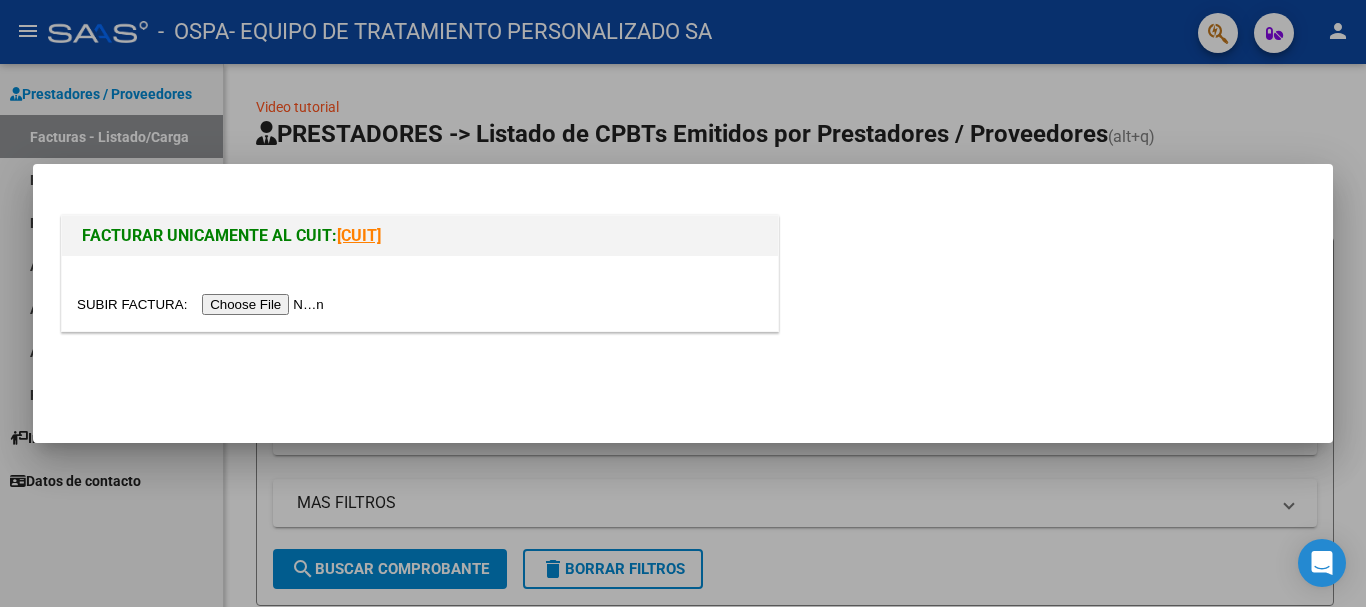 click at bounding box center [203, 304] 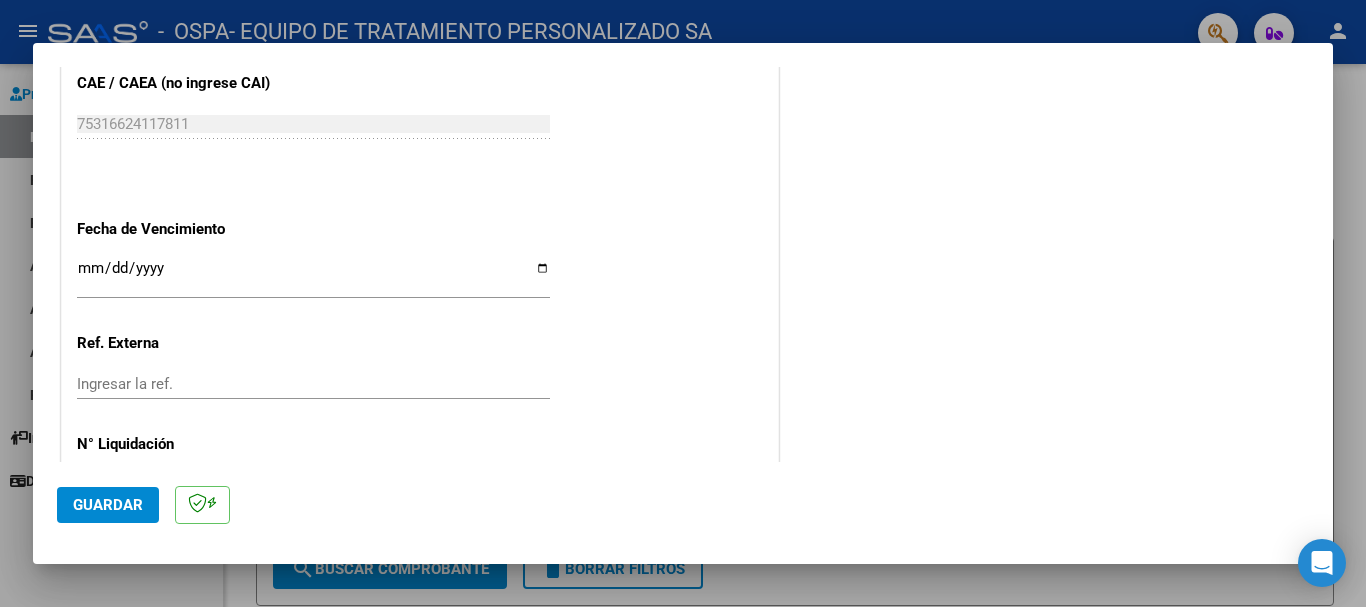 scroll, scrollTop: 1265, scrollLeft: 0, axis: vertical 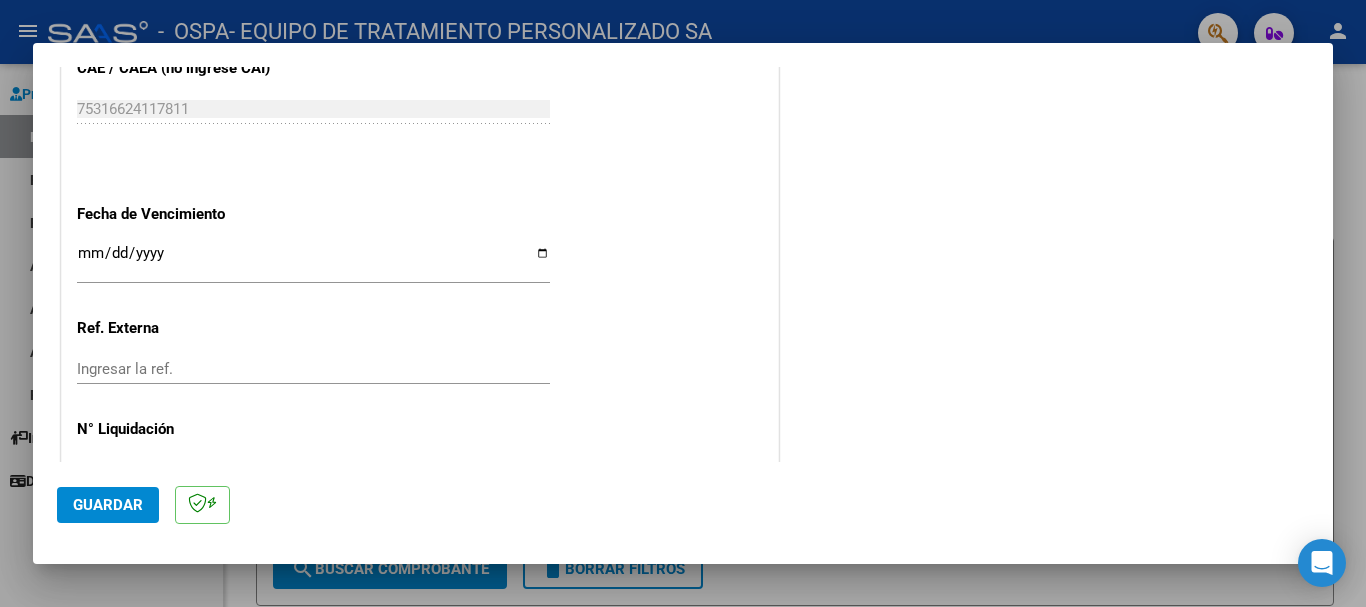 click on "Ingresar la fecha" at bounding box center (313, 261) 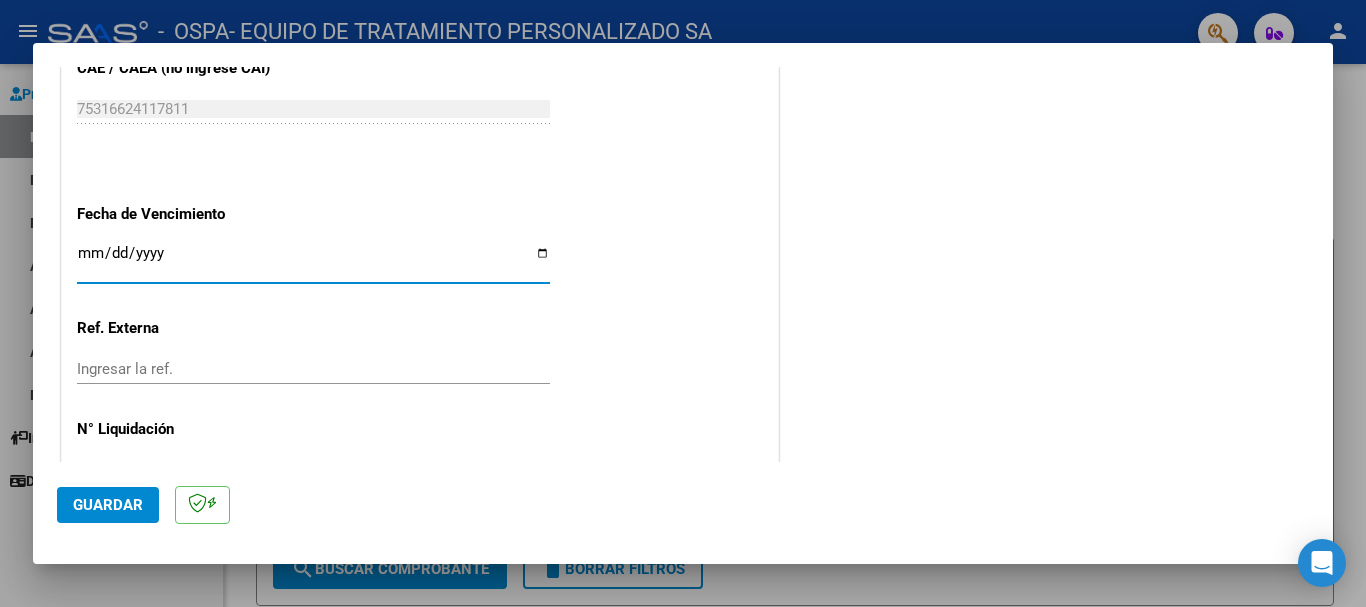 type on "2025-08-11" 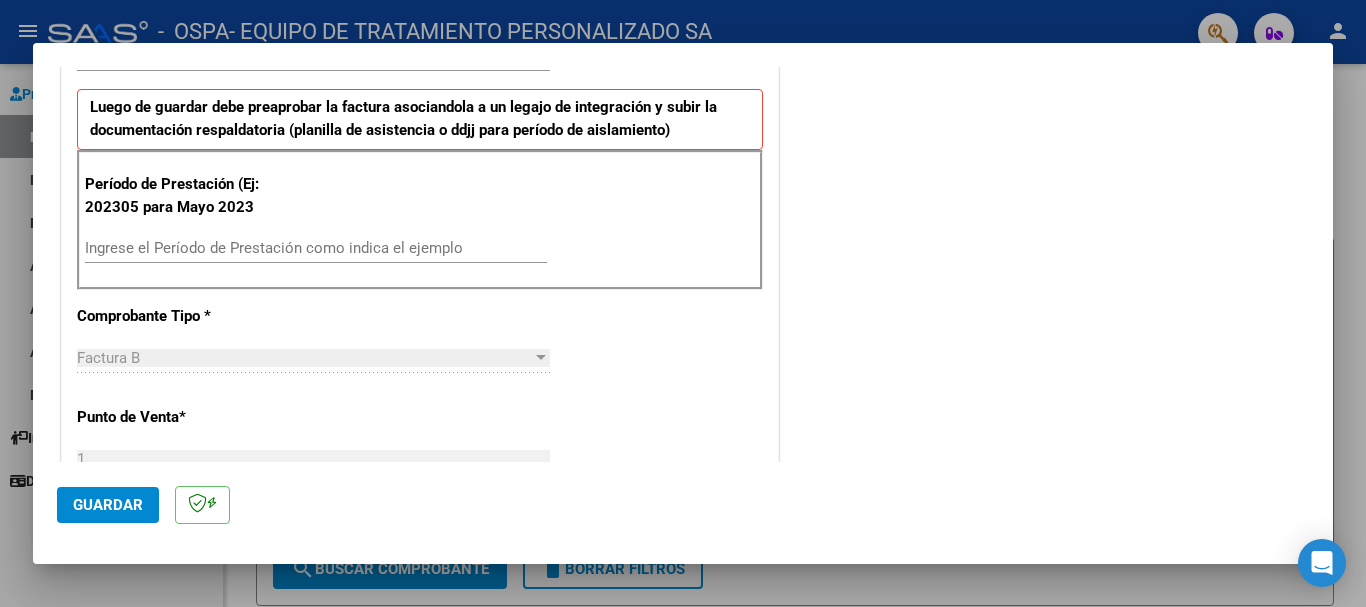 scroll, scrollTop: 455, scrollLeft: 0, axis: vertical 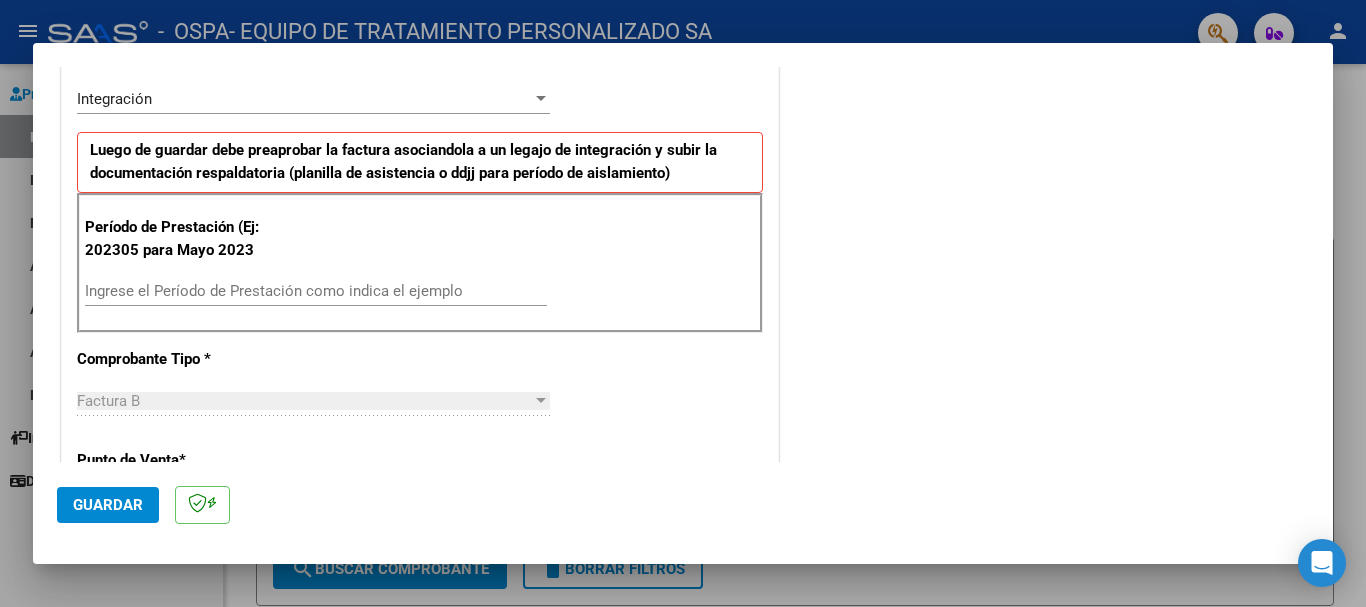 click on "Ingrese el Período de Prestación como indica el ejemplo" at bounding box center (316, 291) 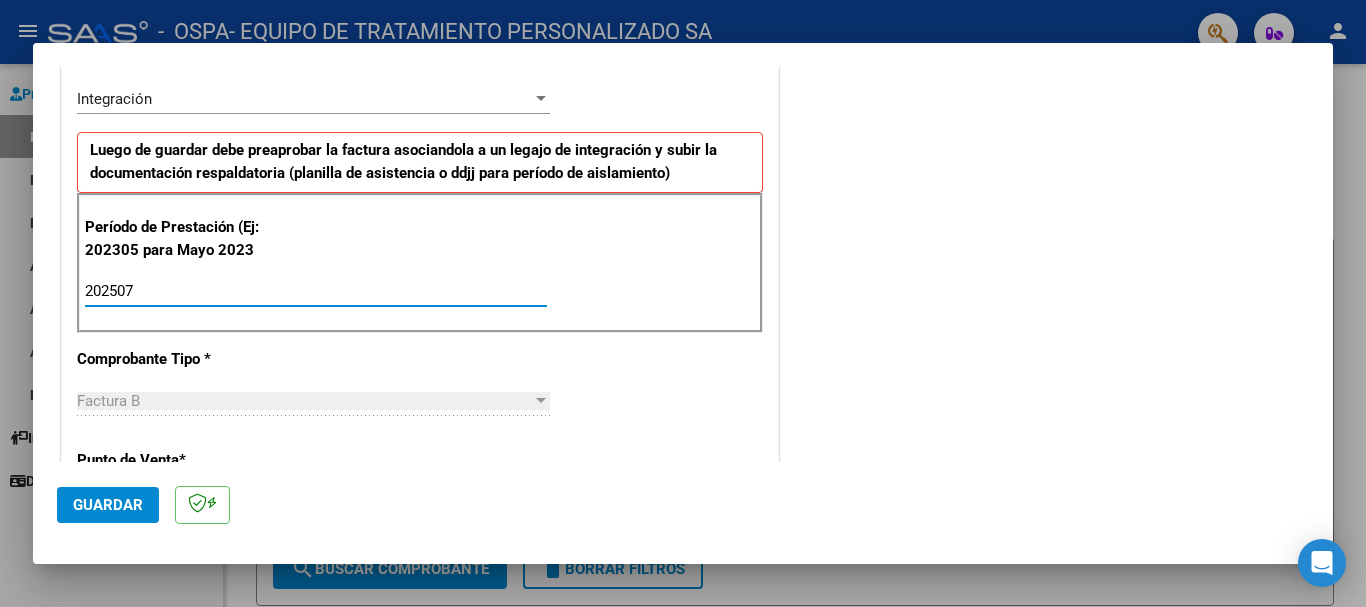type on "202507" 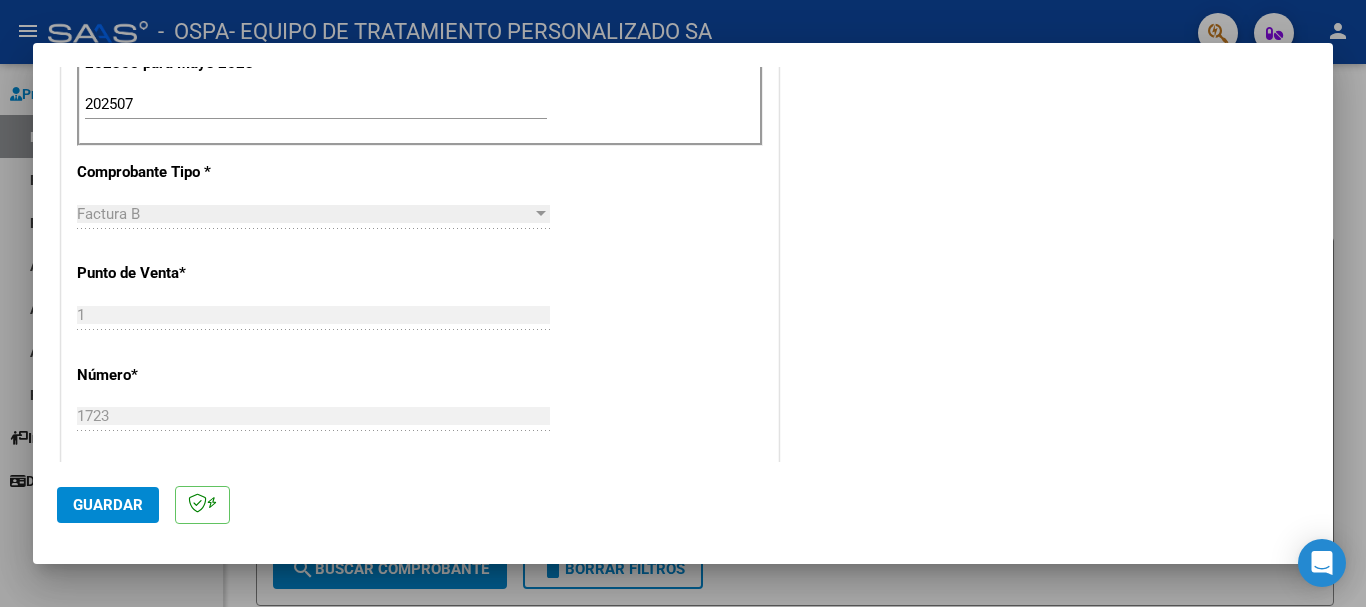 scroll, scrollTop: 661, scrollLeft: 0, axis: vertical 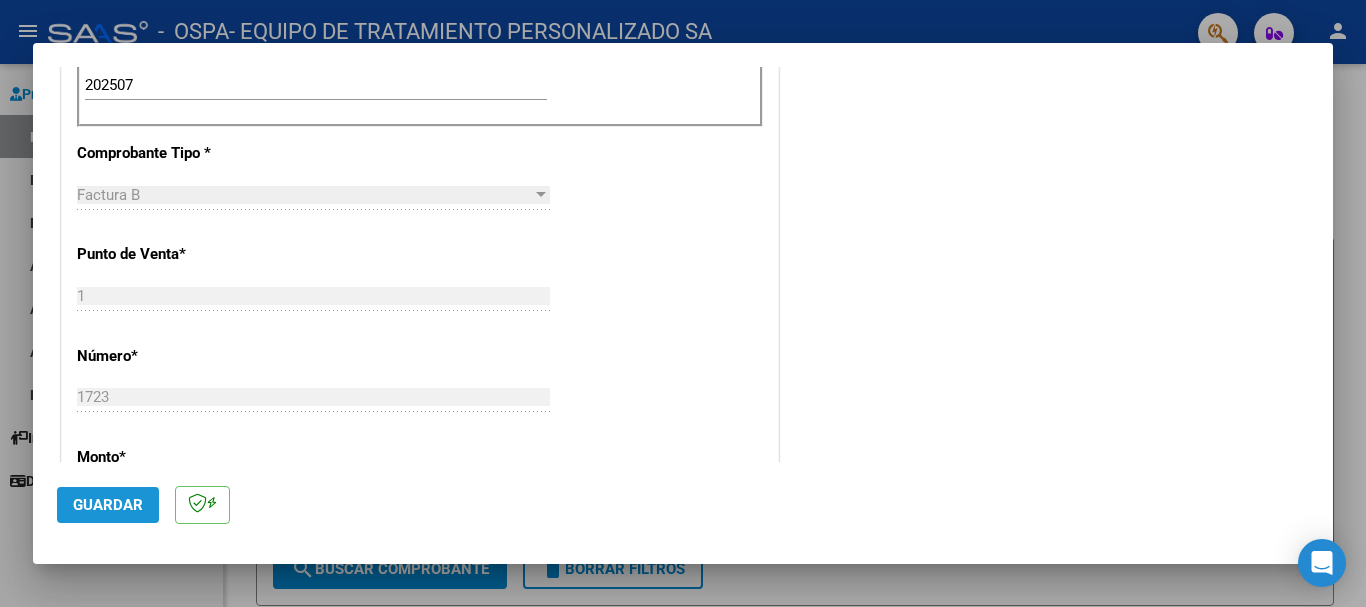 click on "Guardar" 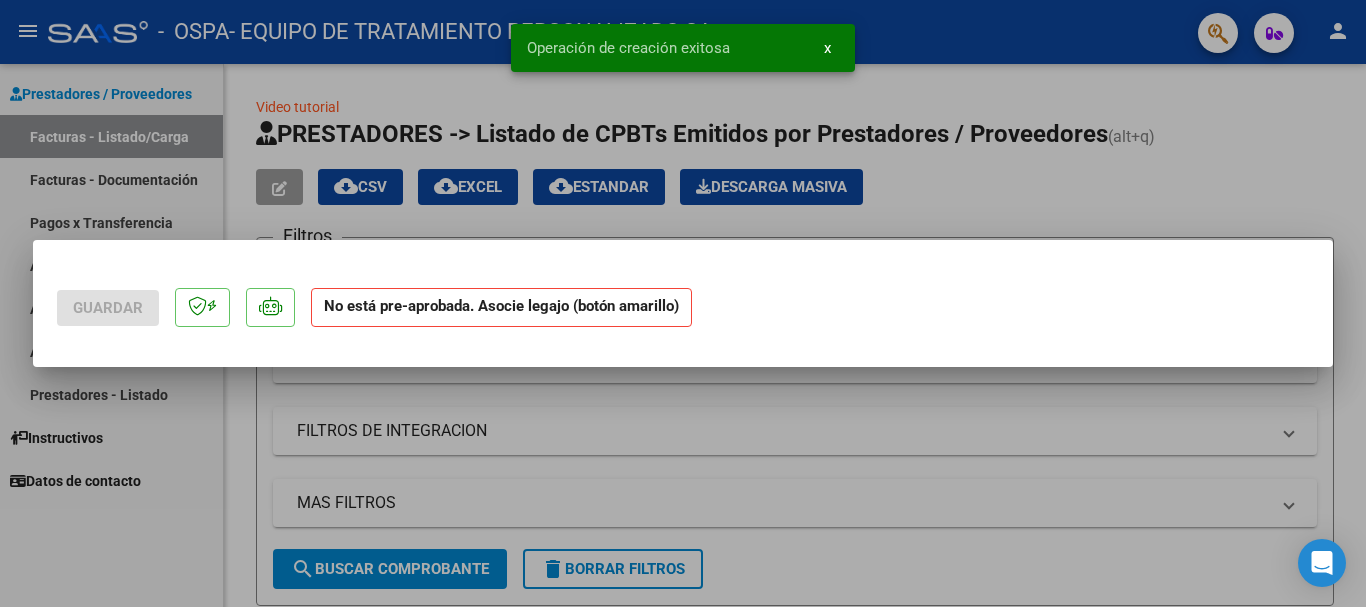scroll, scrollTop: 0, scrollLeft: 0, axis: both 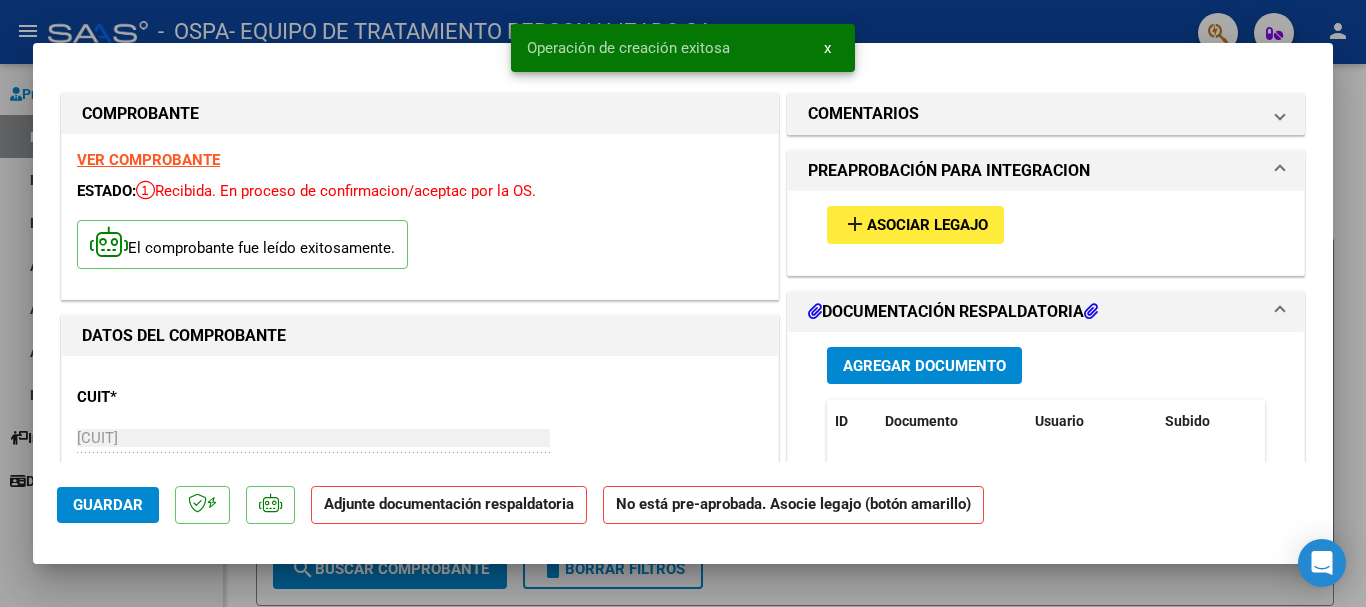 click on "Agregar Documento" at bounding box center (924, 366) 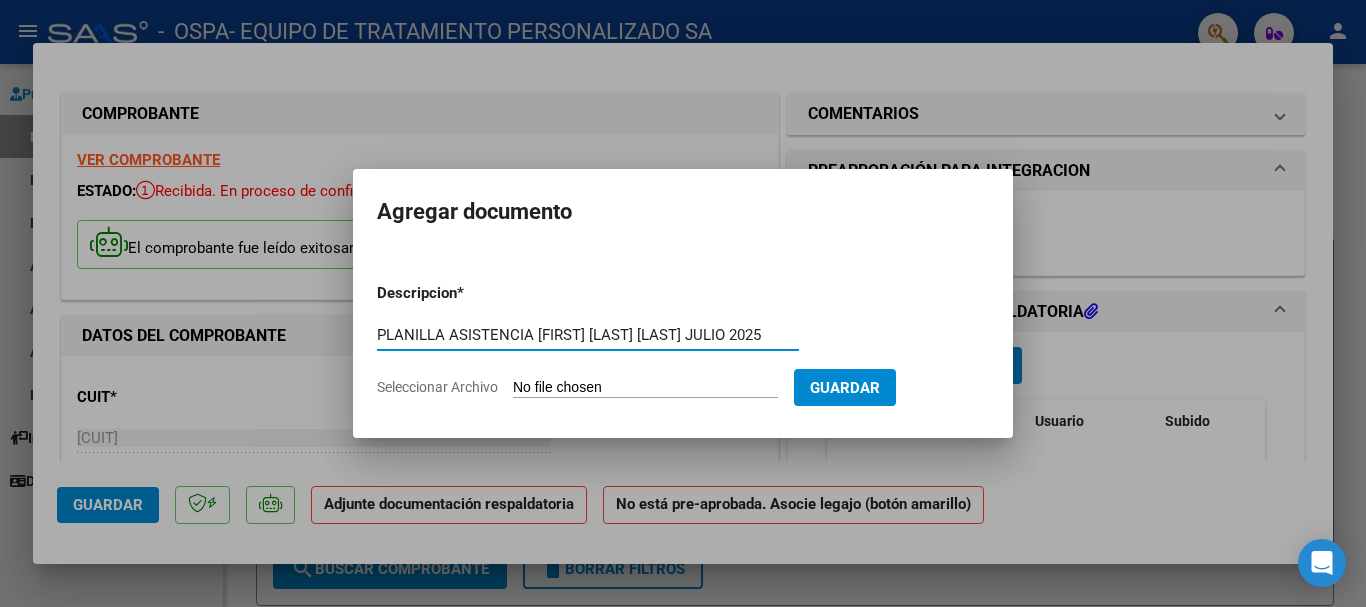 type on "PLANILLA ASISTENCIA [FIRST] [LAST] [LAST] JULIO 2025" 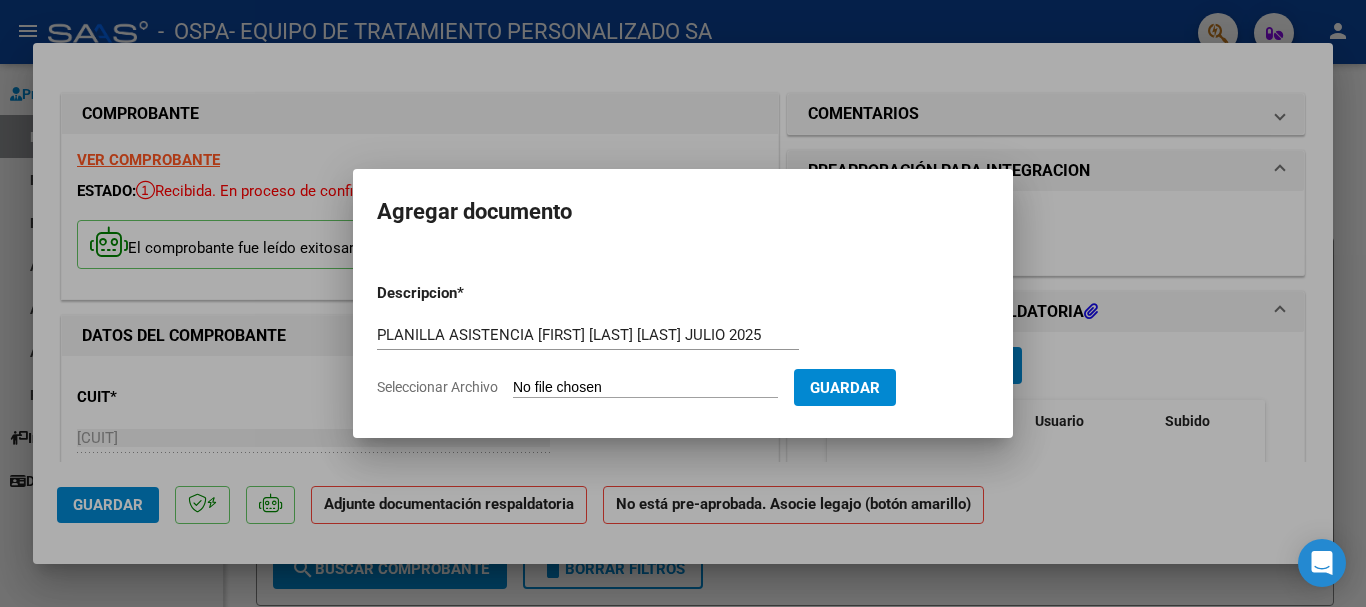 type on "C:\fakepath\[FIRST] [LAST] ASIST MOD JULIO 2025.pdf" 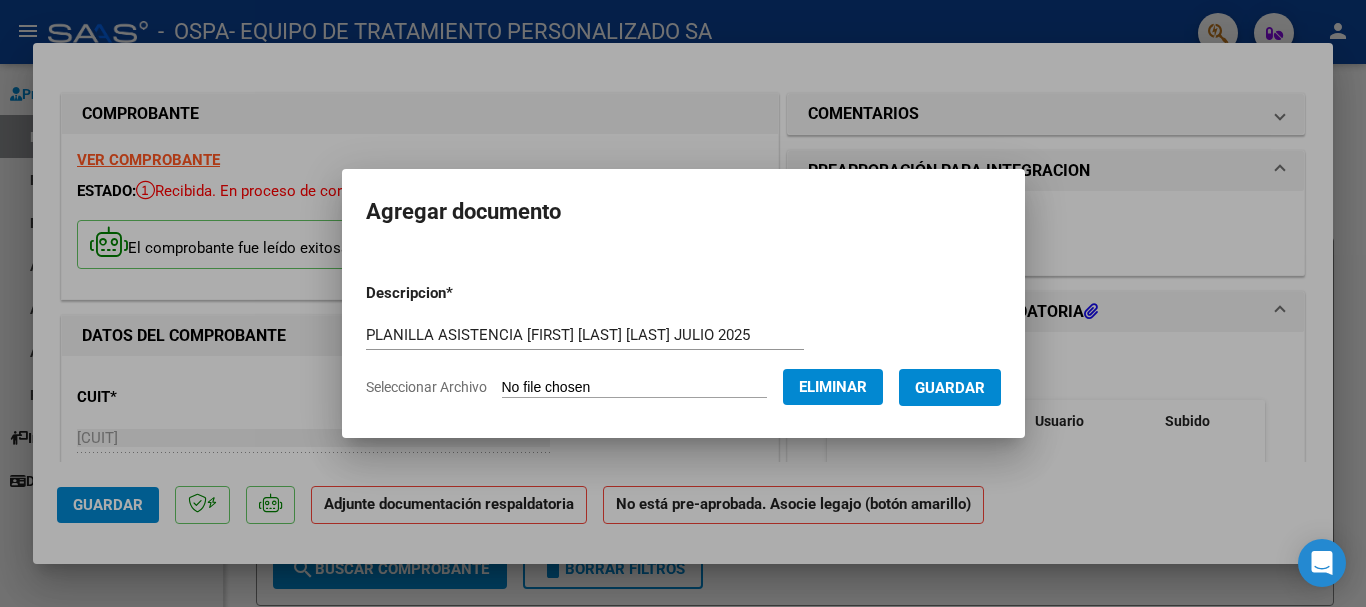 click on "Guardar" at bounding box center (950, 388) 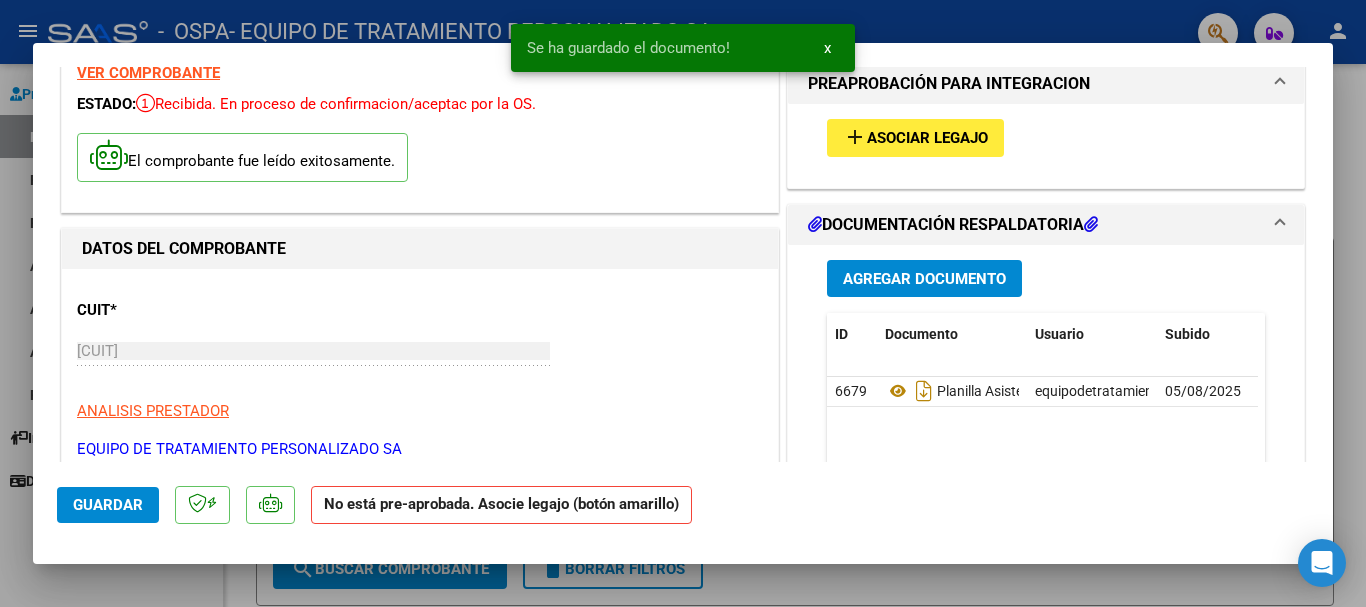 scroll, scrollTop: 179, scrollLeft: 0, axis: vertical 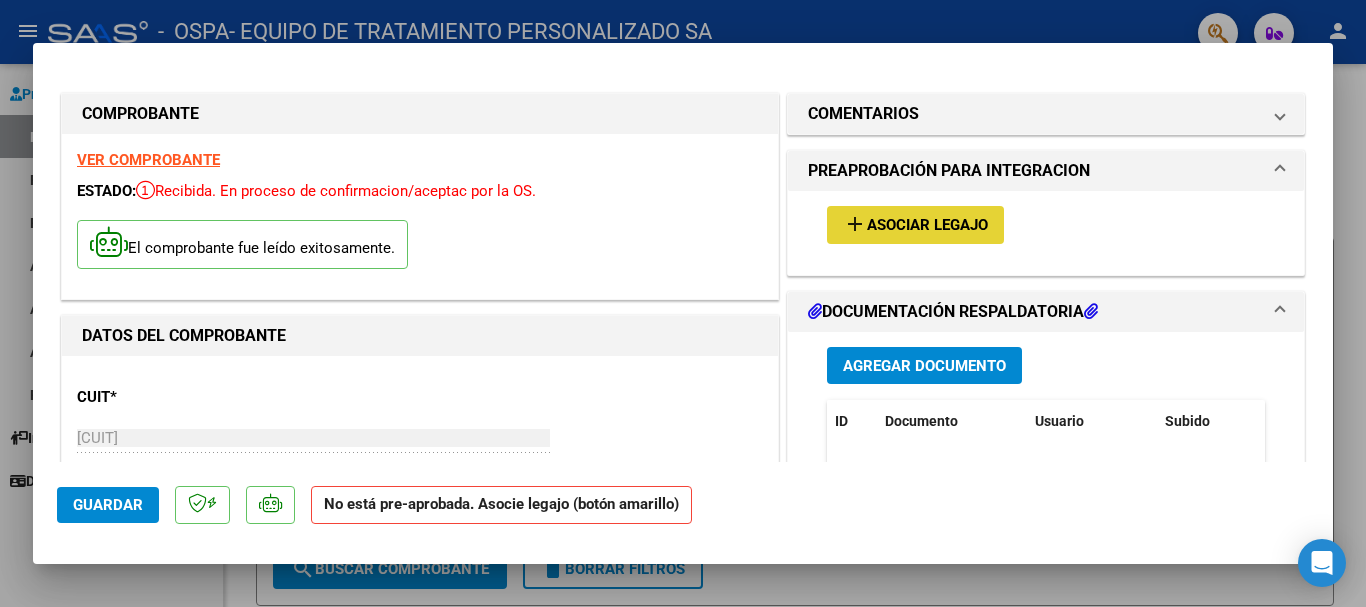 click on "Asociar Legajo" at bounding box center (927, 226) 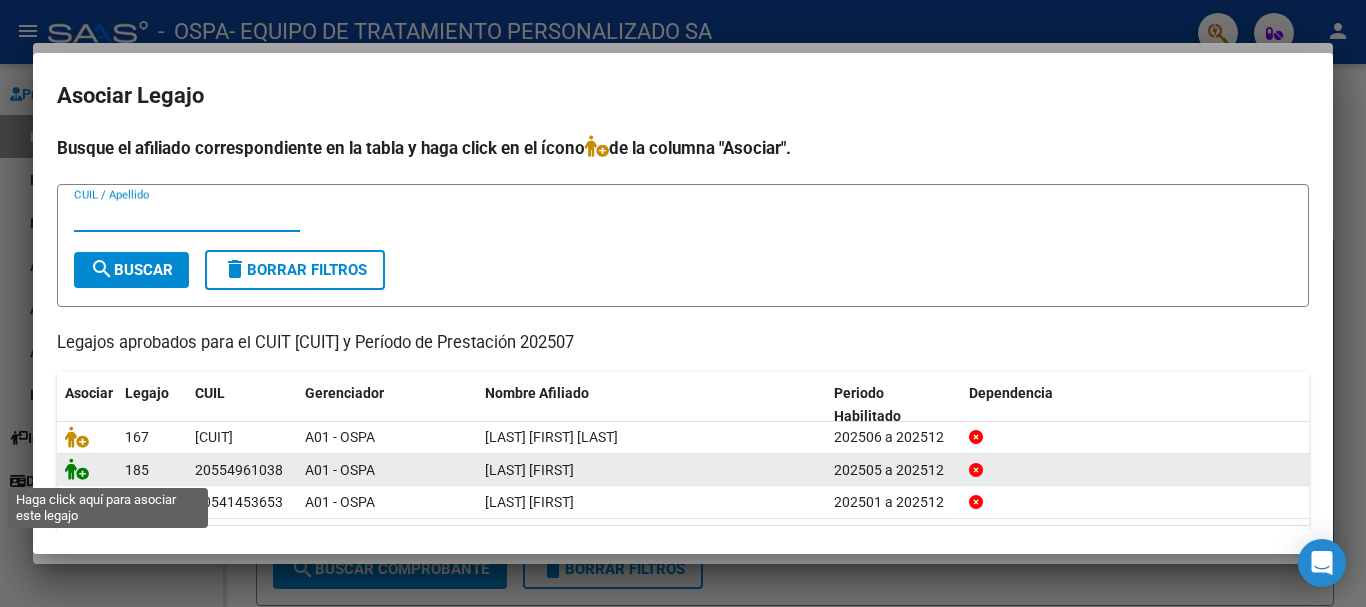 click 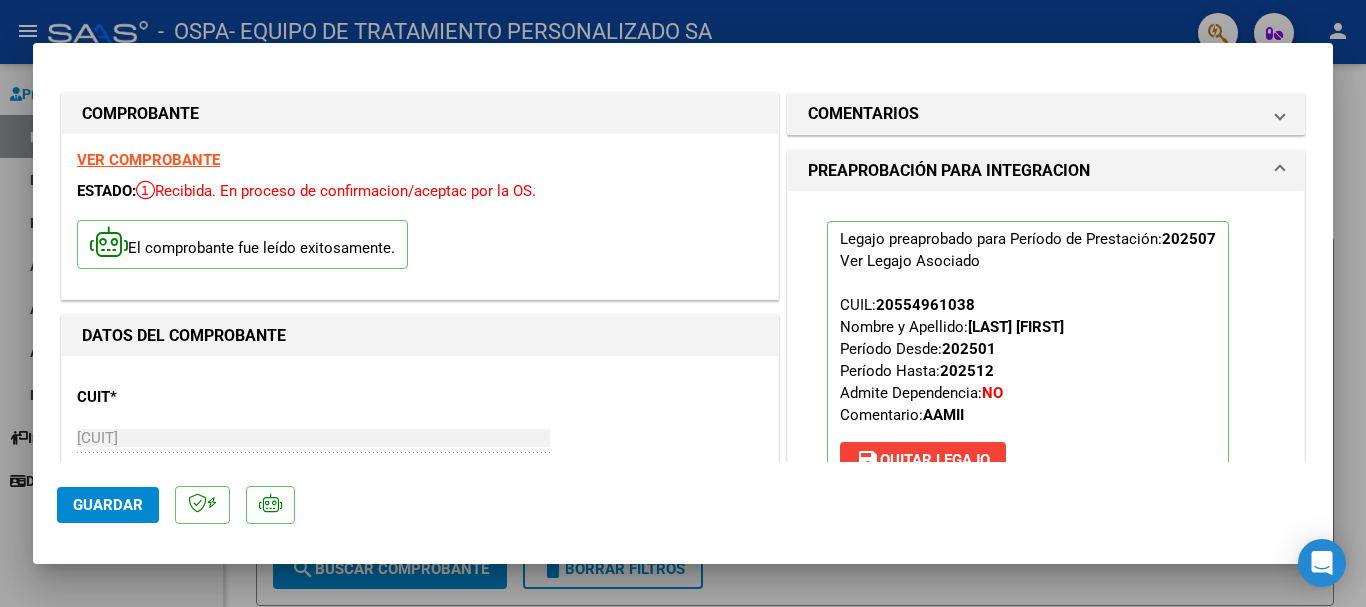 click at bounding box center (683, 303) 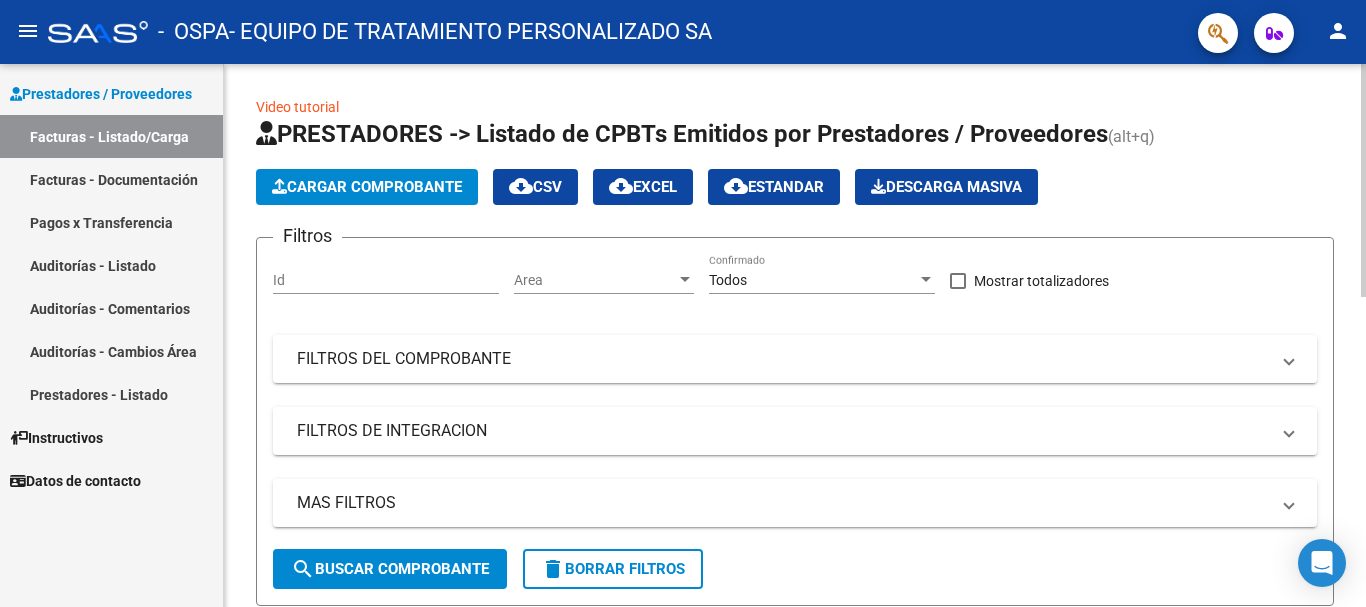 click on "Cargar Comprobante" 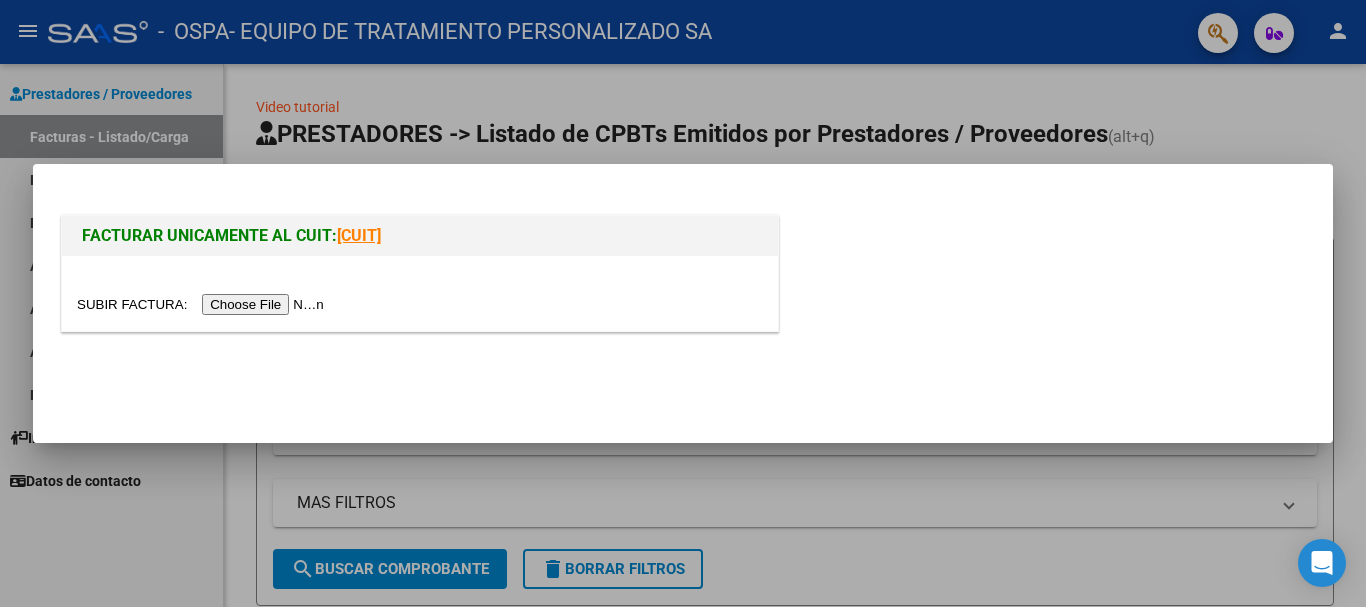 click at bounding box center (203, 304) 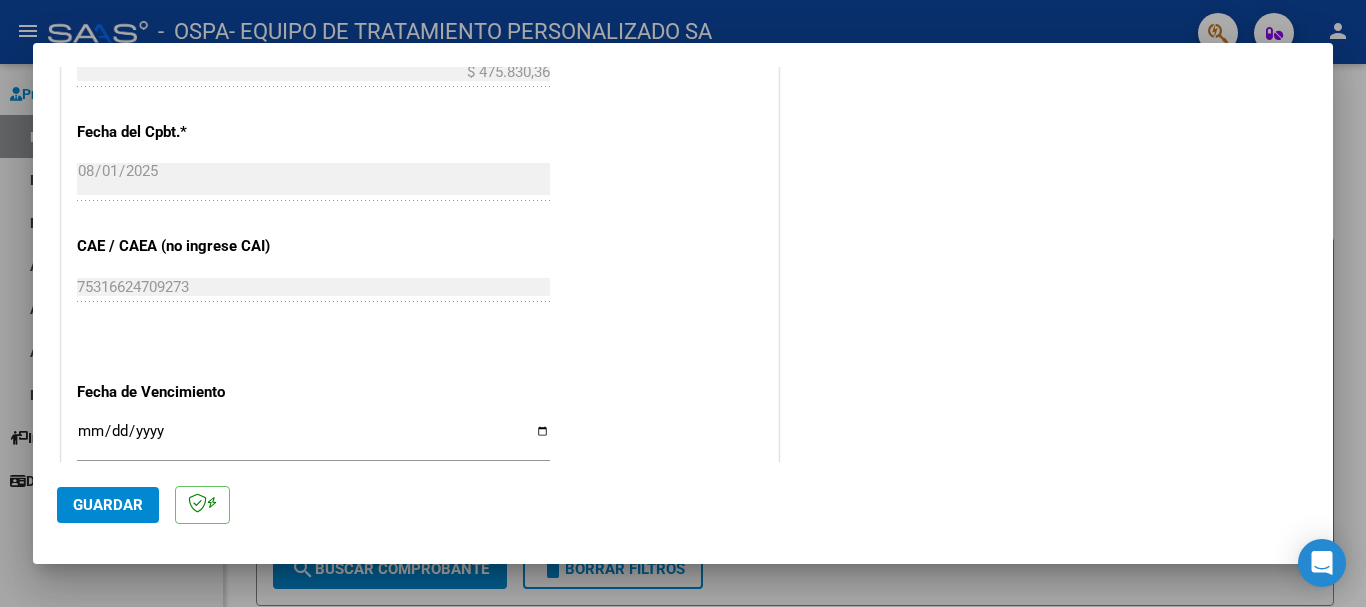 scroll, scrollTop: 1327, scrollLeft: 0, axis: vertical 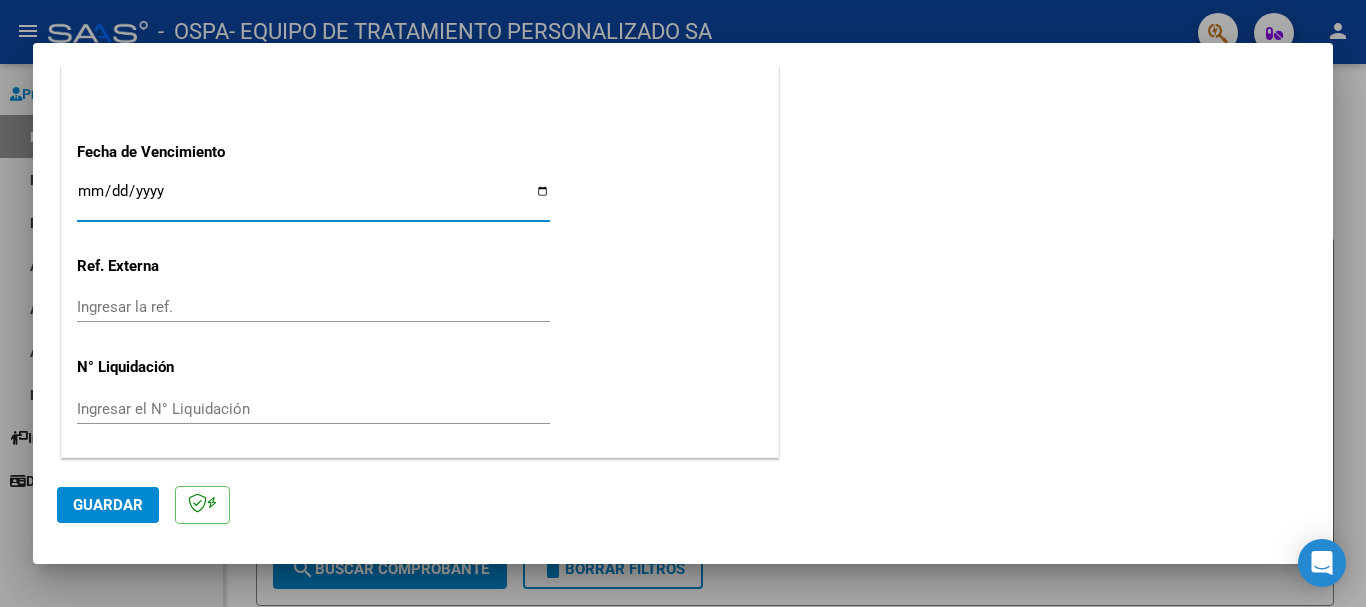 click on "Ingresar la fecha" at bounding box center (313, 199) 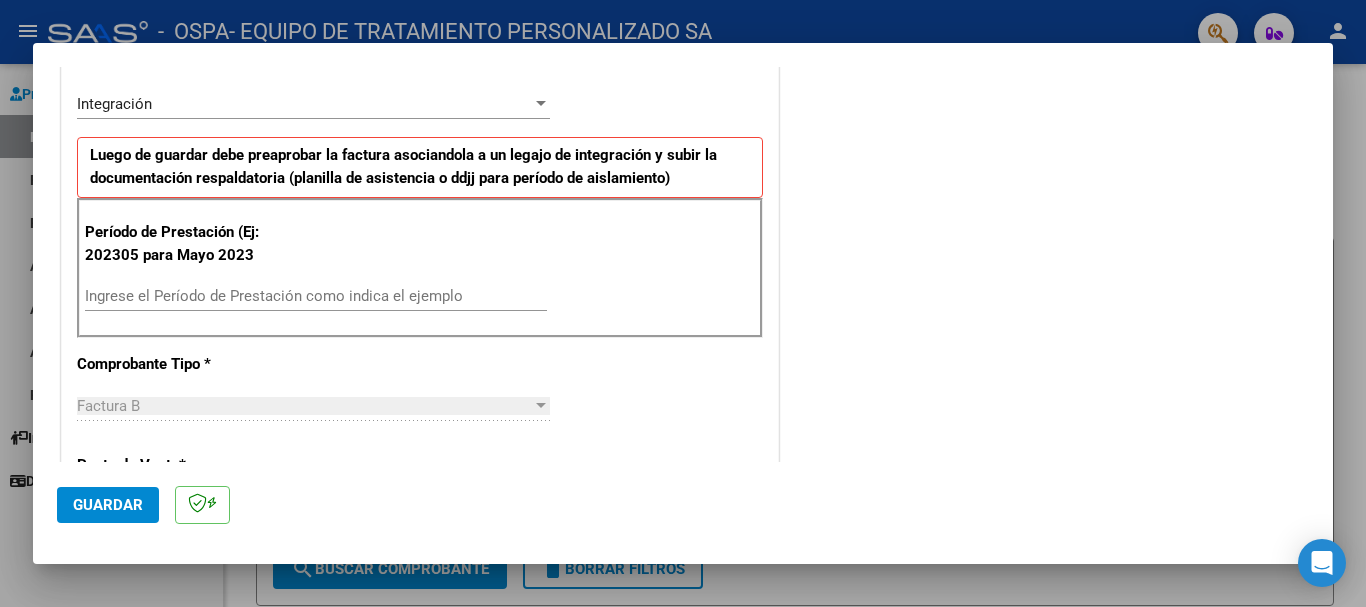 scroll, scrollTop: 446, scrollLeft: 0, axis: vertical 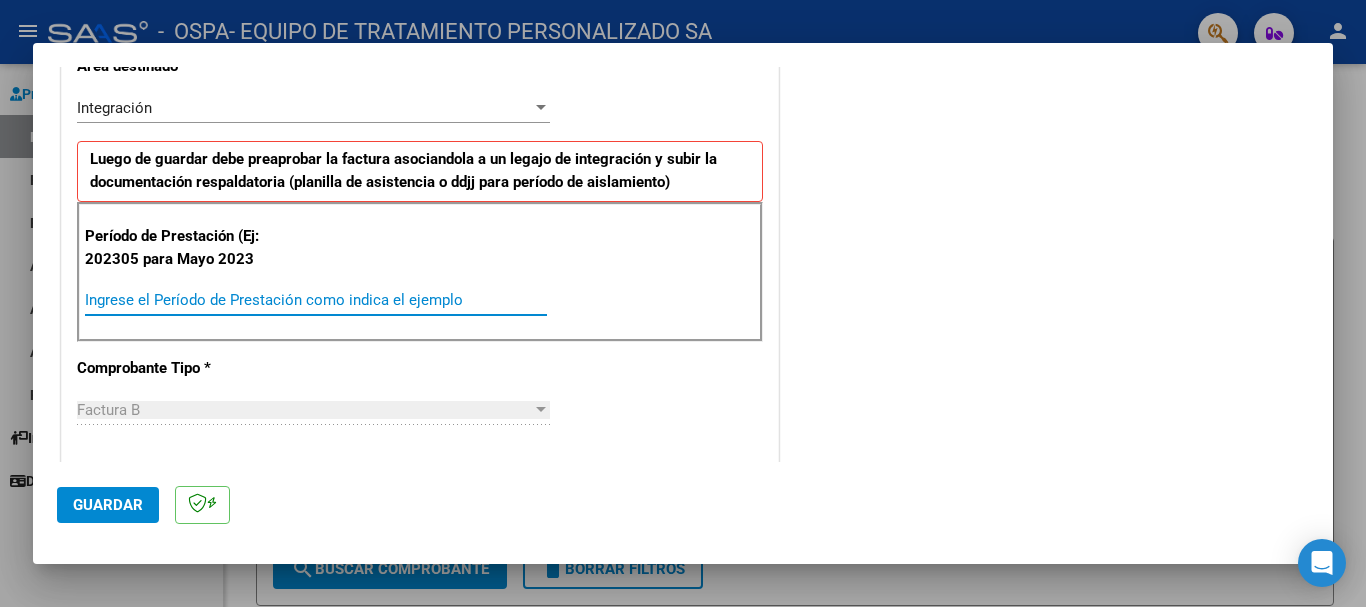 click on "Ingrese el Período de Prestación como indica el ejemplo" at bounding box center (316, 300) 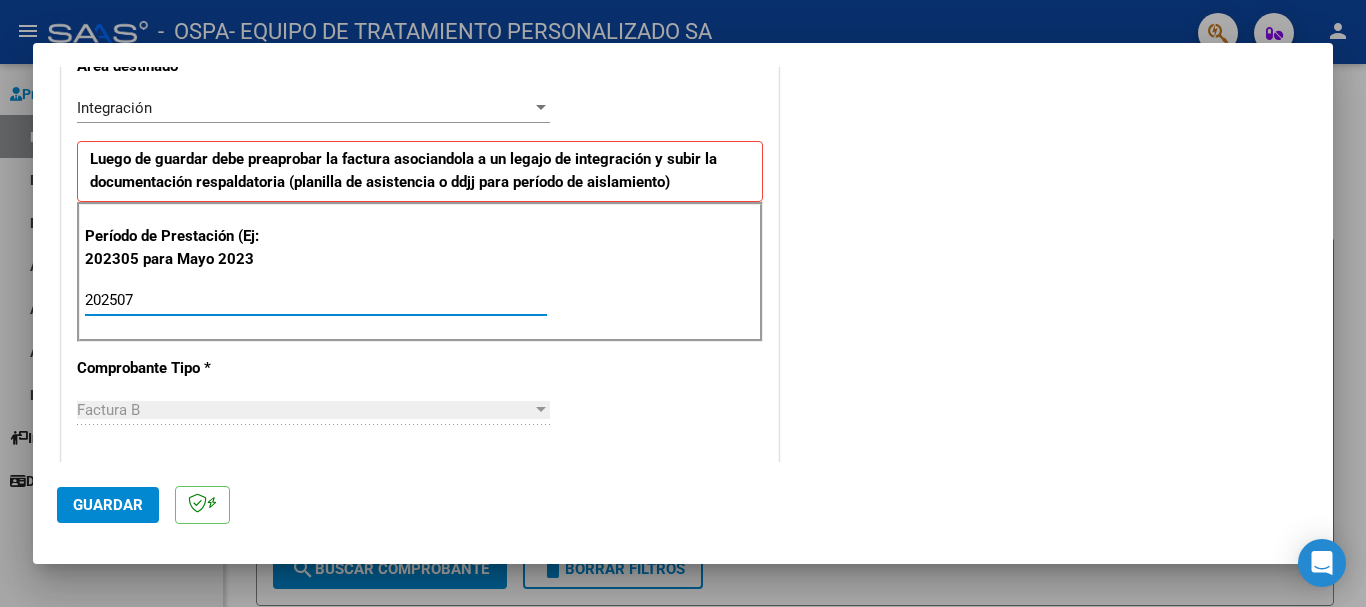 type on "202507" 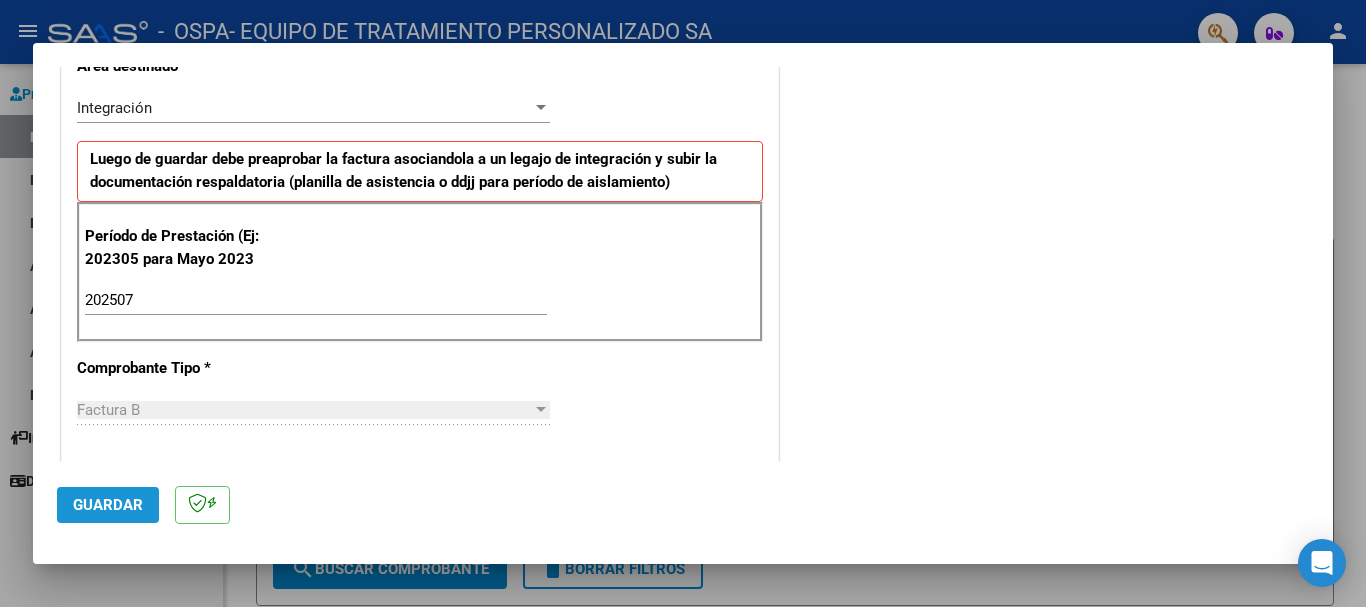 click on "Guardar" 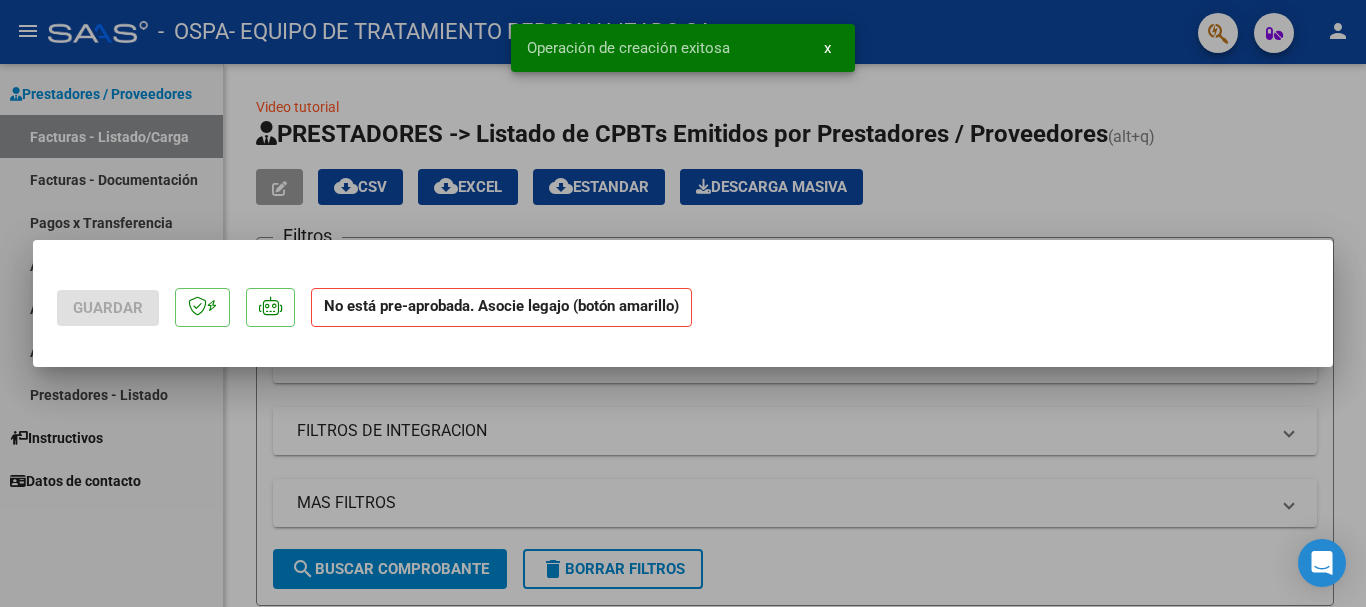 scroll, scrollTop: 0, scrollLeft: 0, axis: both 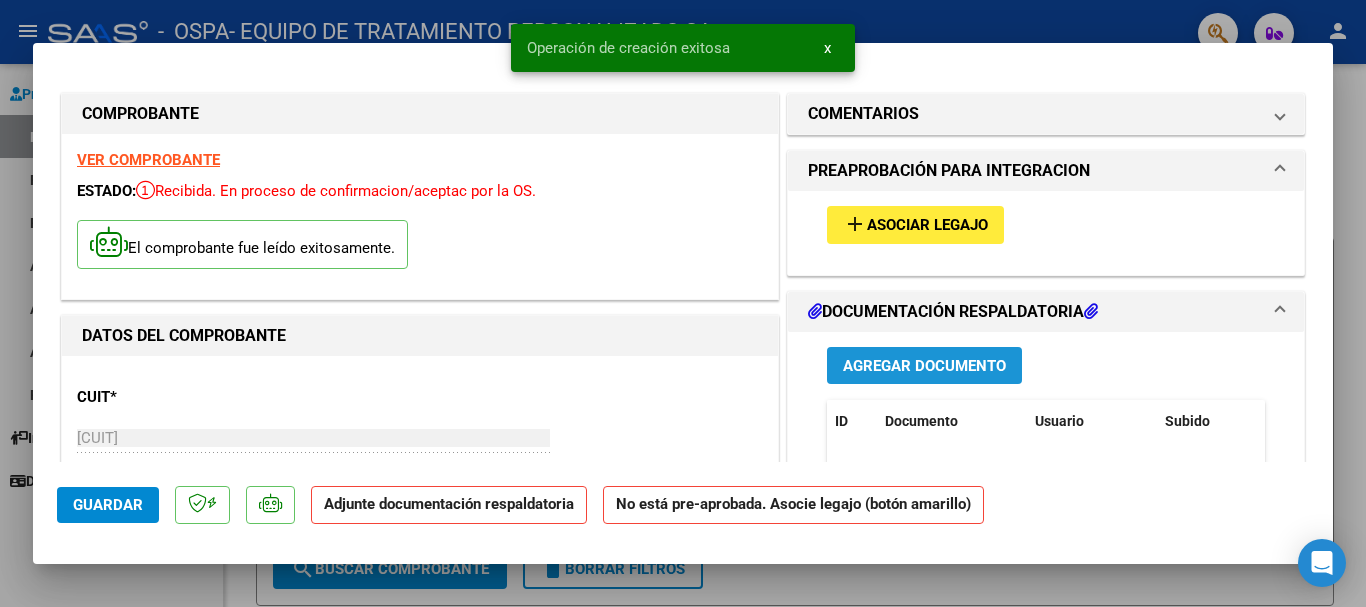 click on "Agregar Documento" at bounding box center (924, 366) 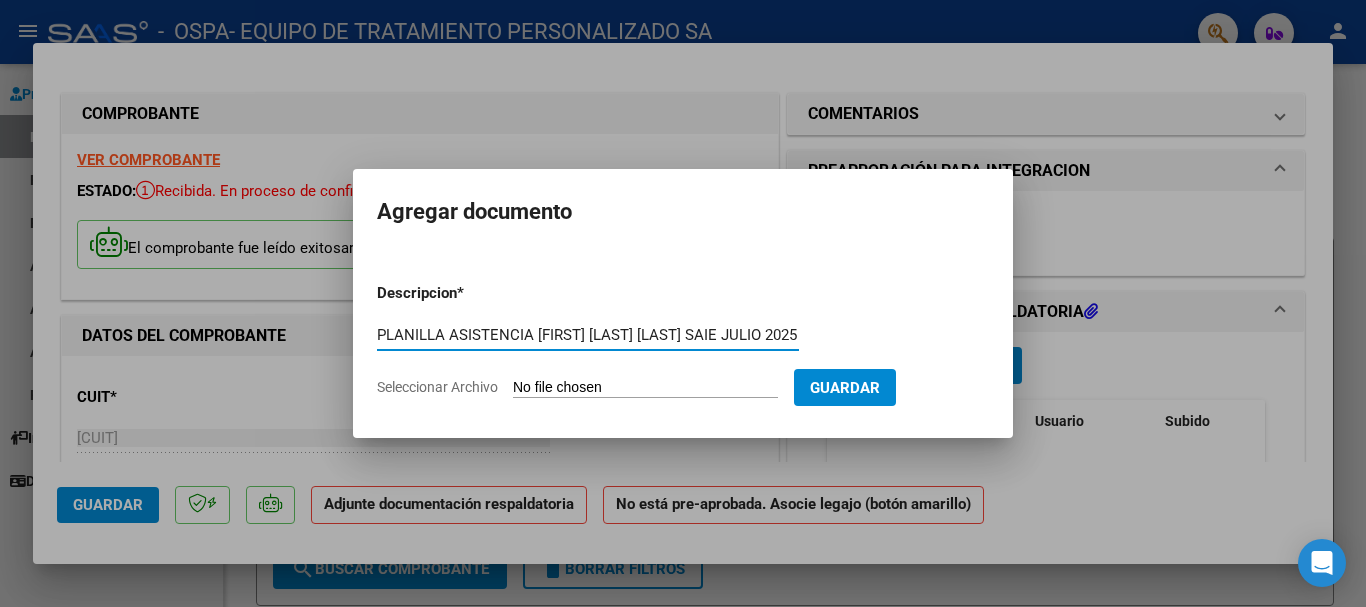 scroll, scrollTop: 0, scrollLeft: 41, axis: horizontal 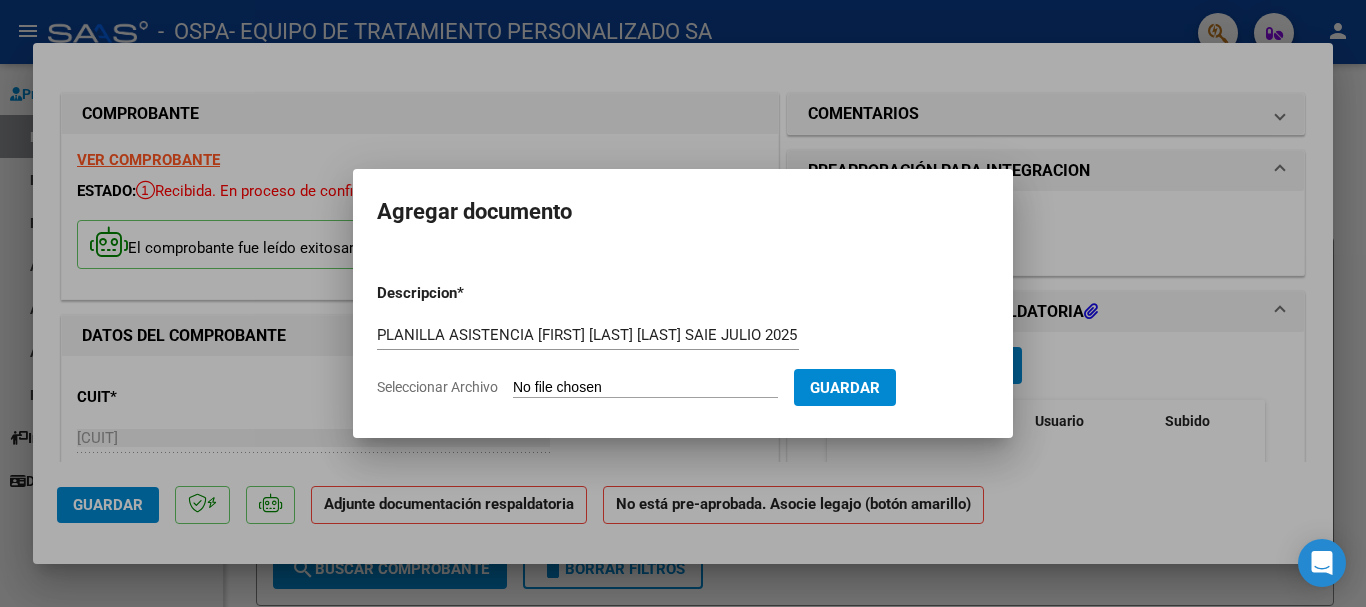 type on "C:\fakepath\[FIRST] [LAST] [LAST] ASIST SAIE JULIO 2025.pdf" 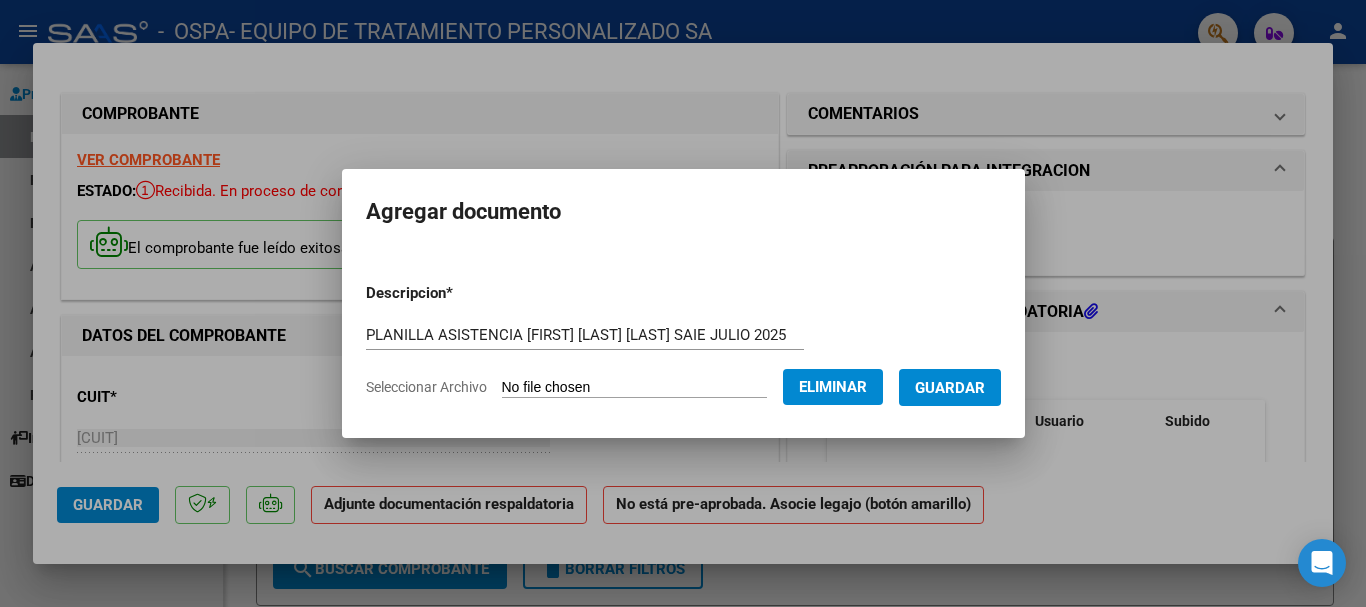 click on "Guardar" at bounding box center (950, 388) 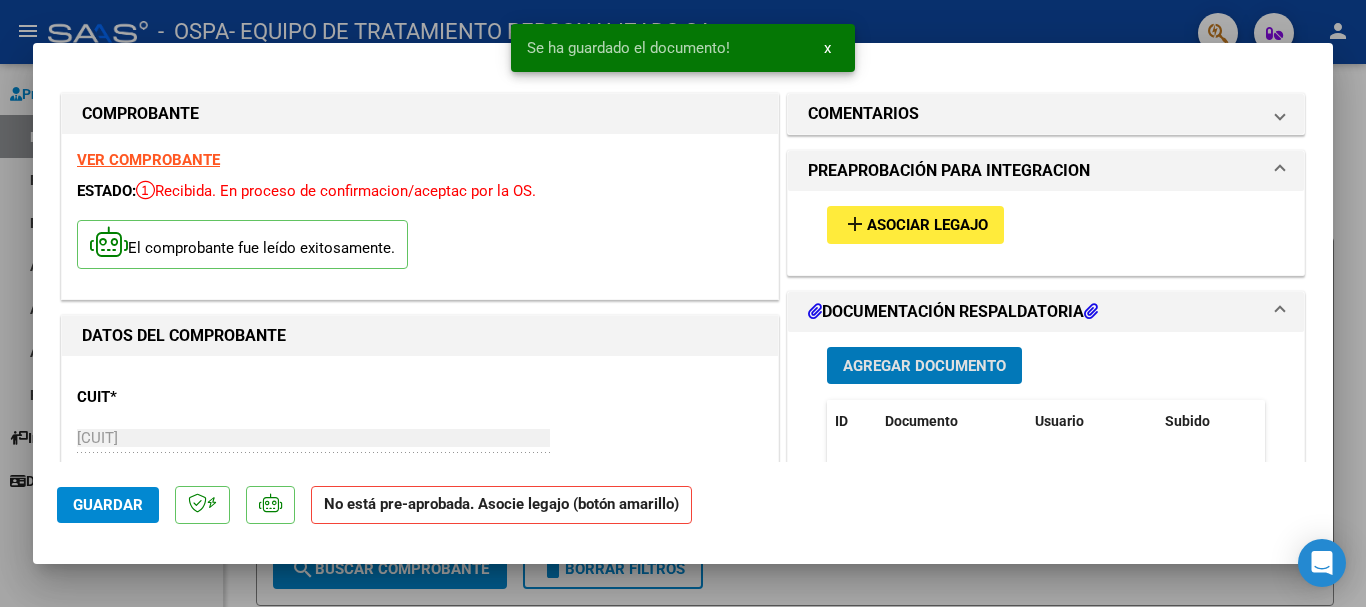 click on "Asociar Legajo" at bounding box center (927, 226) 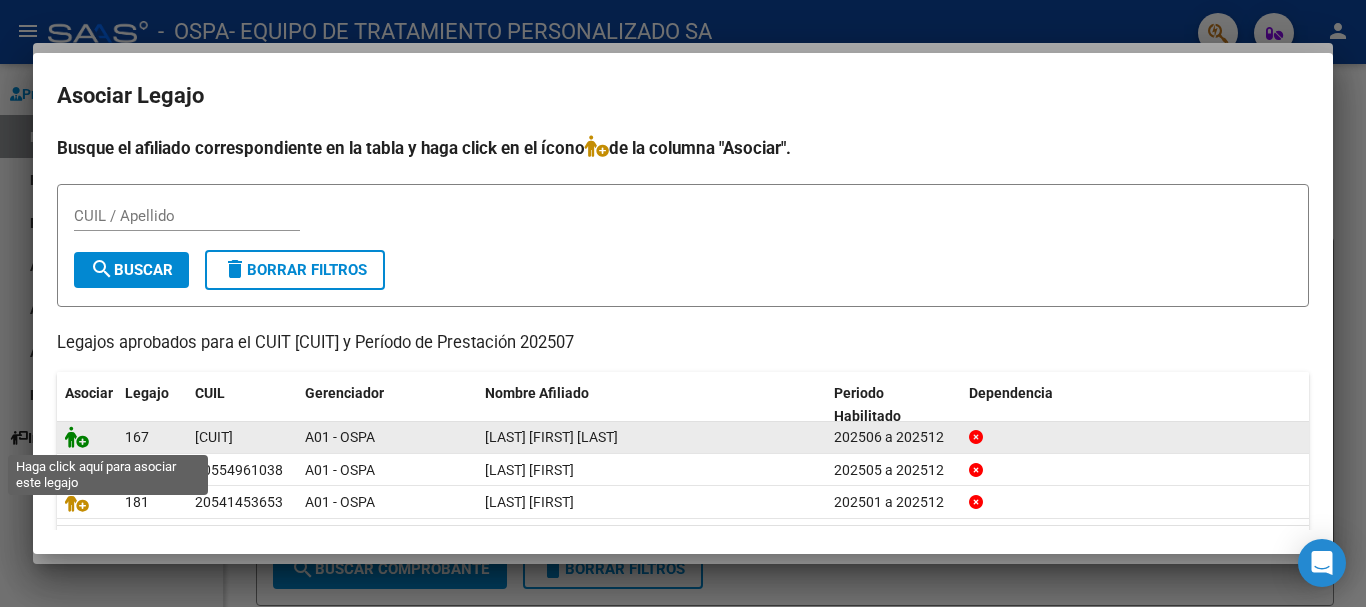 click 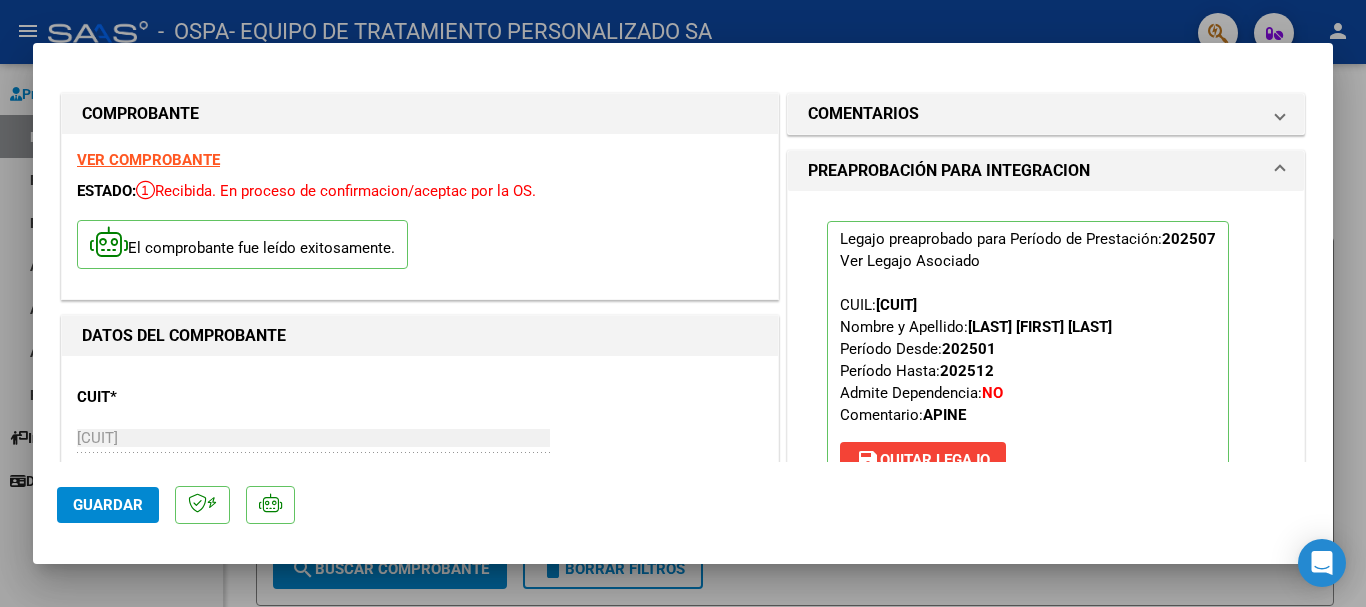 click at bounding box center (683, 303) 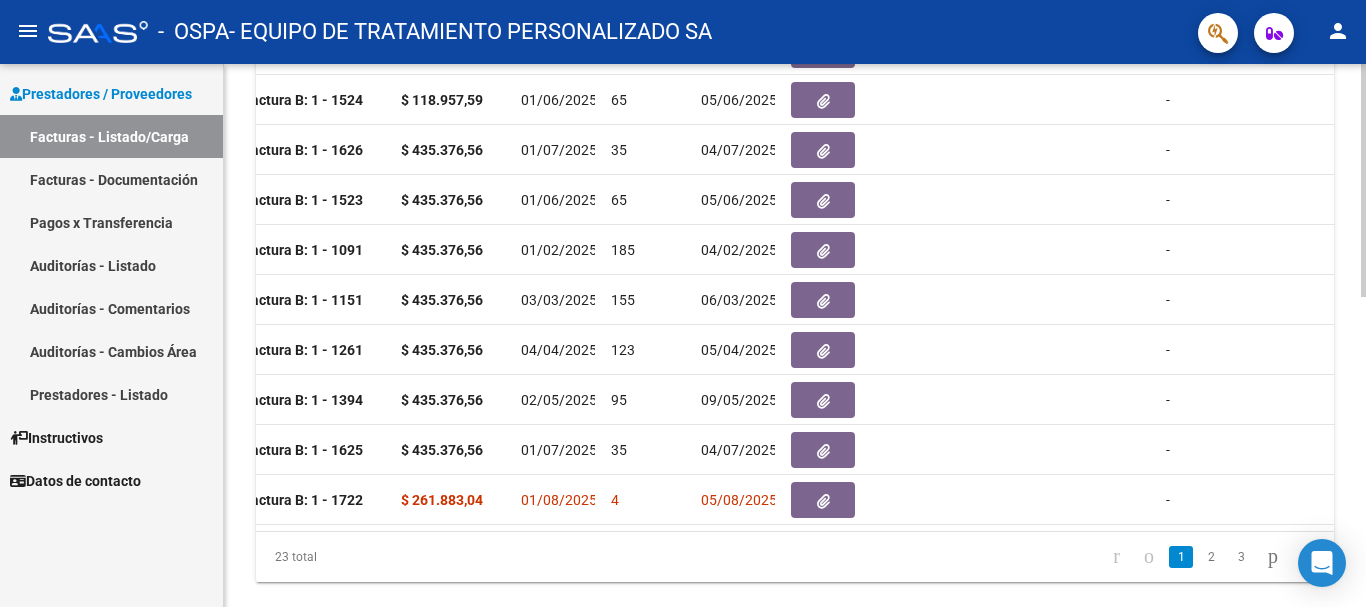 scroll, scrollTop: 677, scrollLeft: 0, axis: vertical 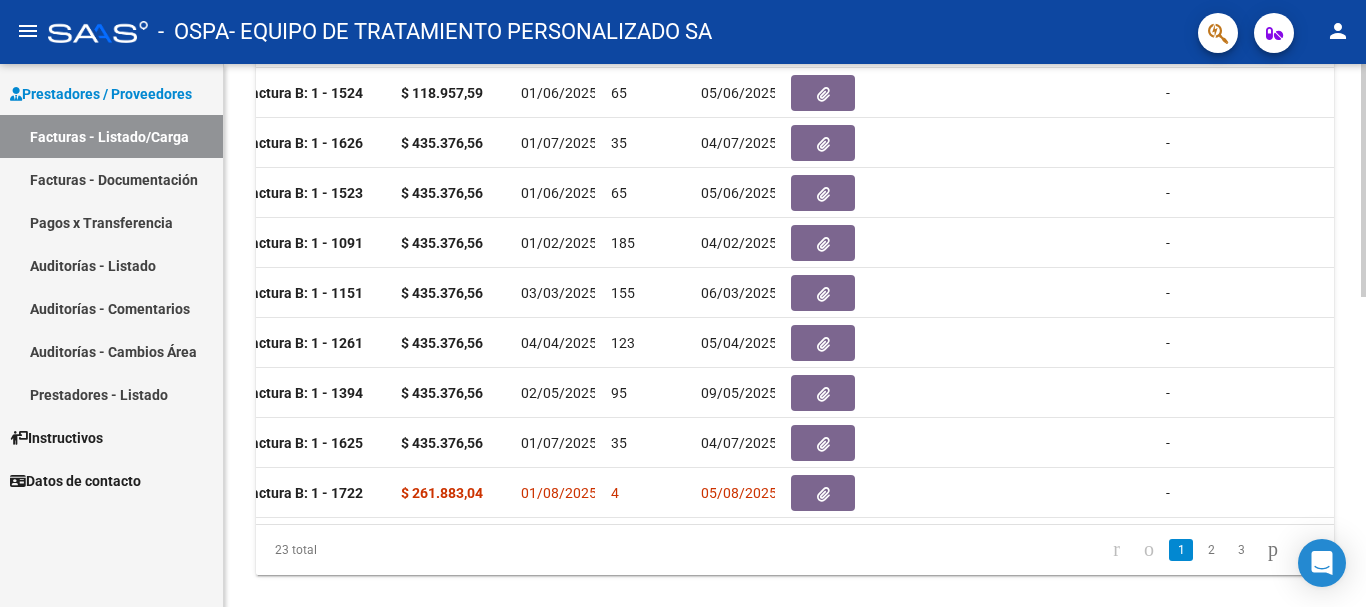click 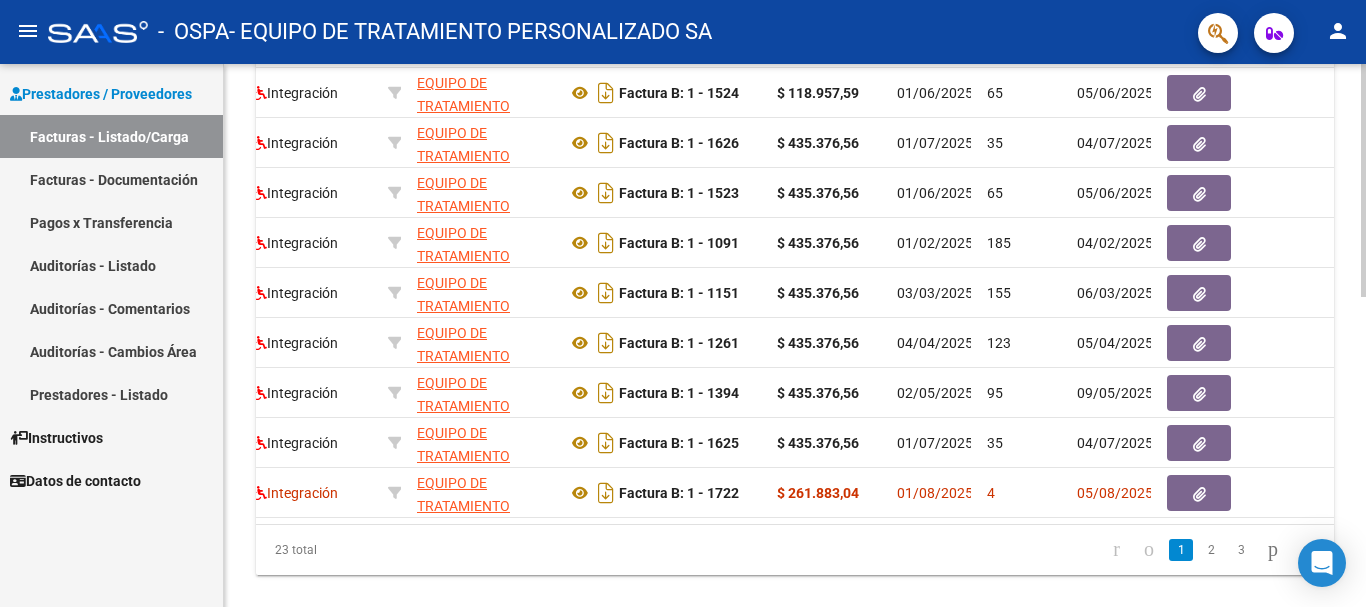 scroll, scrollTop: 0, scrollLeft: 0, axis: both 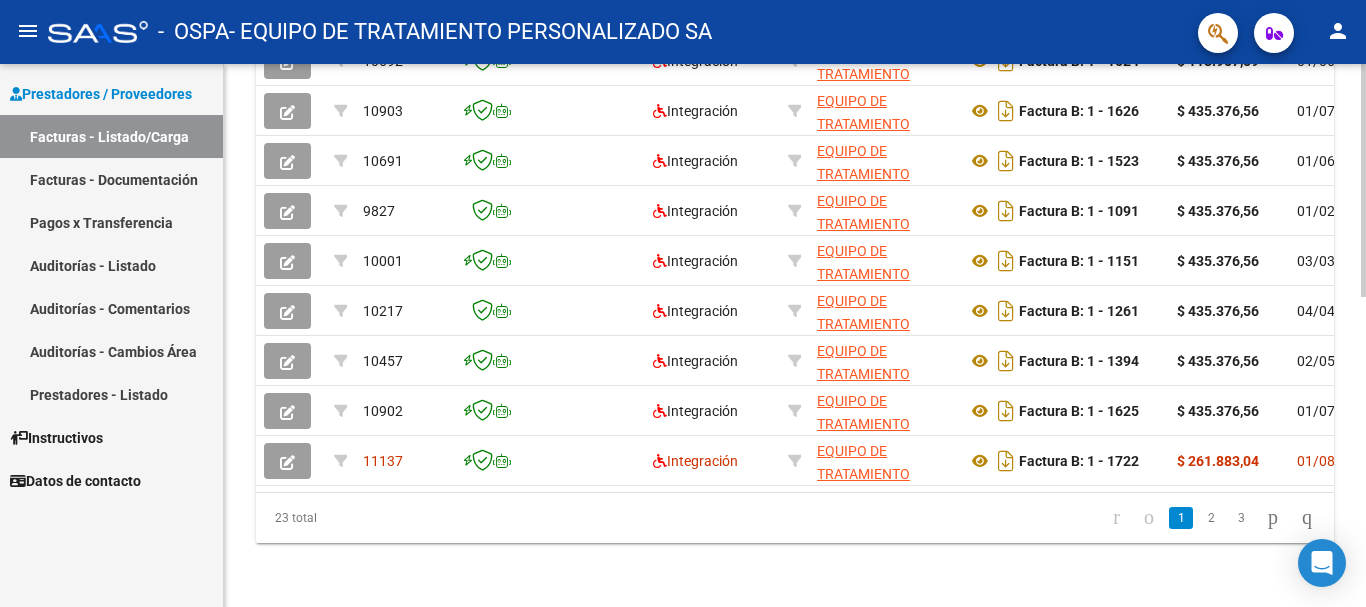 click on "Video tutorial   PRESTADORES -> Listado de CPBTs Emitidos por Prestadores / Proveedores (alt+q)   Cargar Comprobante
cloud_download  CSV  cloud_download  EXCEL  cloud_download  Estandar   Descarga Masiva
Filtros Id Area Area Todos Confirmado   Mostrar totalizadores   FILTROS DEL COMPROBANTE  Comprobante Tipo Comprobante Tipo Start date – End date Fec. Comprobante Desde / Hasta Días Emisión Desde(cant. días) Días Emisión Hasta(cant. días) CUIT / Razón Social Pto. Venta Nro. Comprobante Código SSS CAE Válido CAE Válido Todos Cargado Módulo Hosp. Todos Tiene facturacion Apócrifa Hospital Refes  FILTROS DE INTEGRACION  Período De Prestación Campos del Archivo de Rendición Devuelto x SSS (dr_envio) Todos Rendido x SSS (dr_envio) Tipo de Registro Tipo de Registro Período Presentación Período Presentación Campos del Legajo Asociado (preaprobación) Afiliado Legajo (cuil/nombre) Todos Solo facturas preaprobadas  MAS FILTROS  Todos Con Doc. Respaldatoria Todos Con Trazabilidad Todos – – 4" 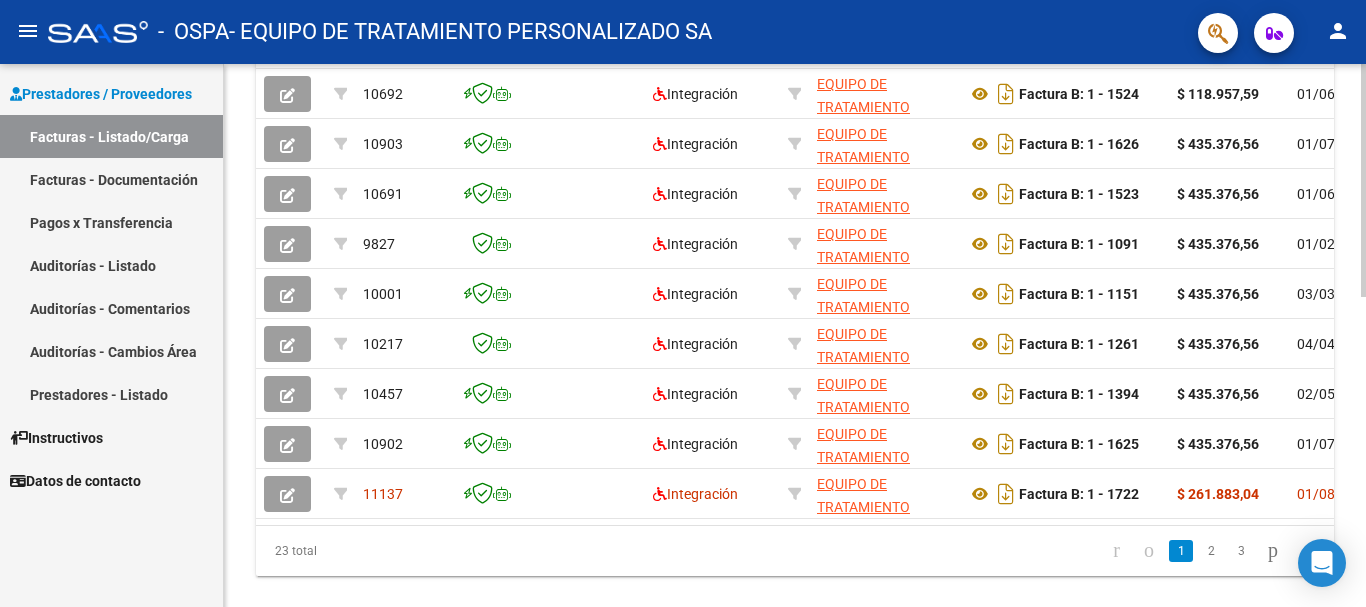 scroll, scrollTop: 725, scrollLeft: 0, axis: vertical 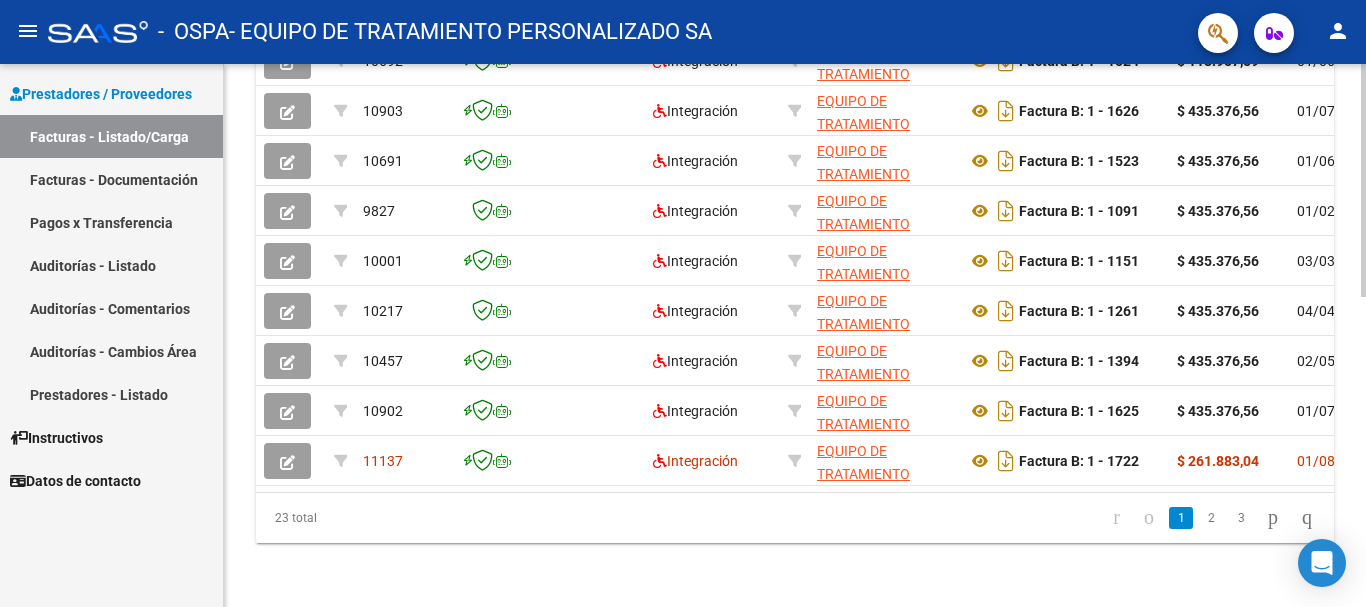 click 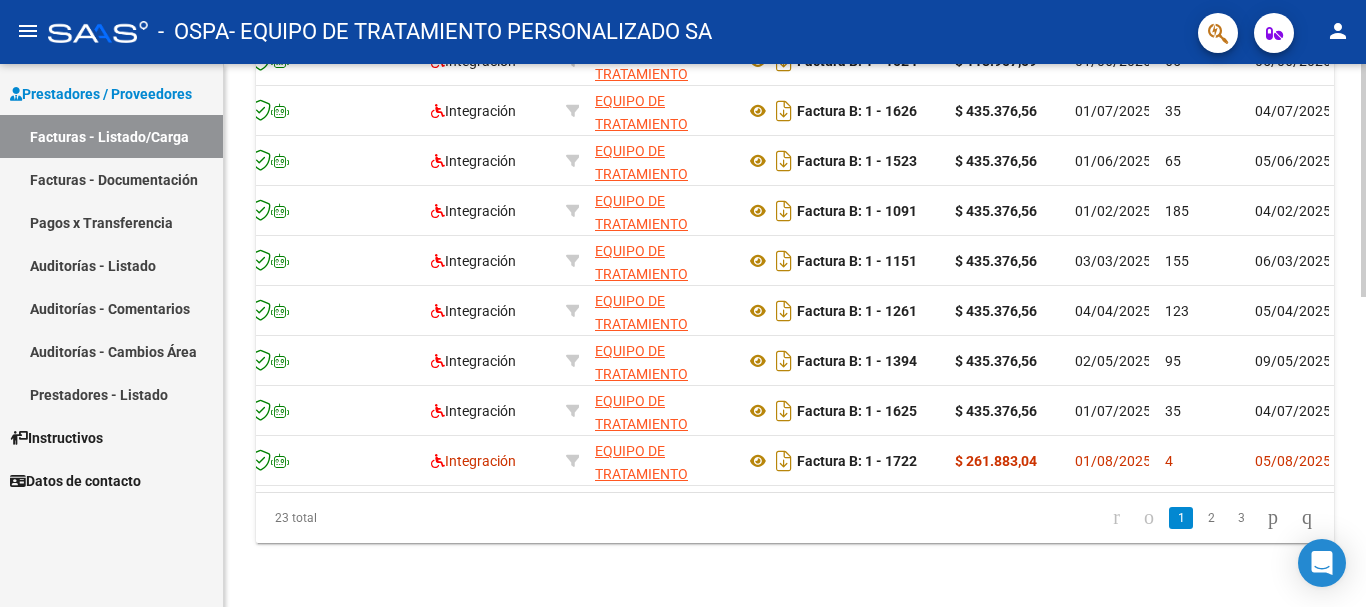 scroll, scrollTop: 725, scrollLeft: 0, axis: vertical 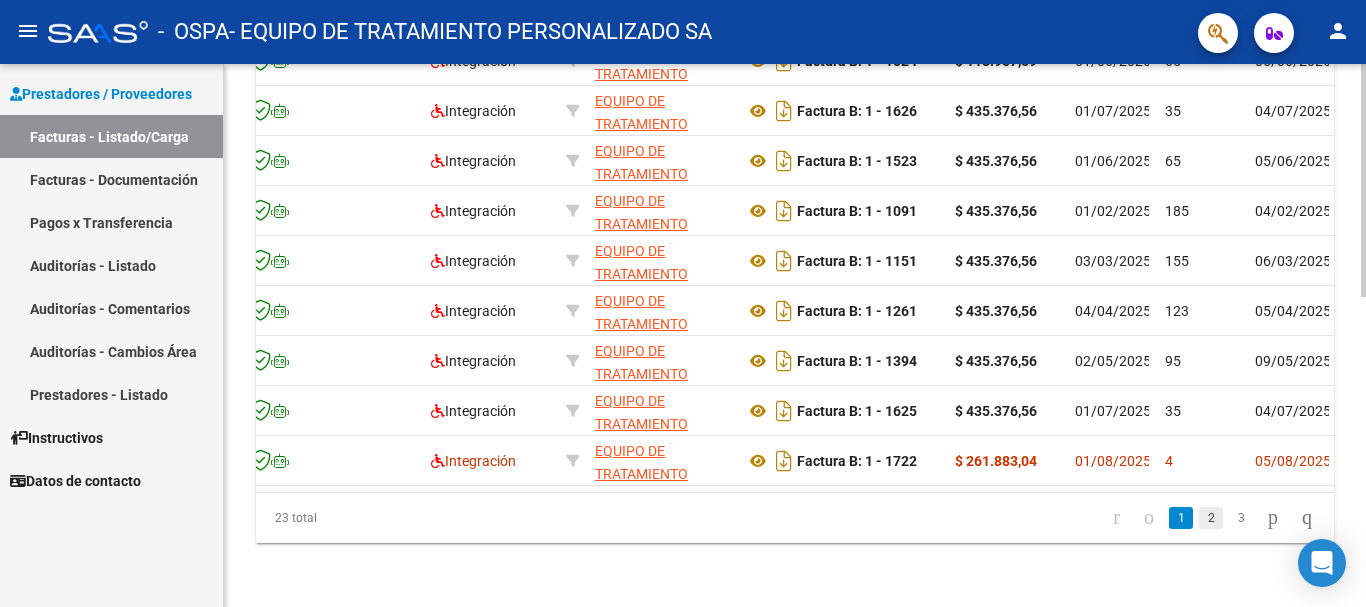 click on "2" 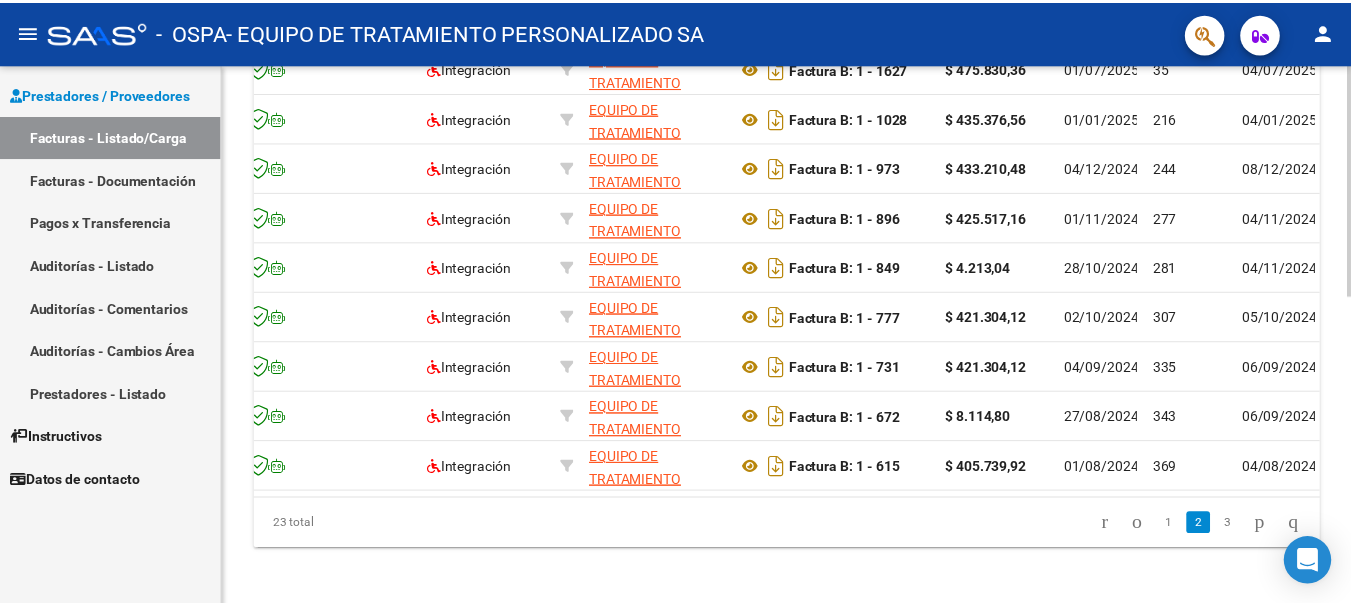 scroll, scrollTop: 725, scrollLeft: 0, axis: vertical 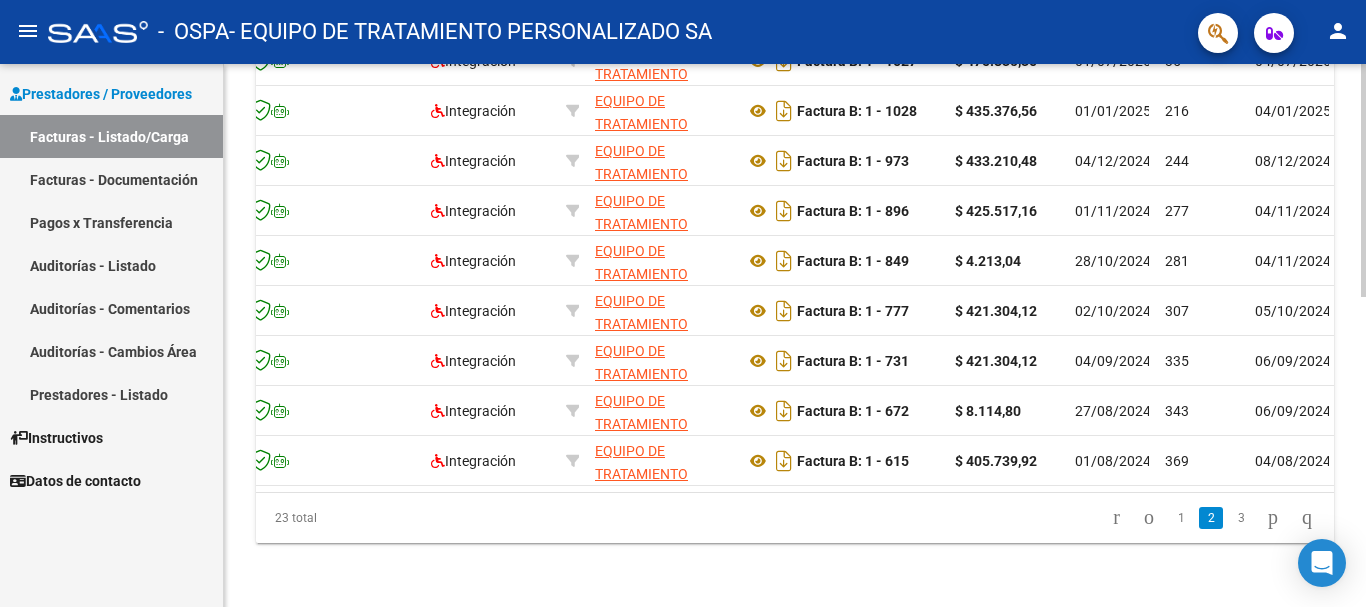 click 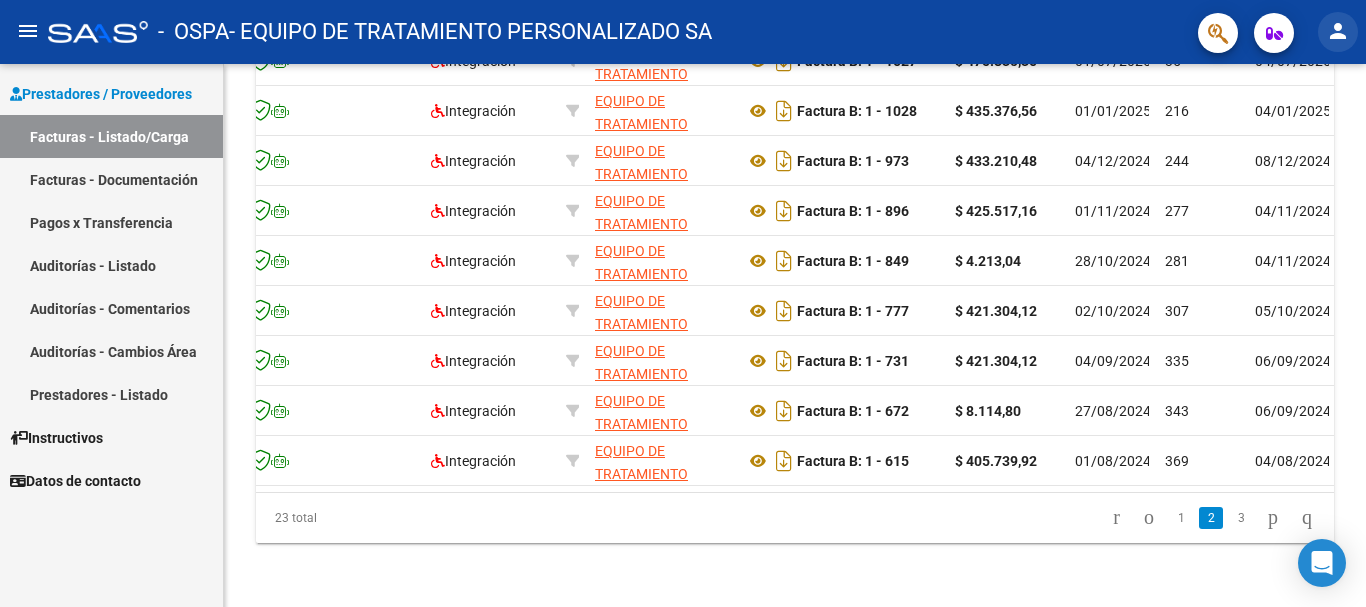 click on "person" 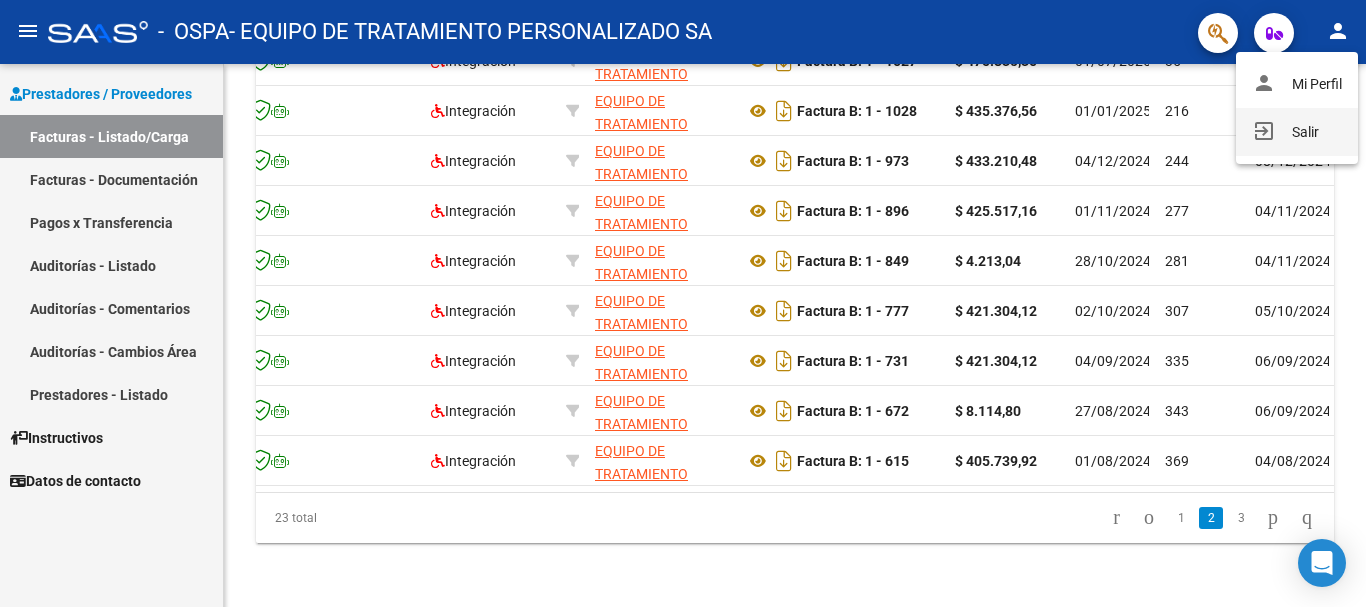 click on "exit_to_app  Salir" at bounding box center [1297, 132] 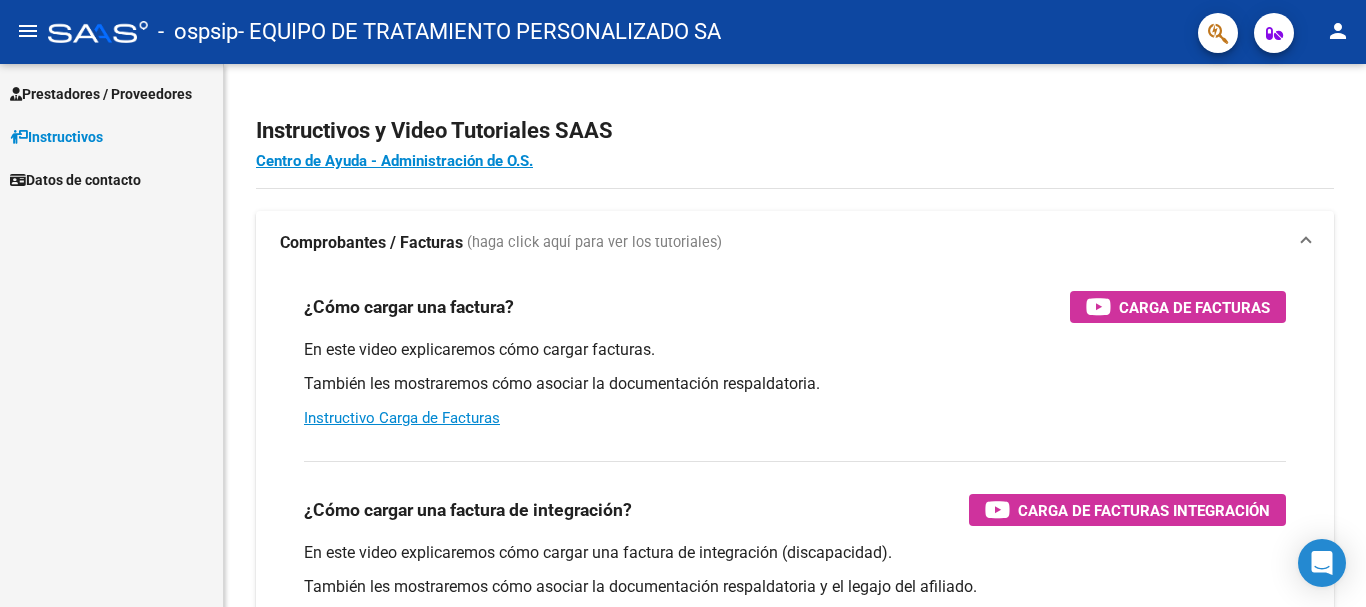 scroll, scrollTop: 0, scrollLeft: 0, axis: both 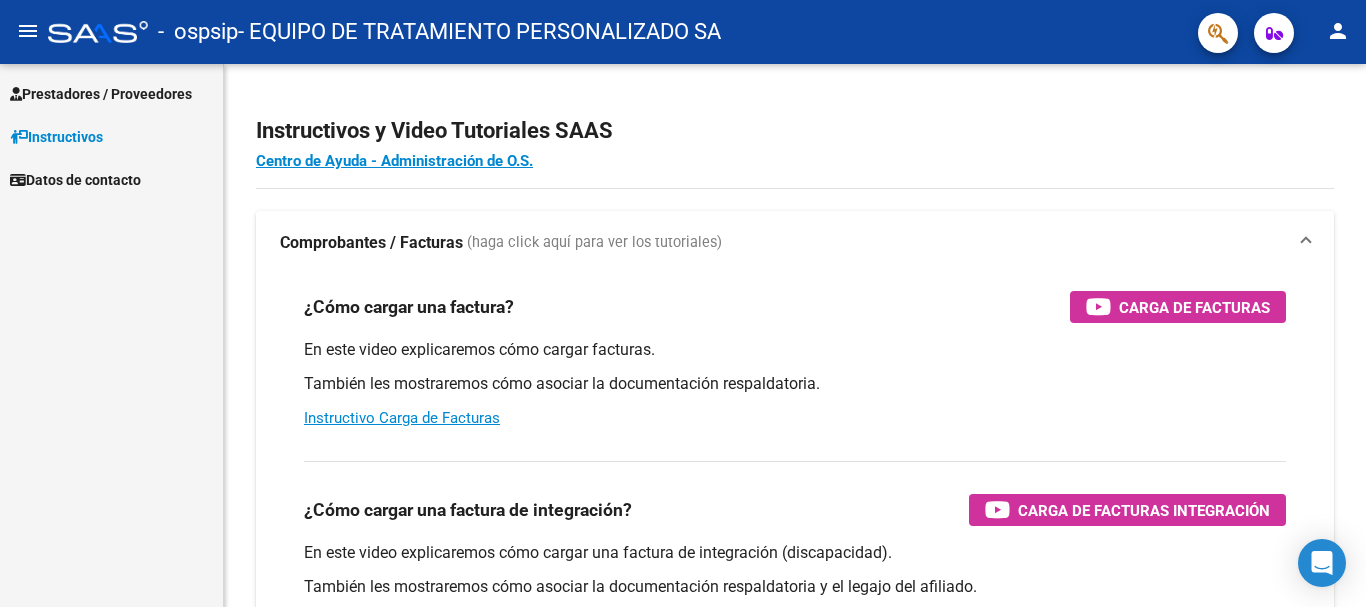 click on "Prestadores / Proveedores" at bounding box center [101, 94] 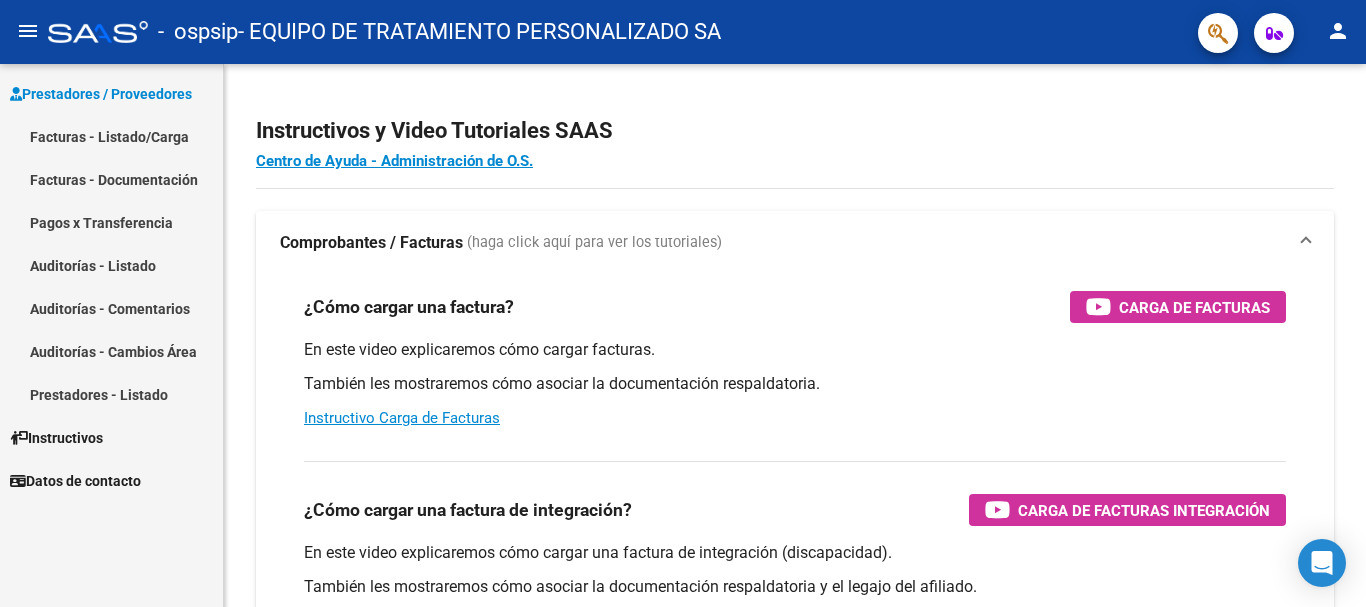 click on "Facturas - Listado/Carga" at bounding box center [111, 136] 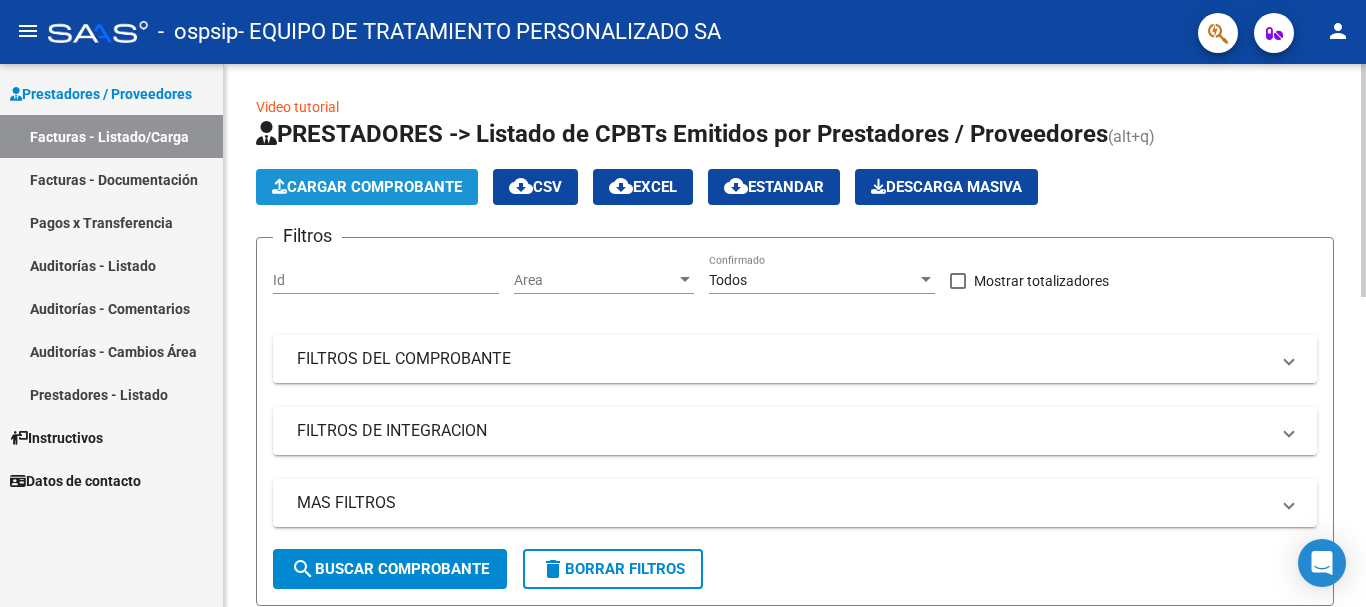 click on "Cargar Comprobante" 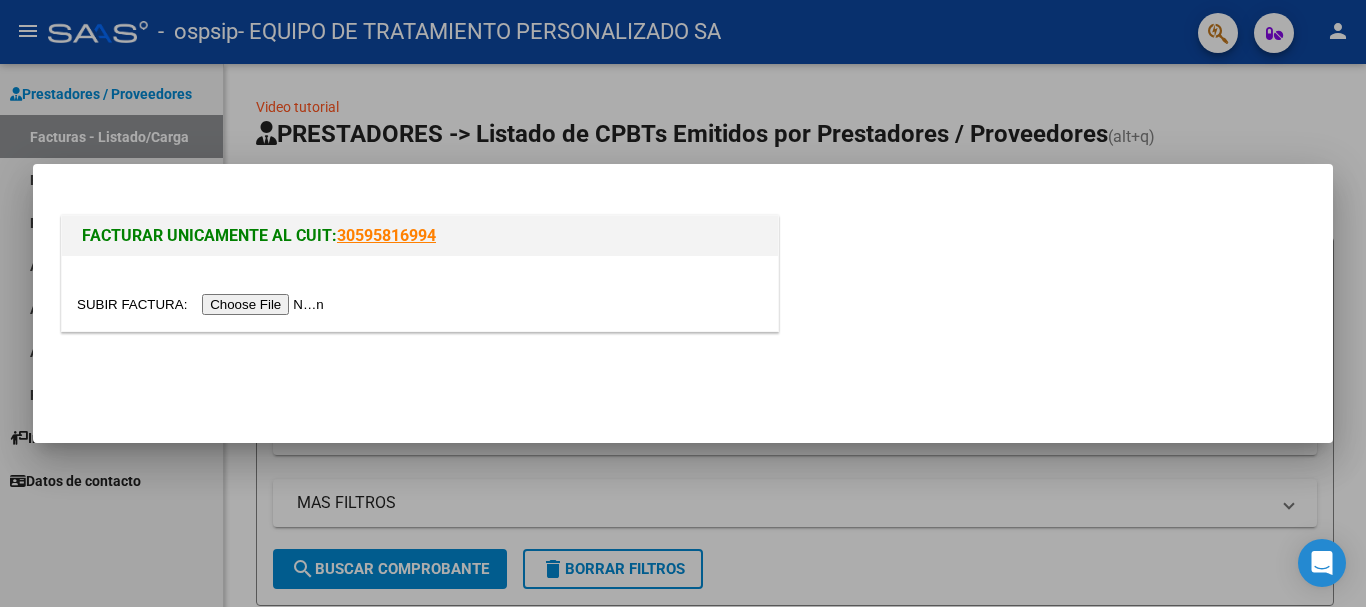 click at bounding box center [203, 304] 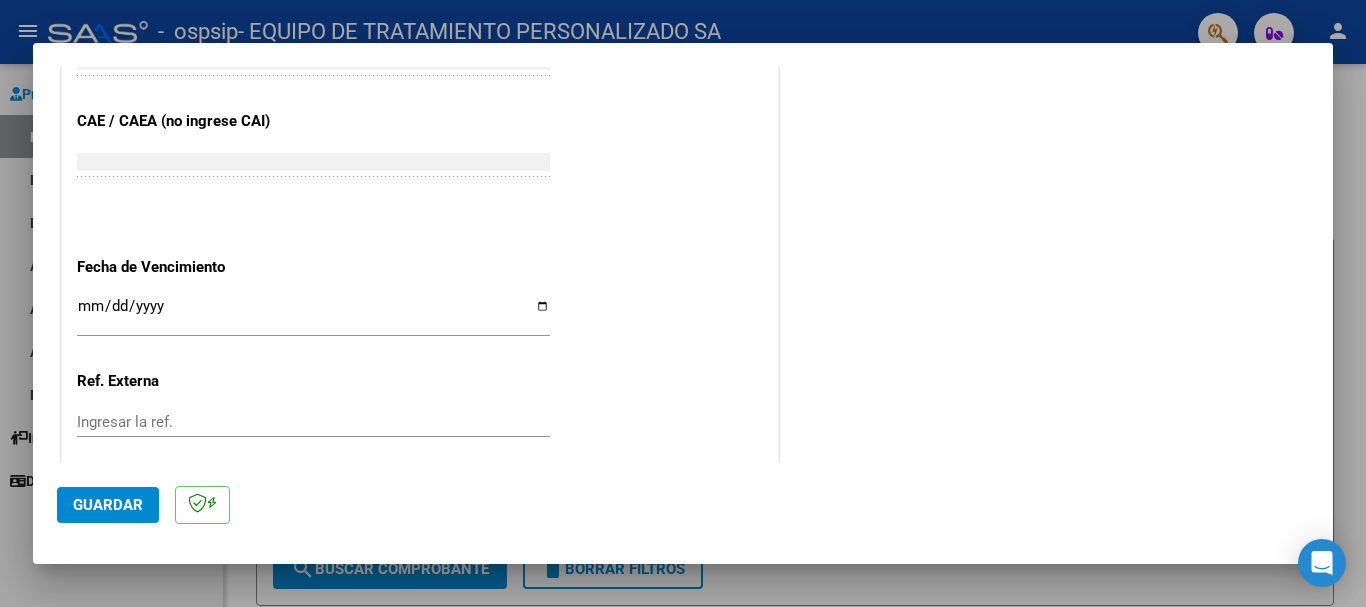scroll, scrollTop: 1308, scrollLeft: 0, axis: vertical 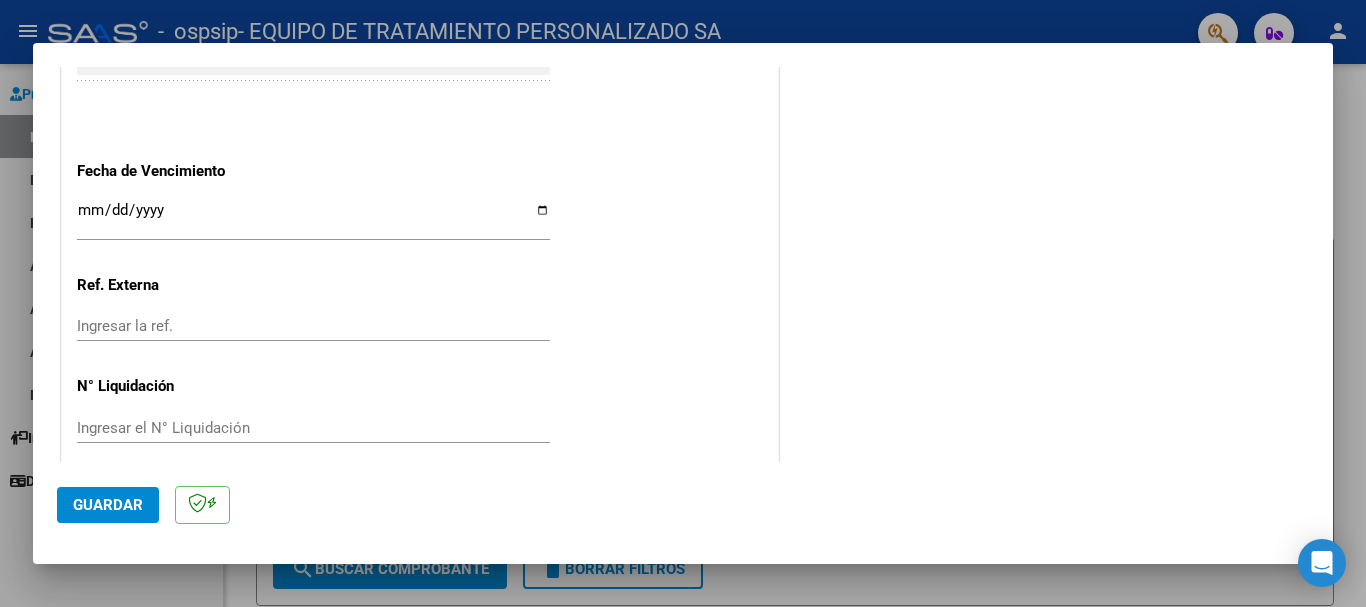 click on "Ingresar la fecha" at bounding box center [313, 218] 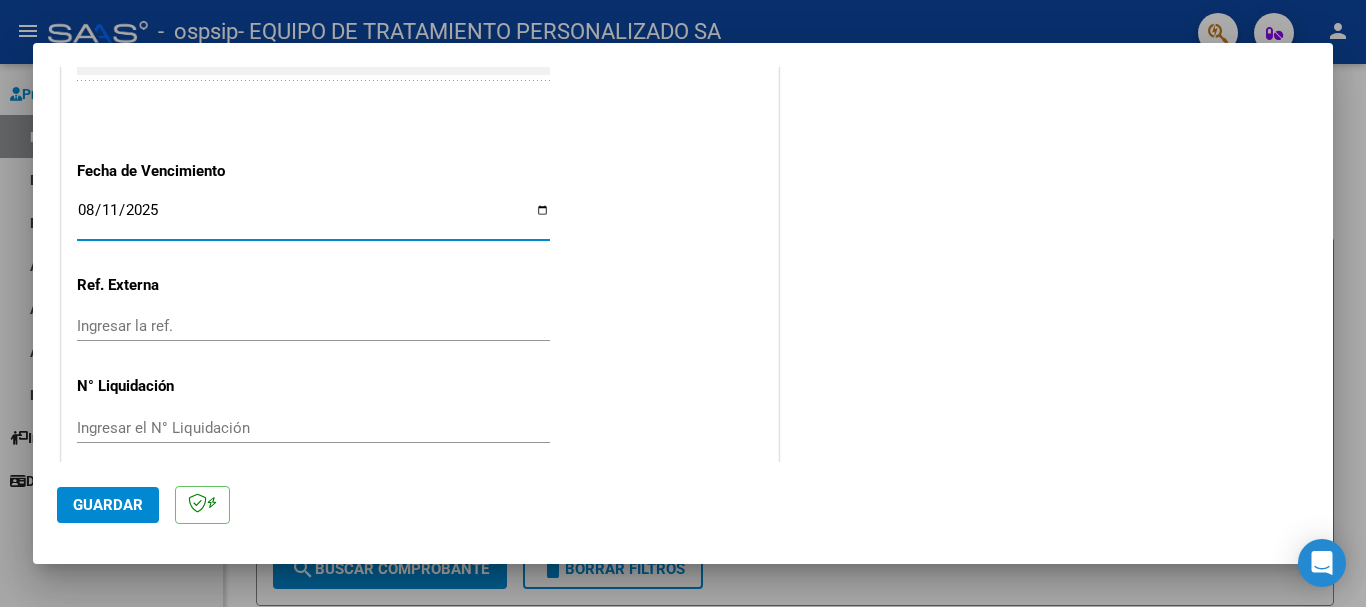 type on "2025-08-11" 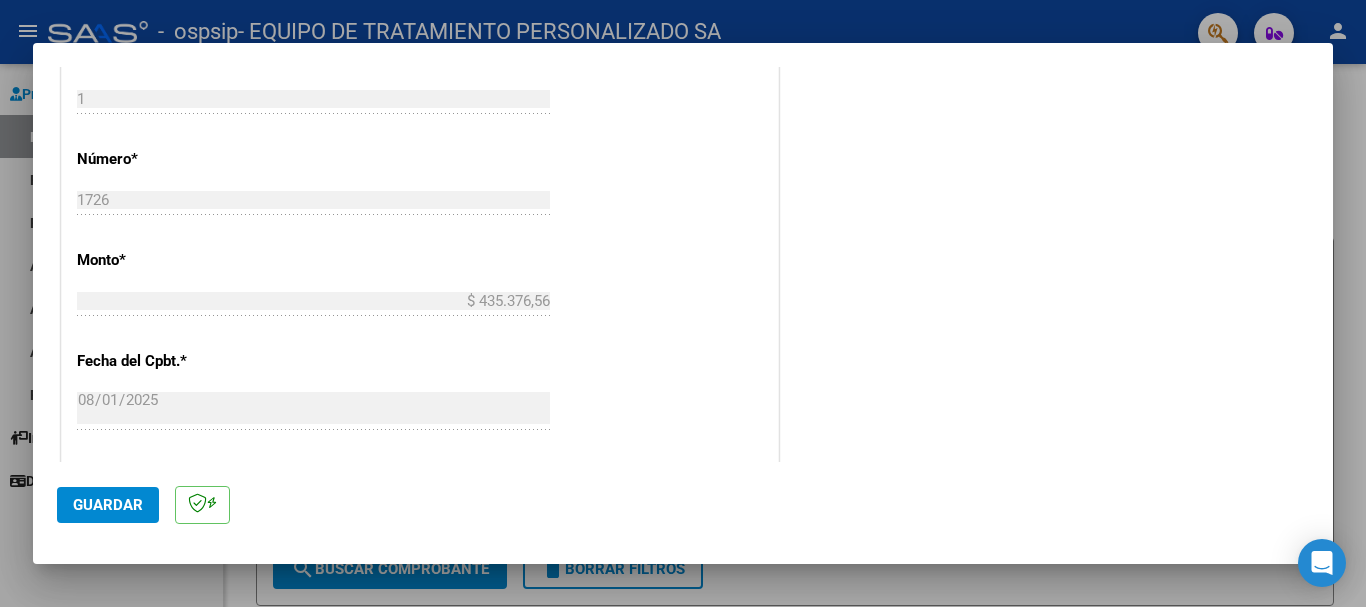 scroll, scrollTop: 834, scrollLeft: 0, axis: vertical 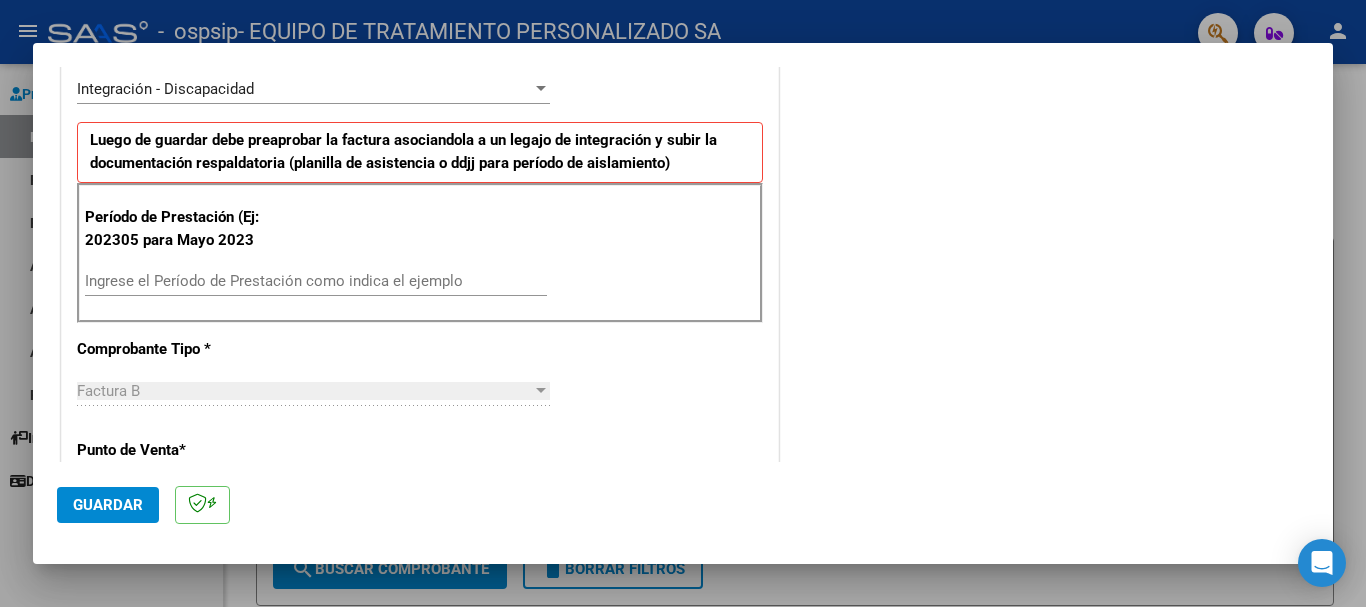 click on "Ingrese el Período de Prestación como indica el ejemplo" at bounding box center [316, 281] 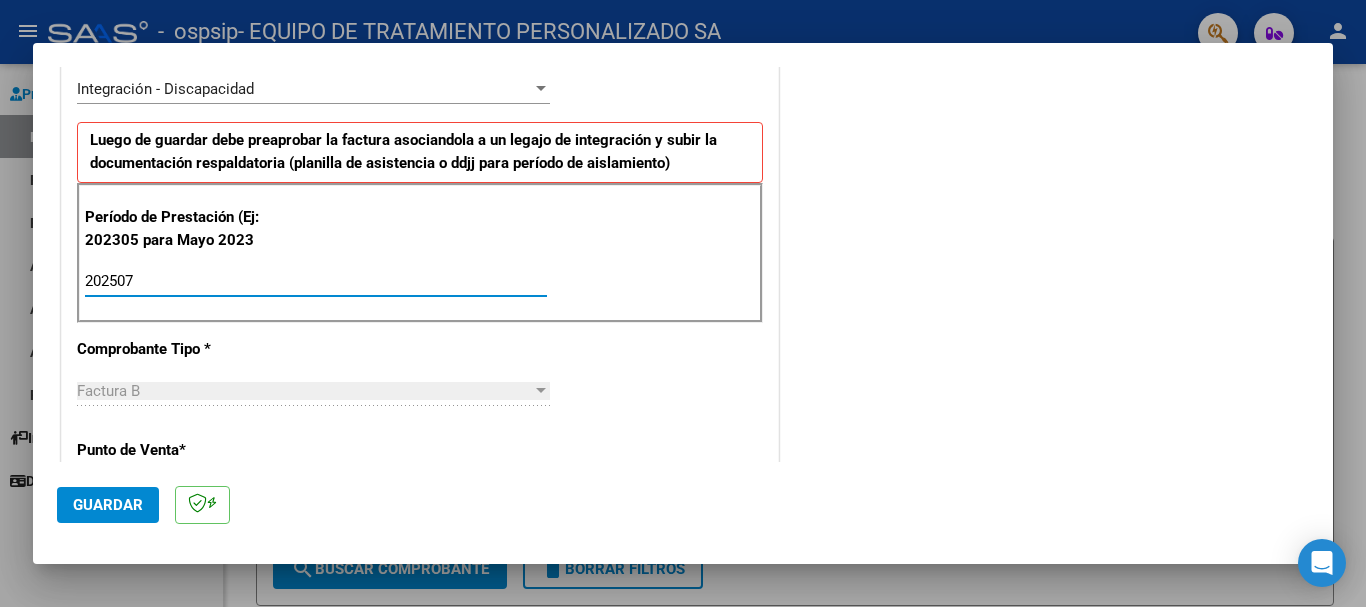 type on "202507" 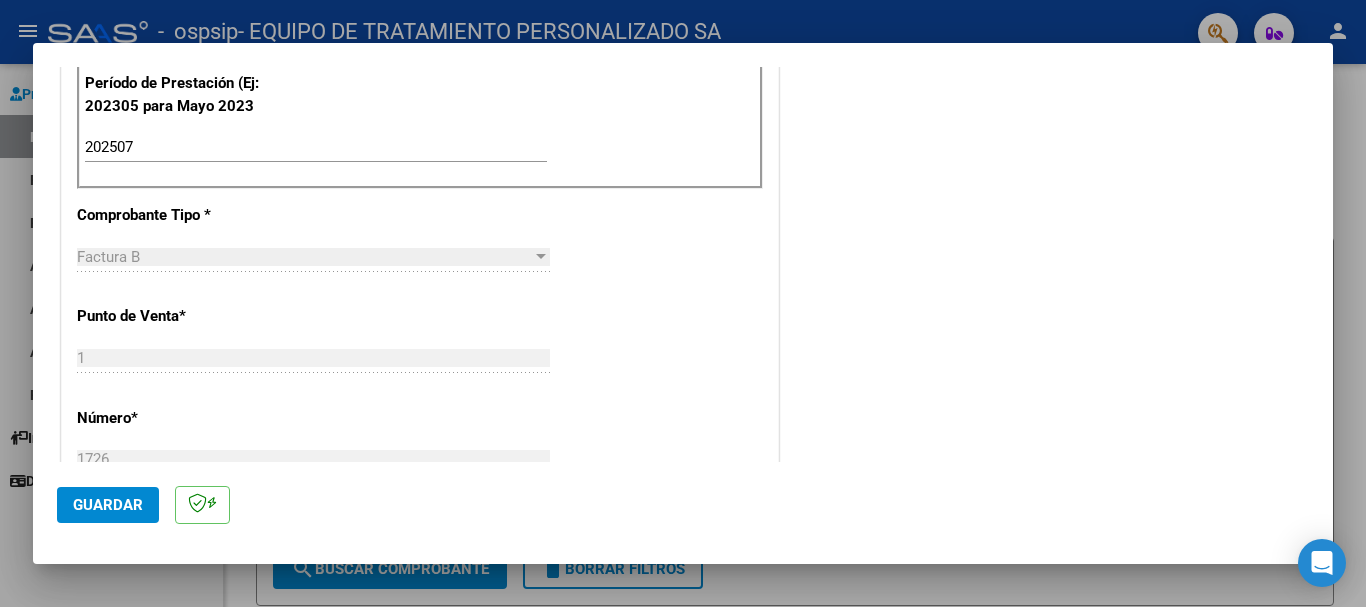 scroll, scrollTop: 608, scrollLeft: 0, axis: vertical 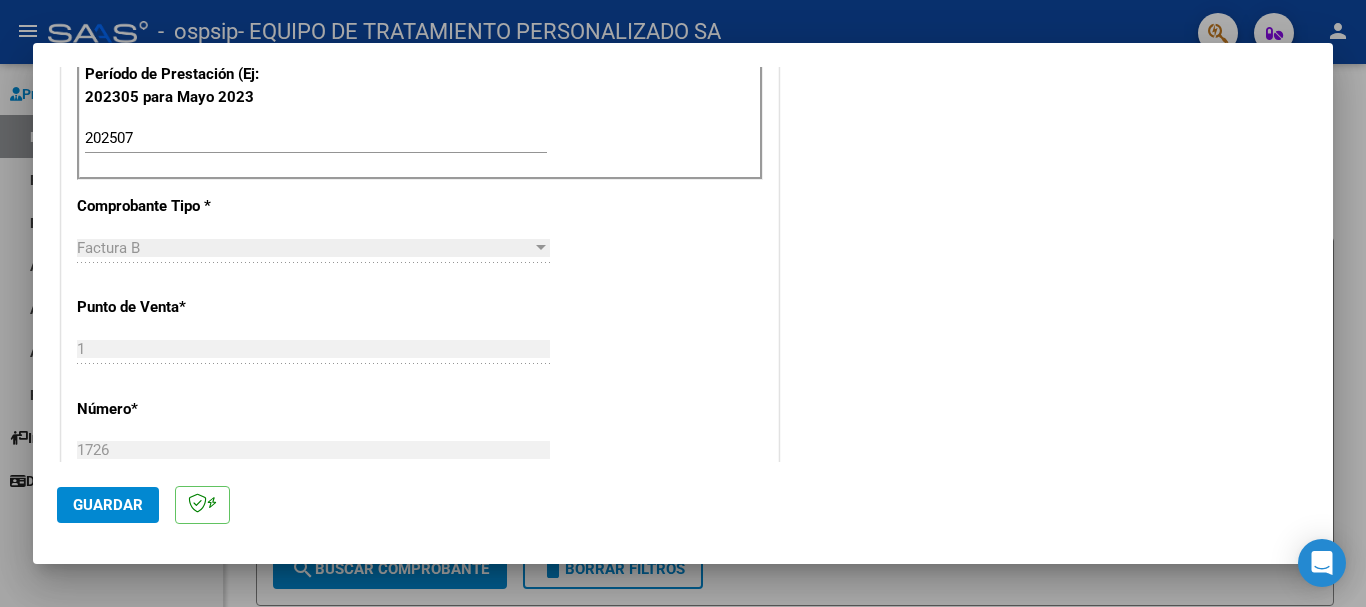 click on "Guardar" 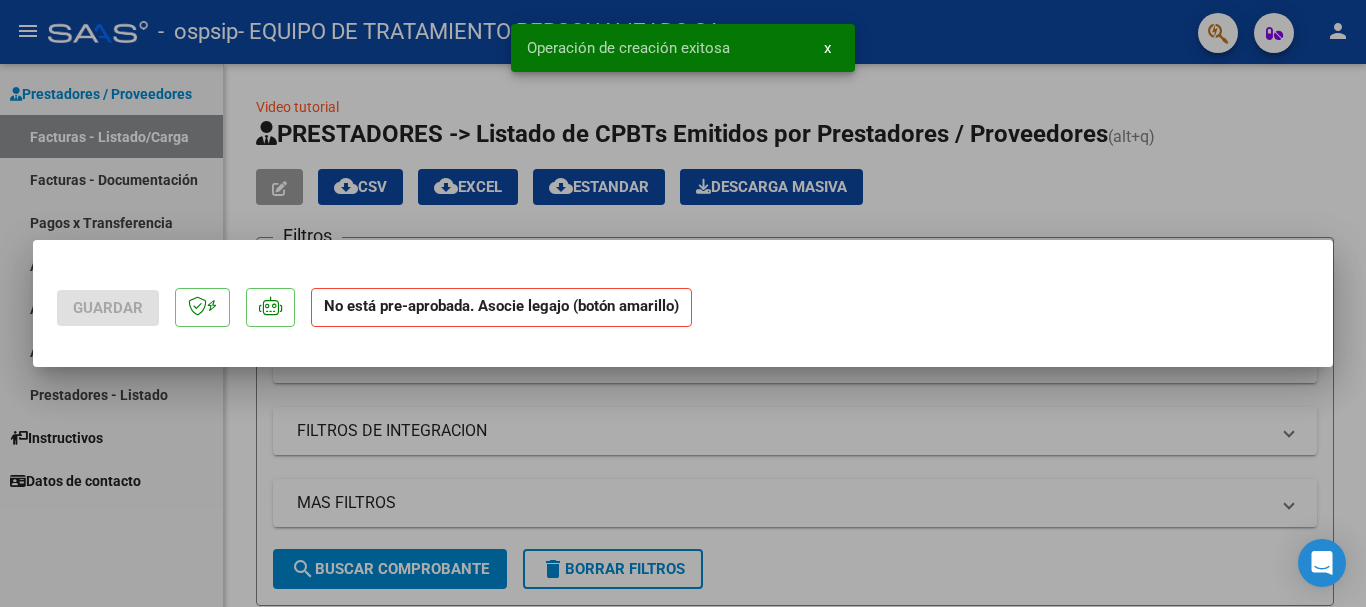 scroll, scrollTop: 0, scrollLeft: 0, axis: both 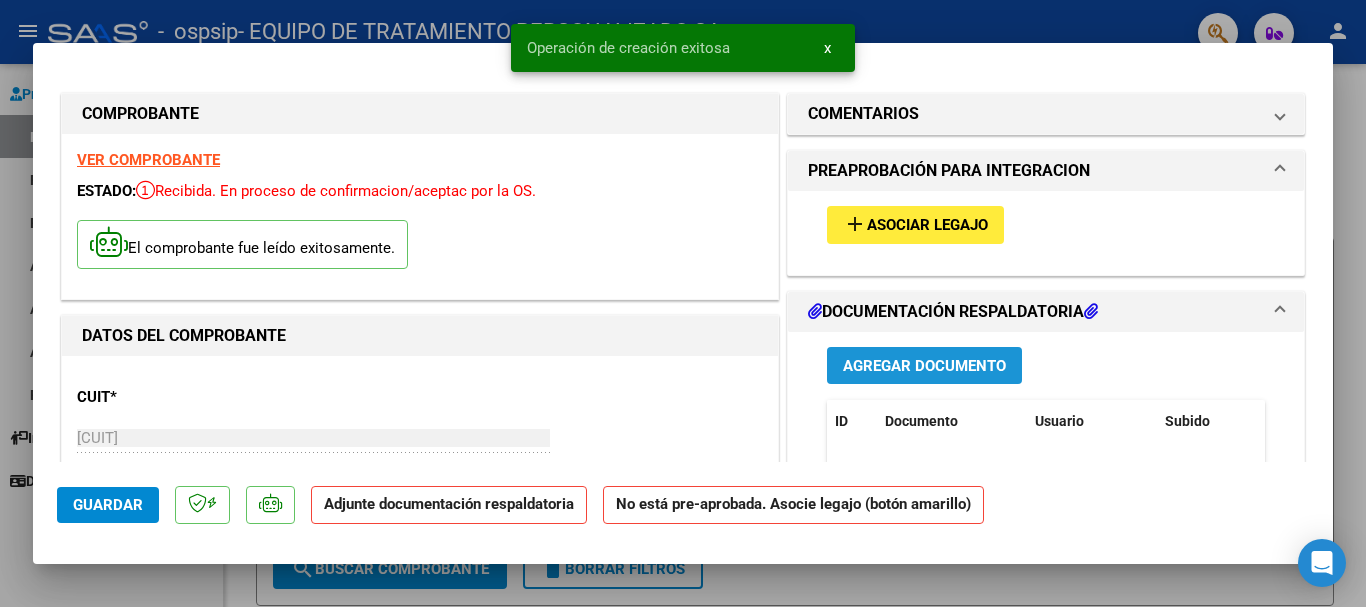 click on "Agregar Documento" at bounding box center [924, 366] 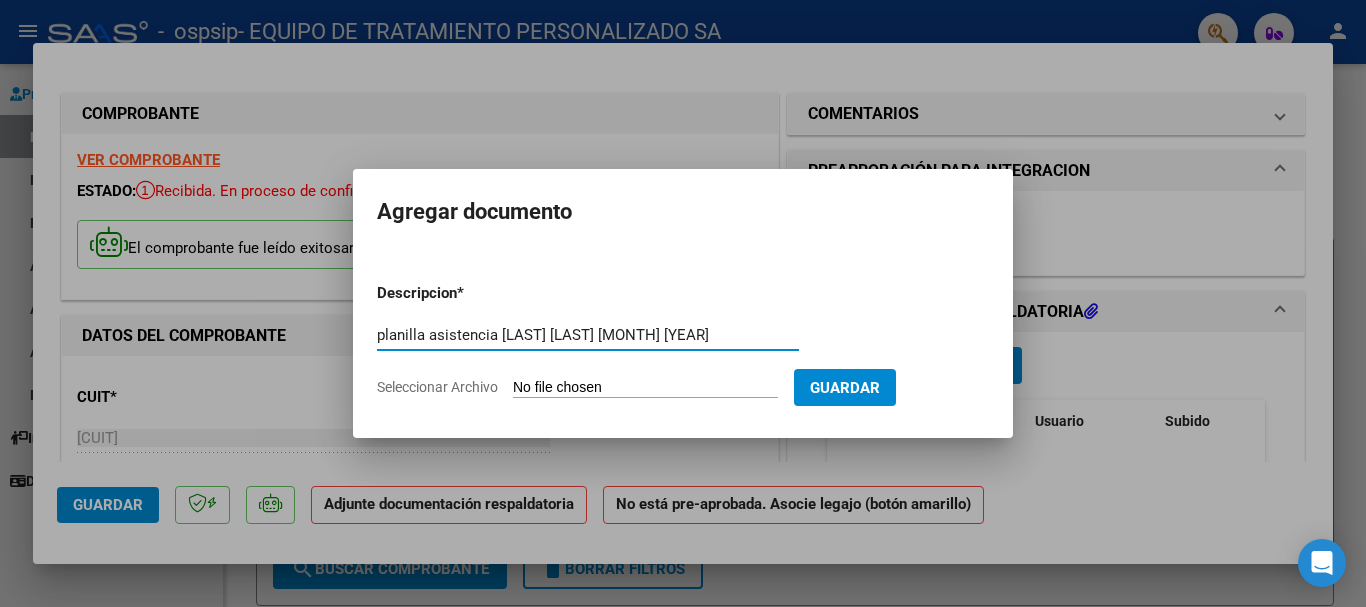 type on "planilla asistencia Ludmila Rojas Julio 2025" 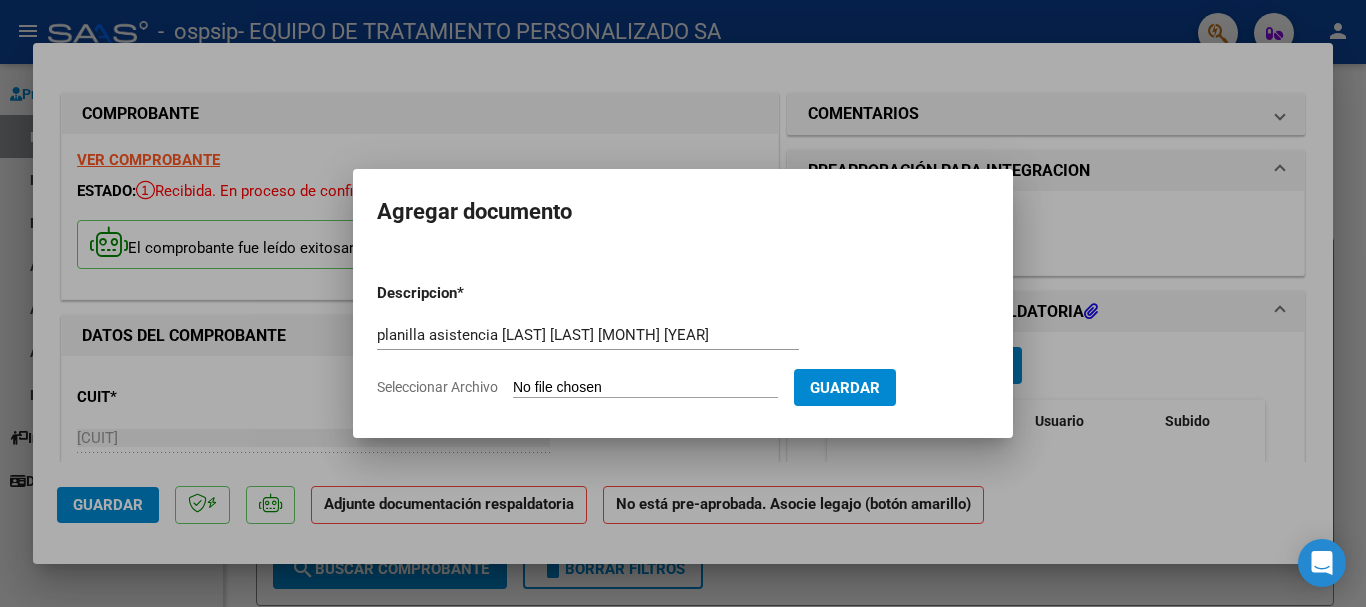 click on "Seleccionar Archivo" at bounding box center [645, 388] 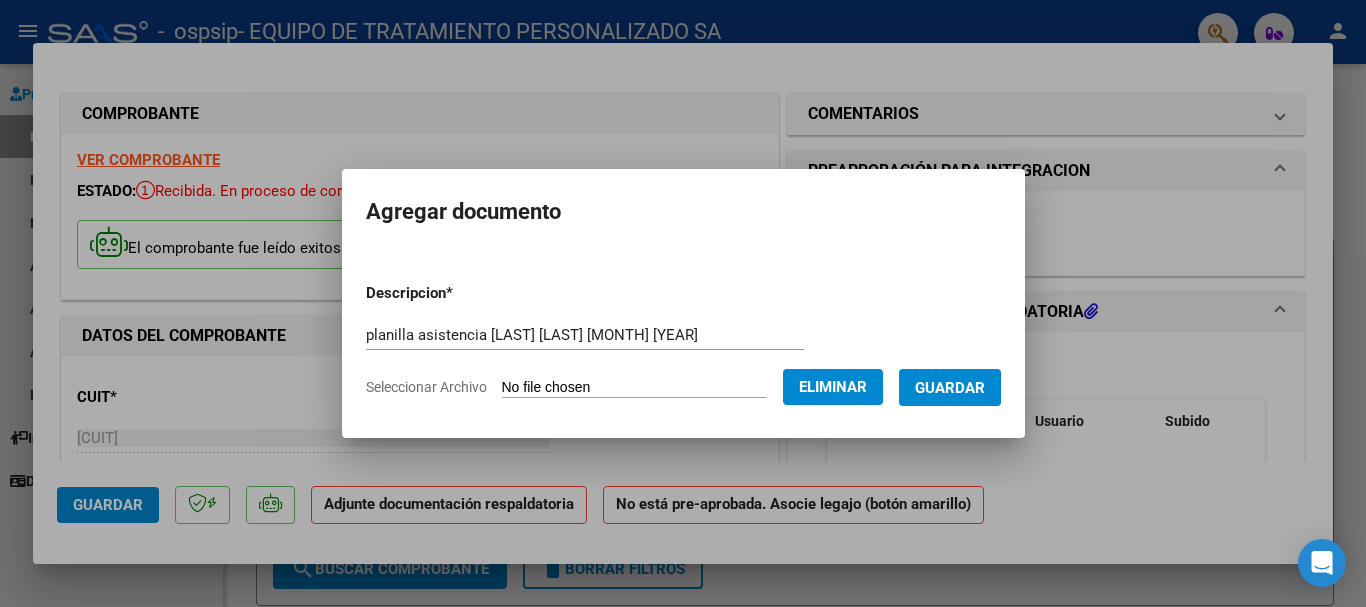 click on "Guardar" at bounding box center [950, 388] 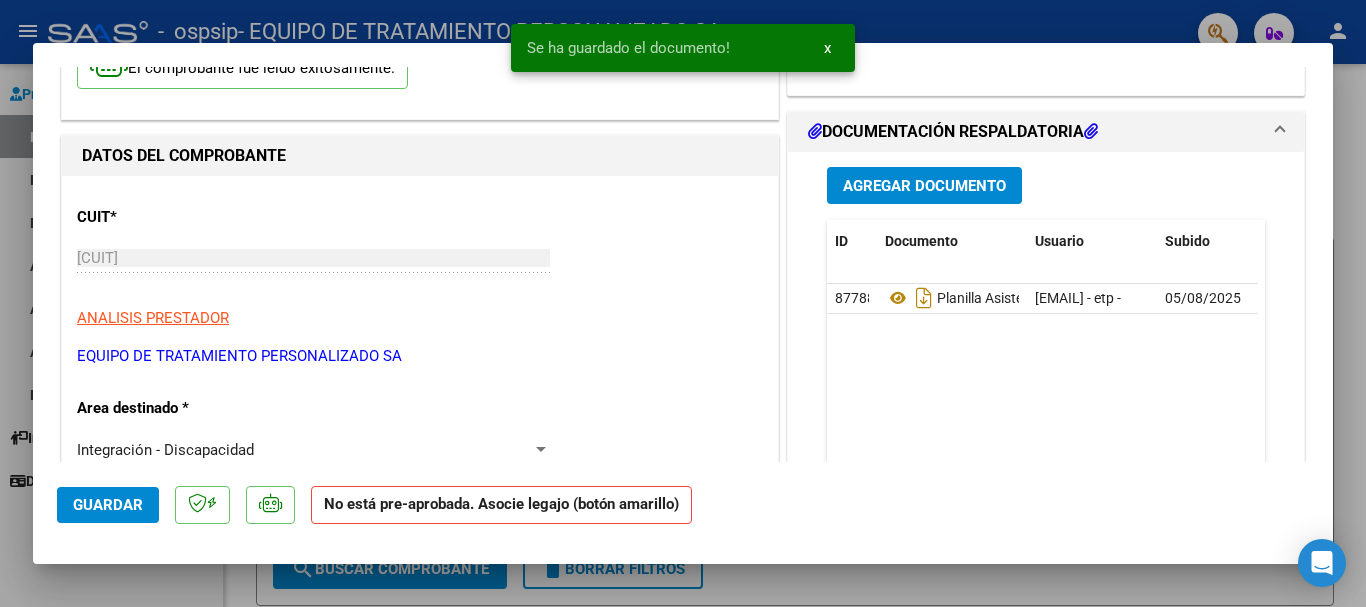 scroll, scrollTop: 208, scrollLeft: 0, axis: vertical 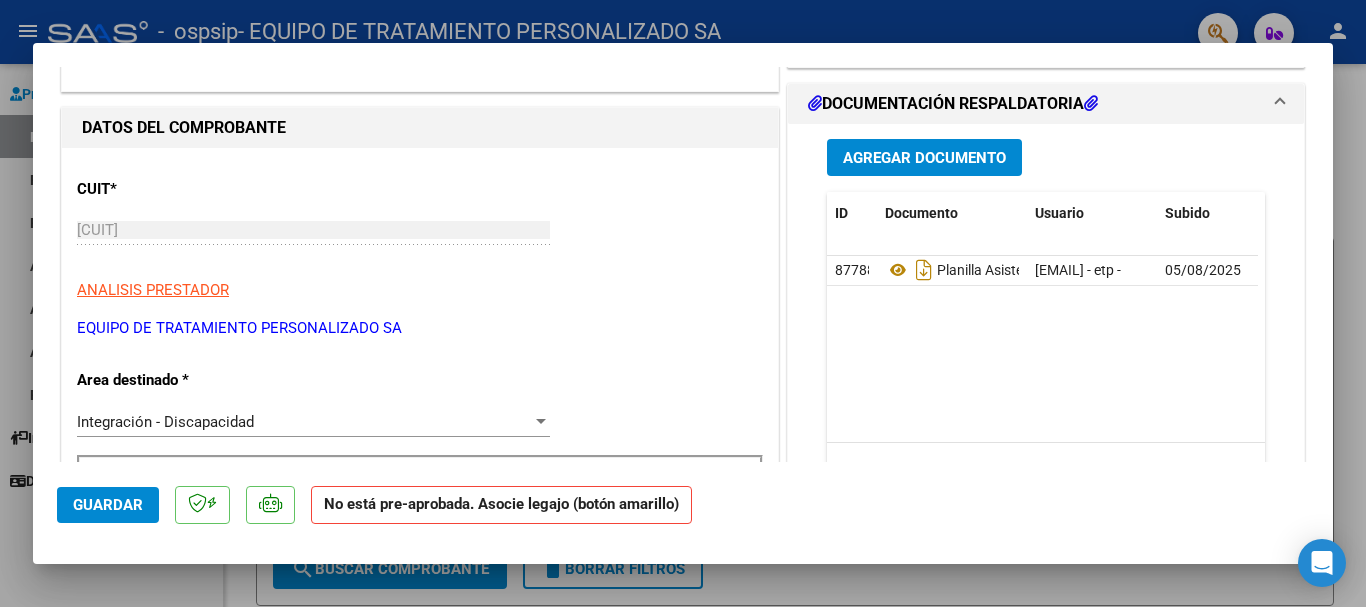 click on "Agregar Documento" at bounding box center [924, 158] 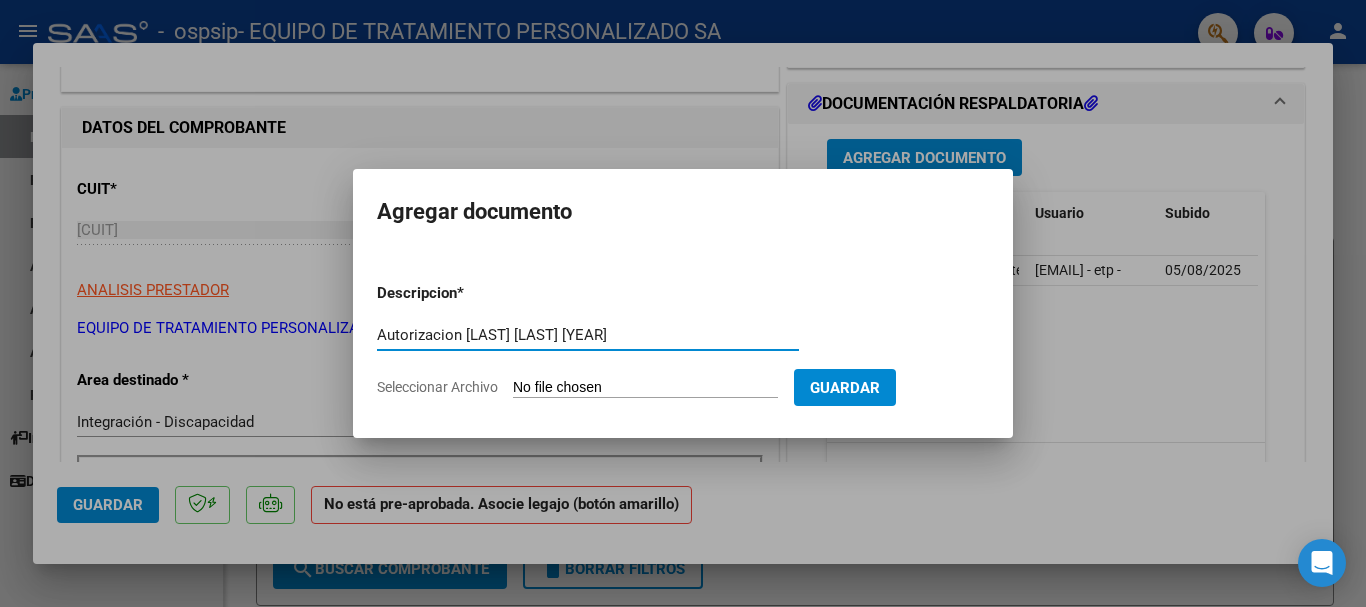 type on "Autorizacion Ludmila Rojas 2025" 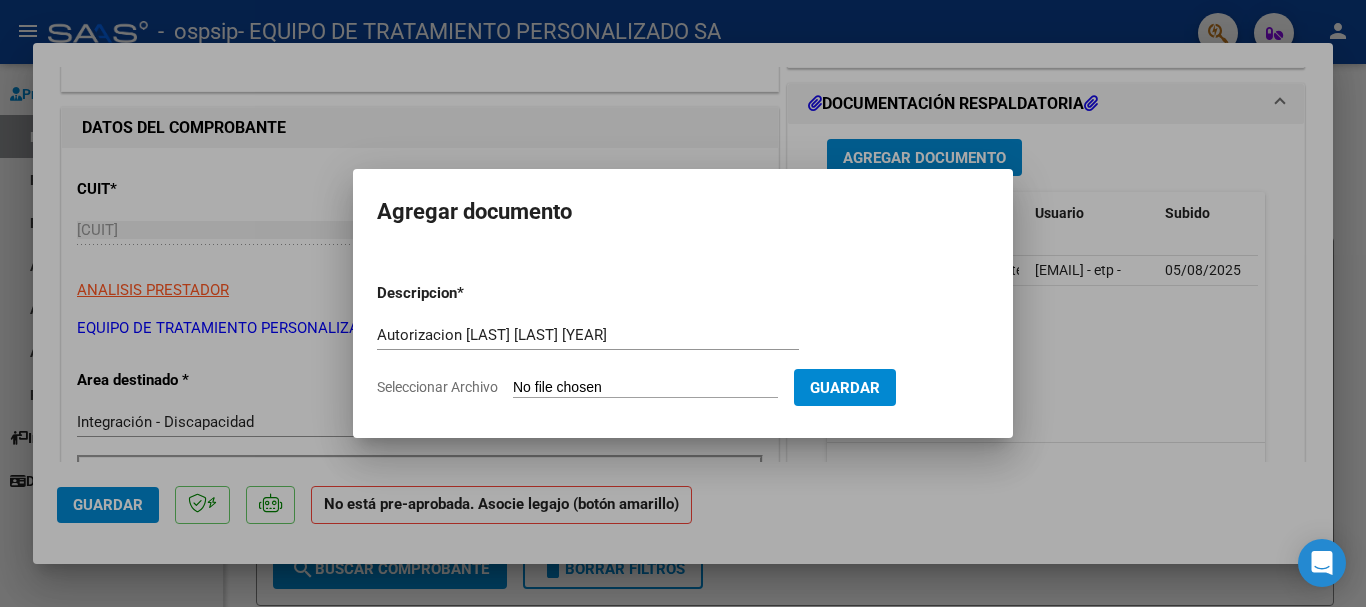 click on "Seleccionar Archivo" at bounding box center (645, 388) 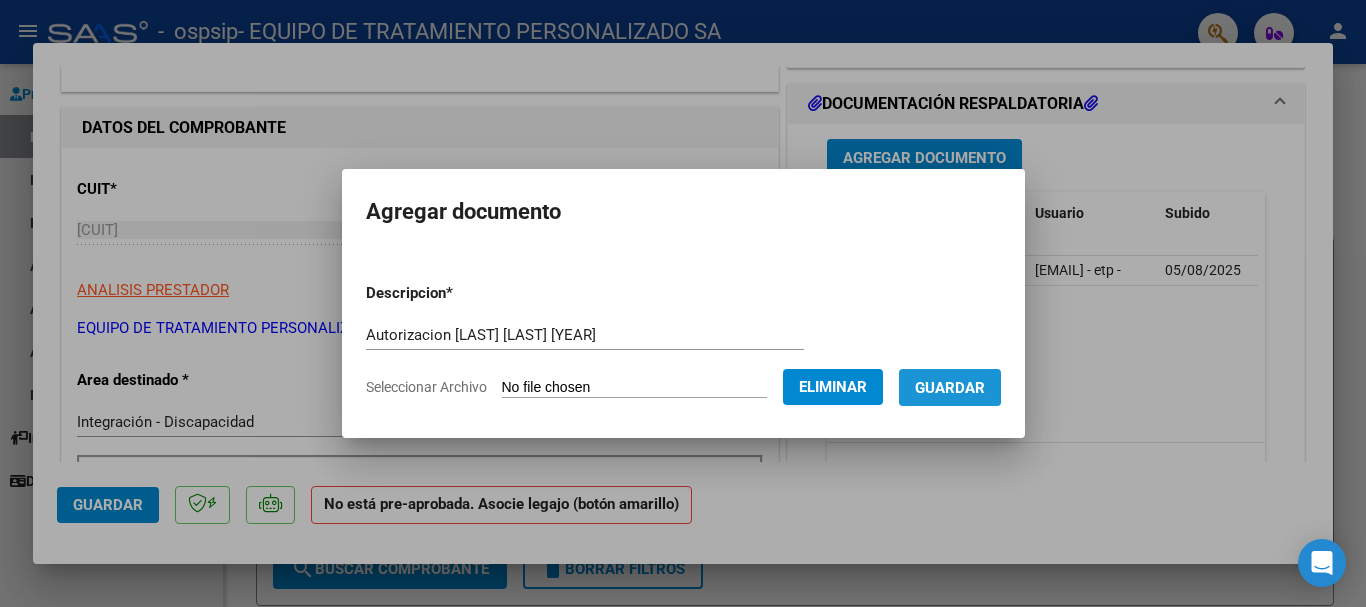 click on "Guardar" at bounding box center [950, 388] 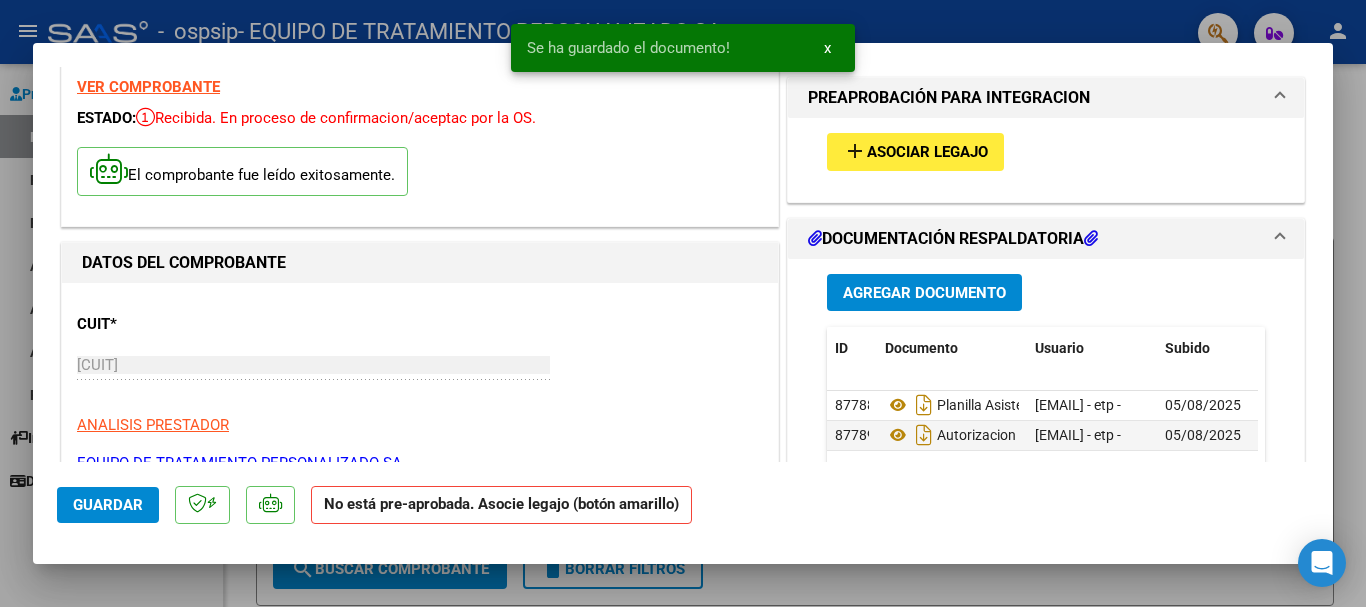 scroll, scrollTop: 0, scrollLeft: 0, axis: both 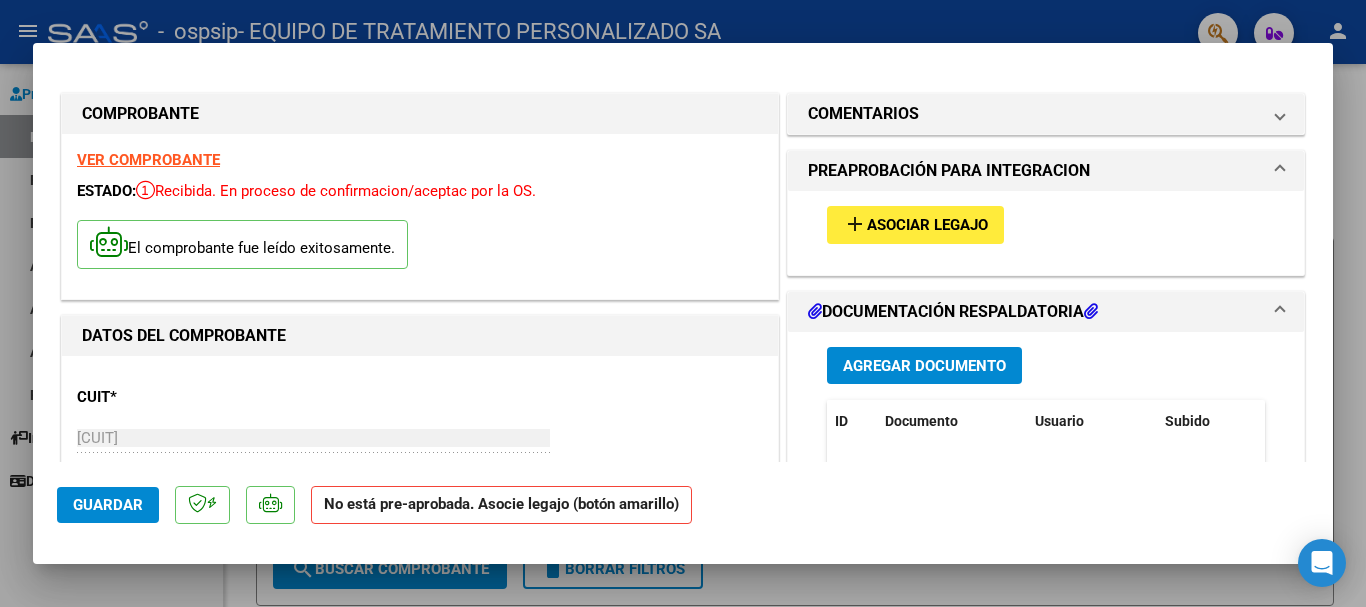 click on "Asociar Legajo" at bounding box center [927, 226] 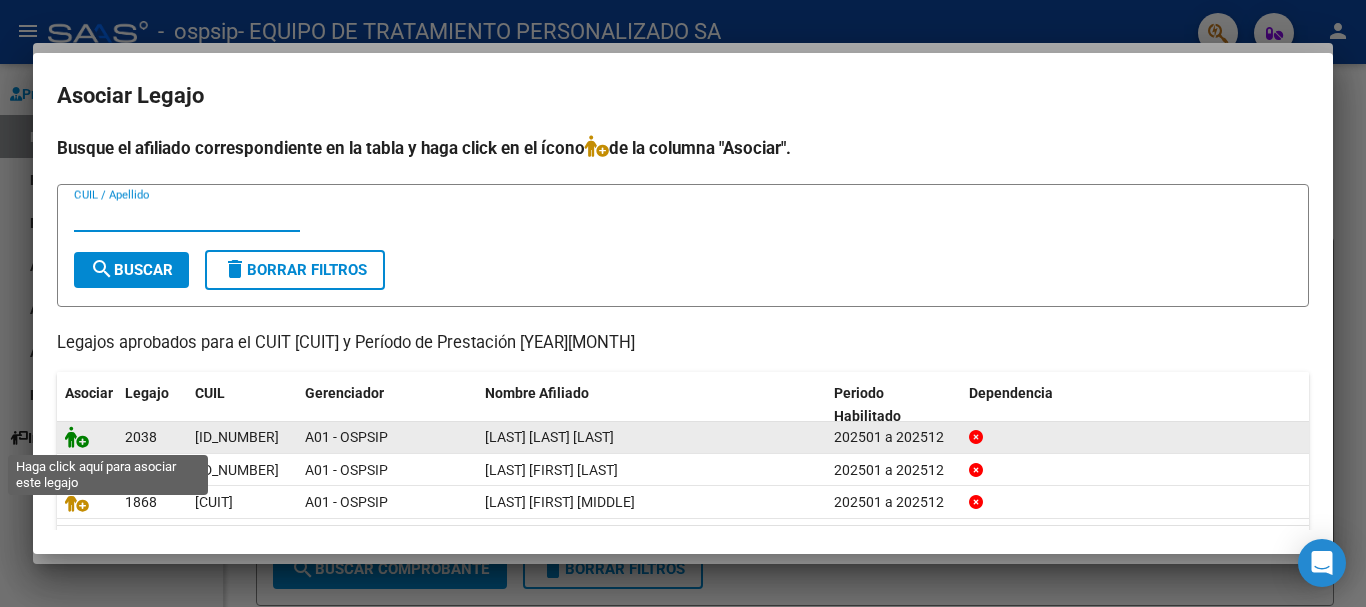 click 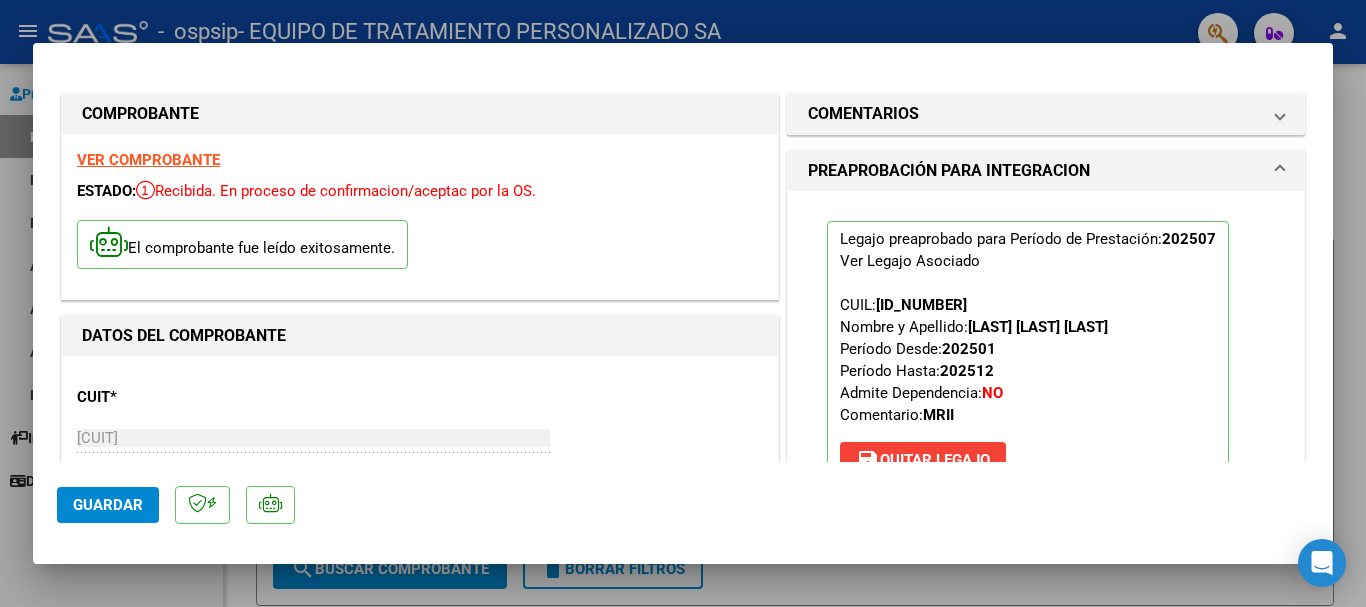 click at bounding box center [683, 303] 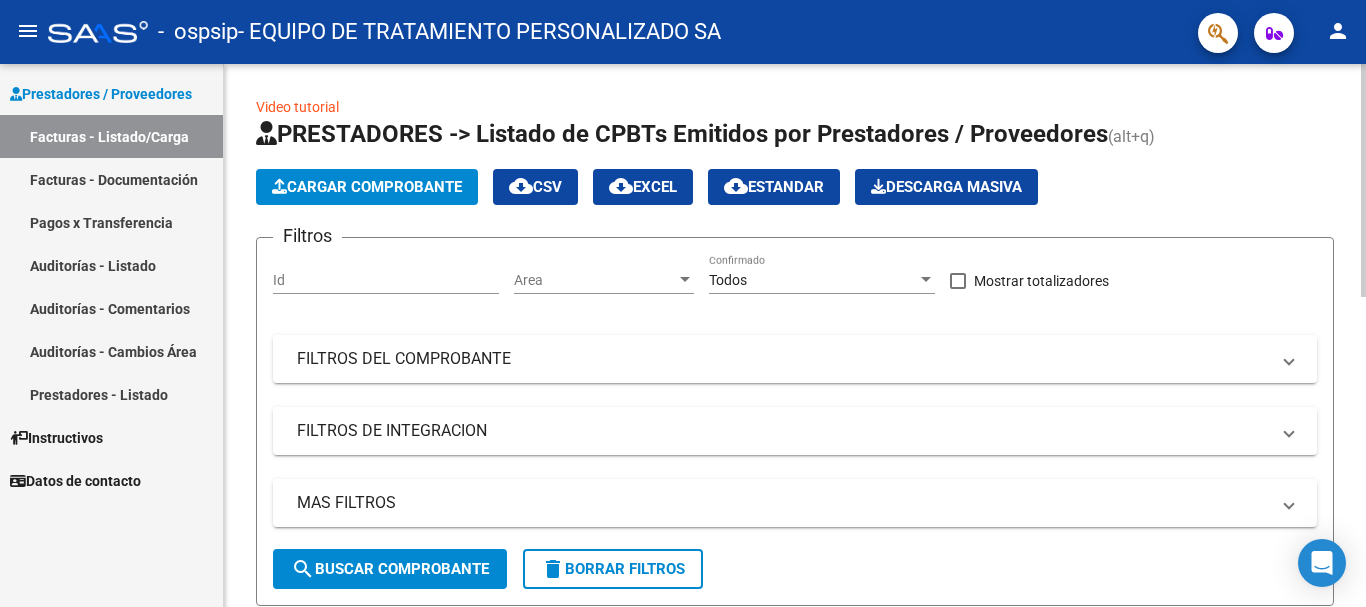 click on "Cargar Comprobante" 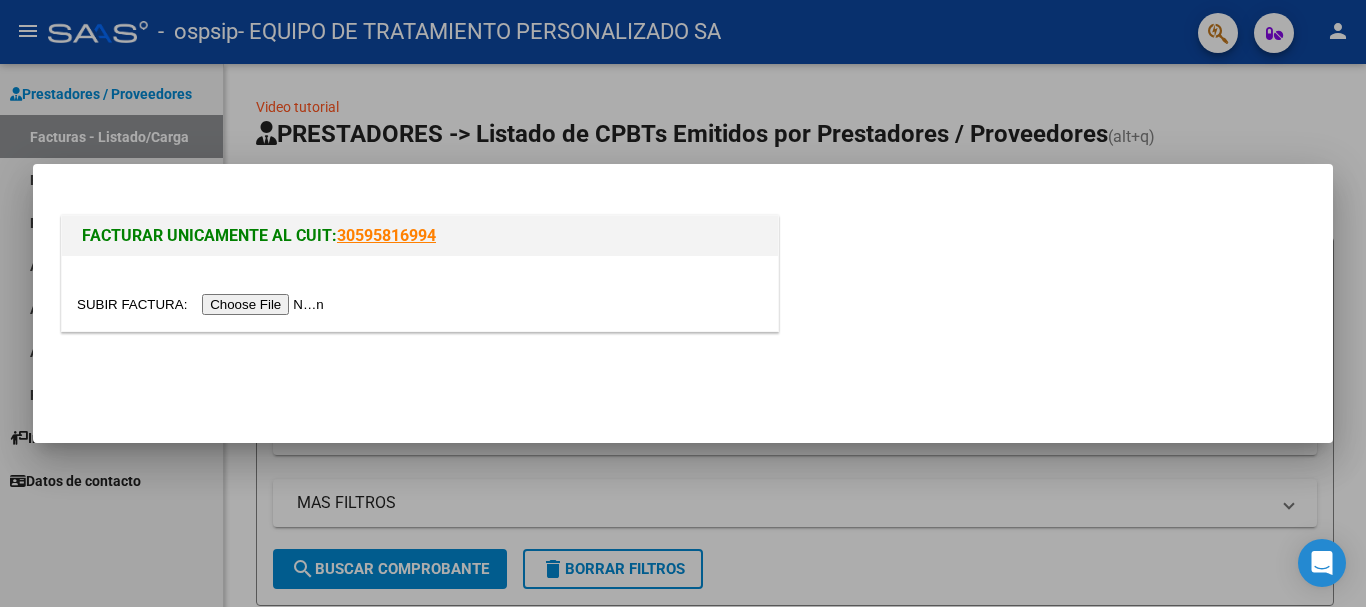 click at bounding box center [203, 304] 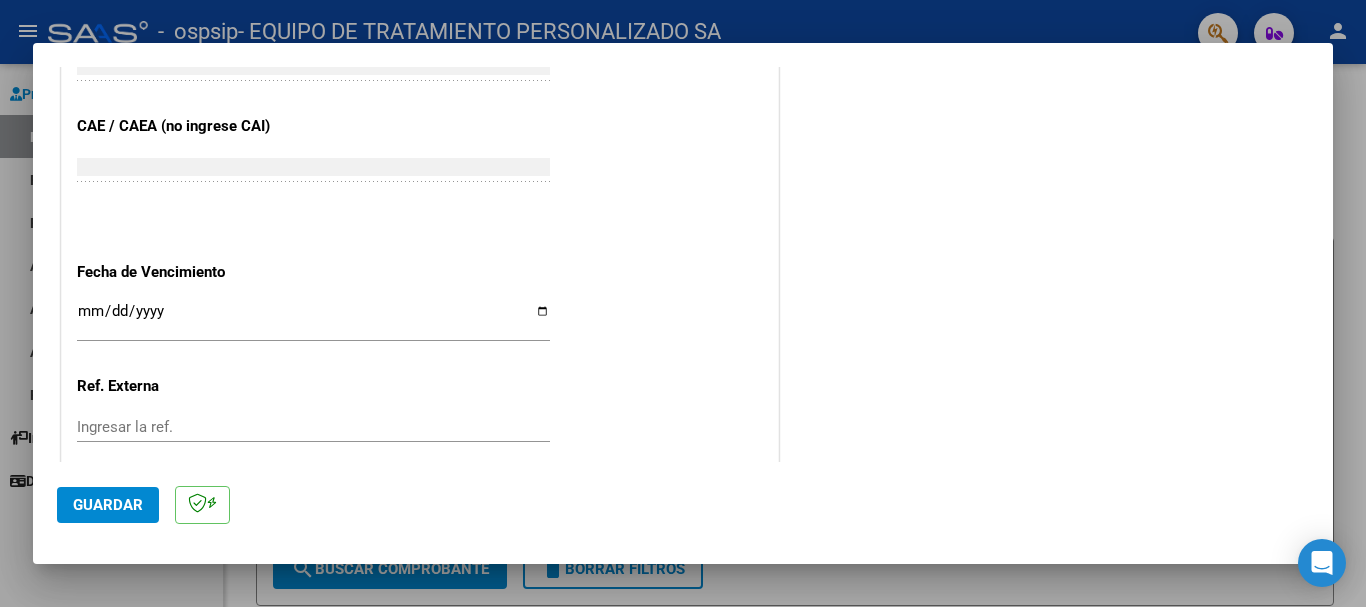 scroll, scrollTop: 1270, scrollLeft: 0, axis: vertical 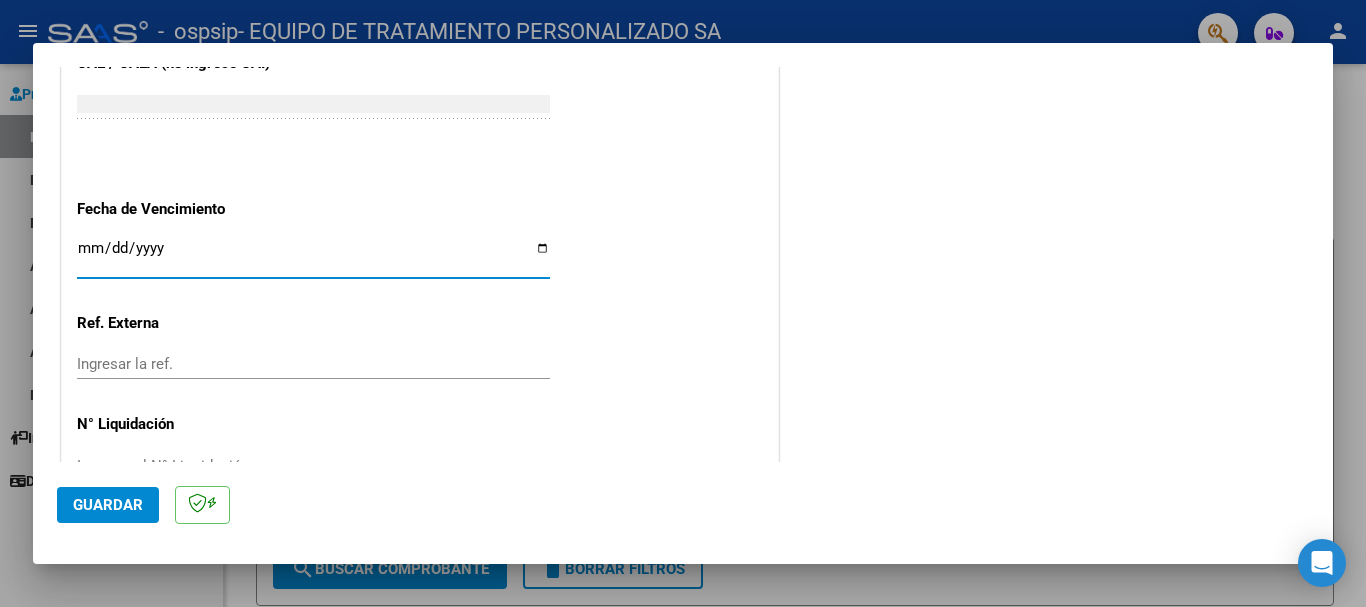 click on "Ingresar la fecha" at bounding box center [313, 256] 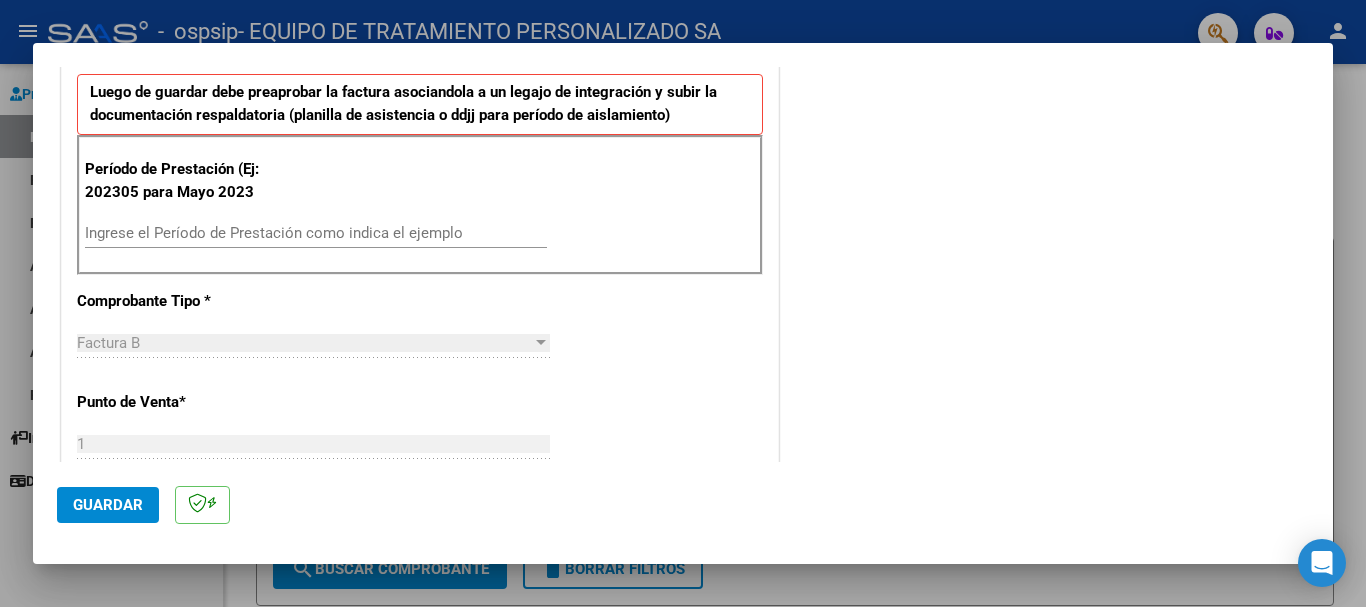 scroll, scrollTop: 508, scrollLeft: 0, axis: vertical 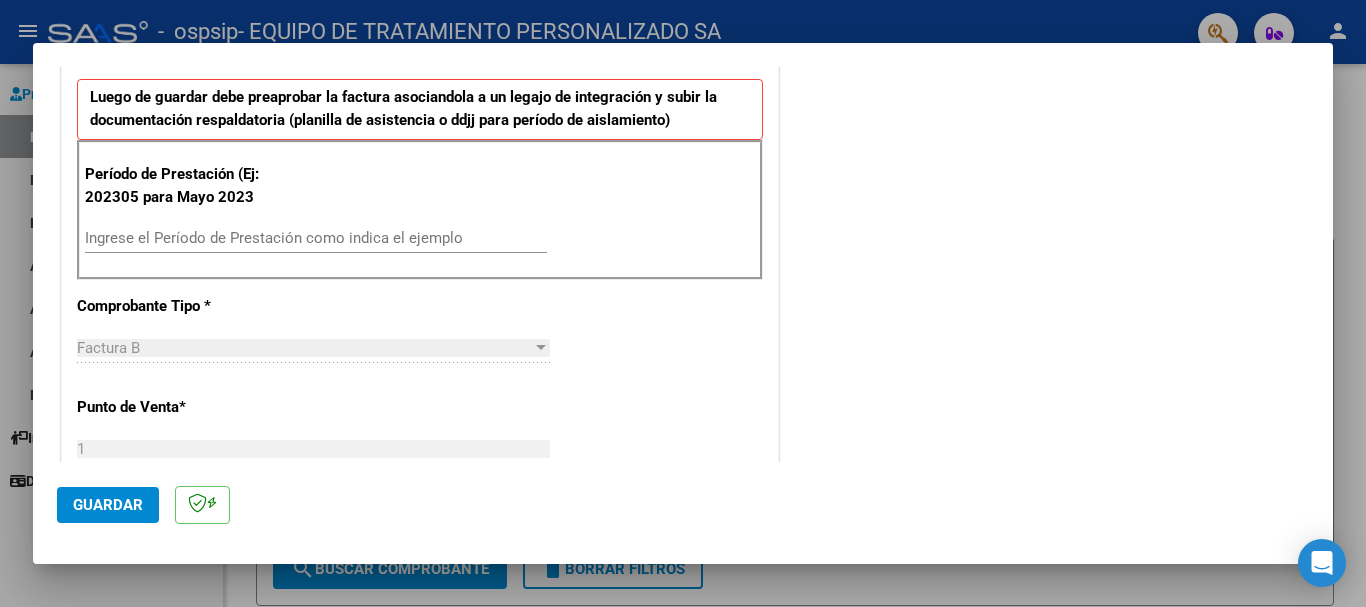 click on "Ingrese el Período de Prestación como indica el ejemplo" at bounding box center (316, 238) 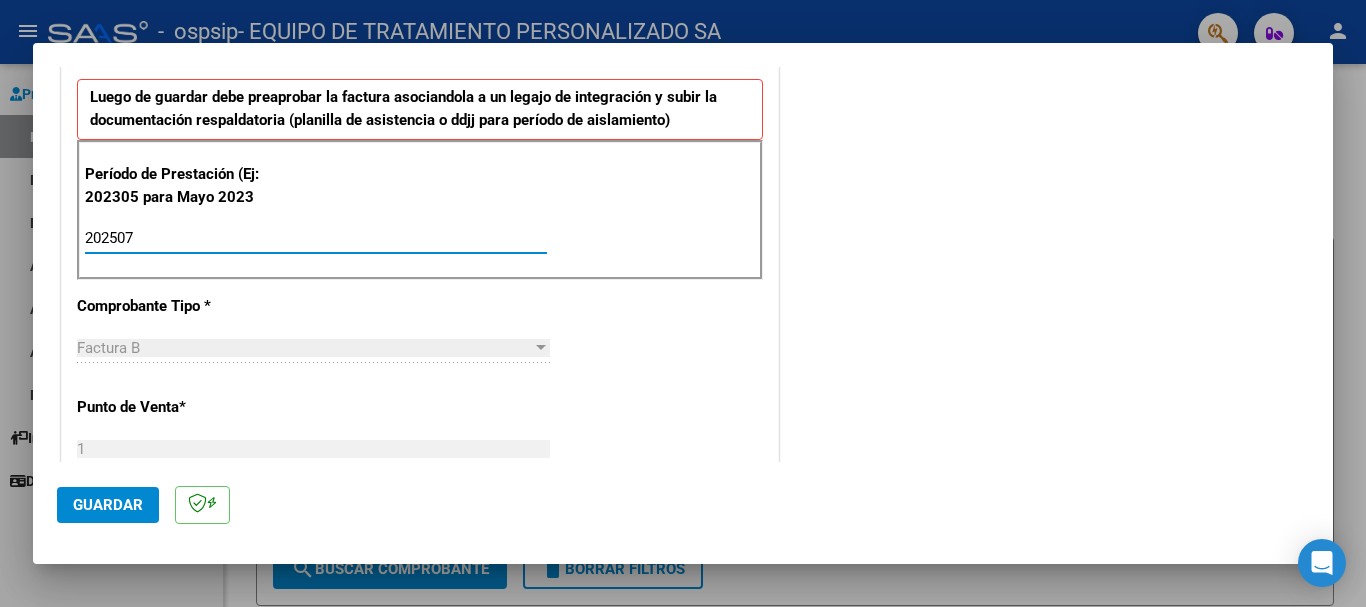type on "202507" 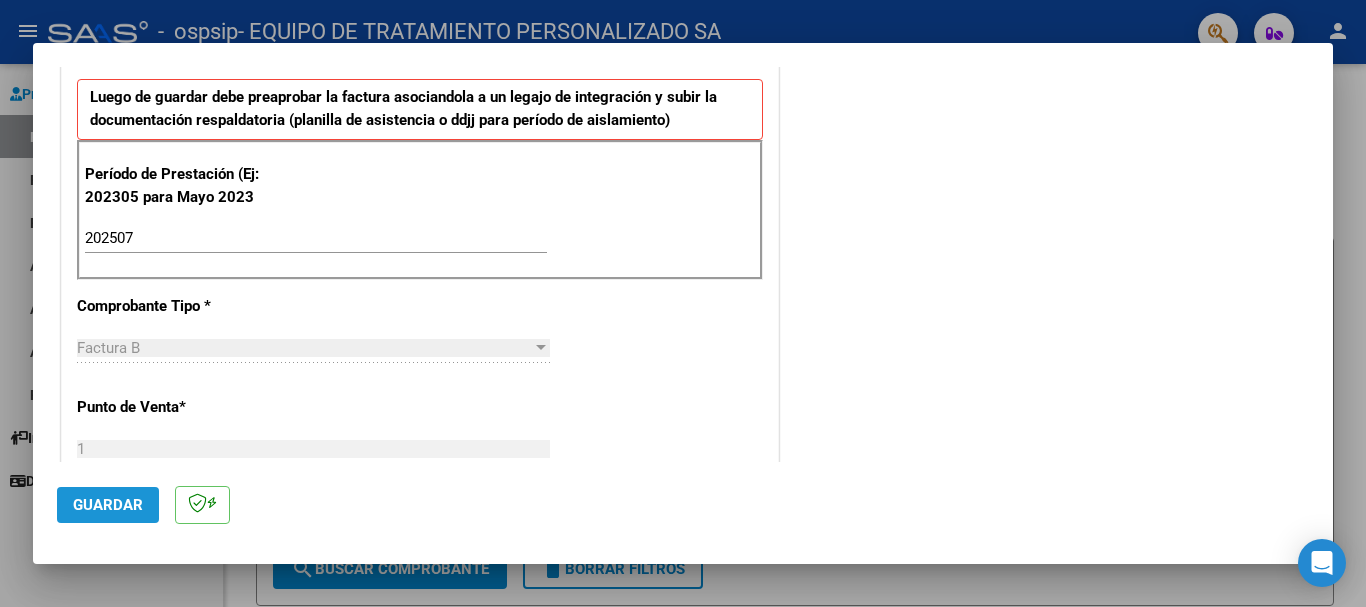 click on "Guardar" 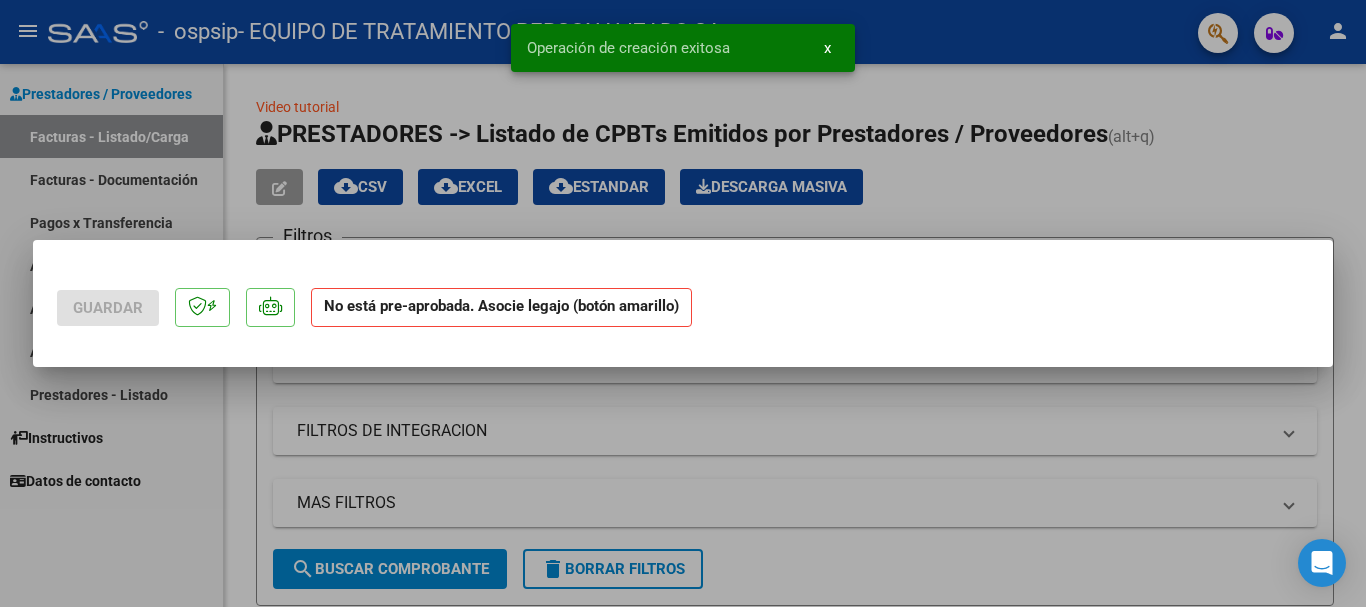 scroll, scrollTop: 0, scrollLeft: 0, axis: both 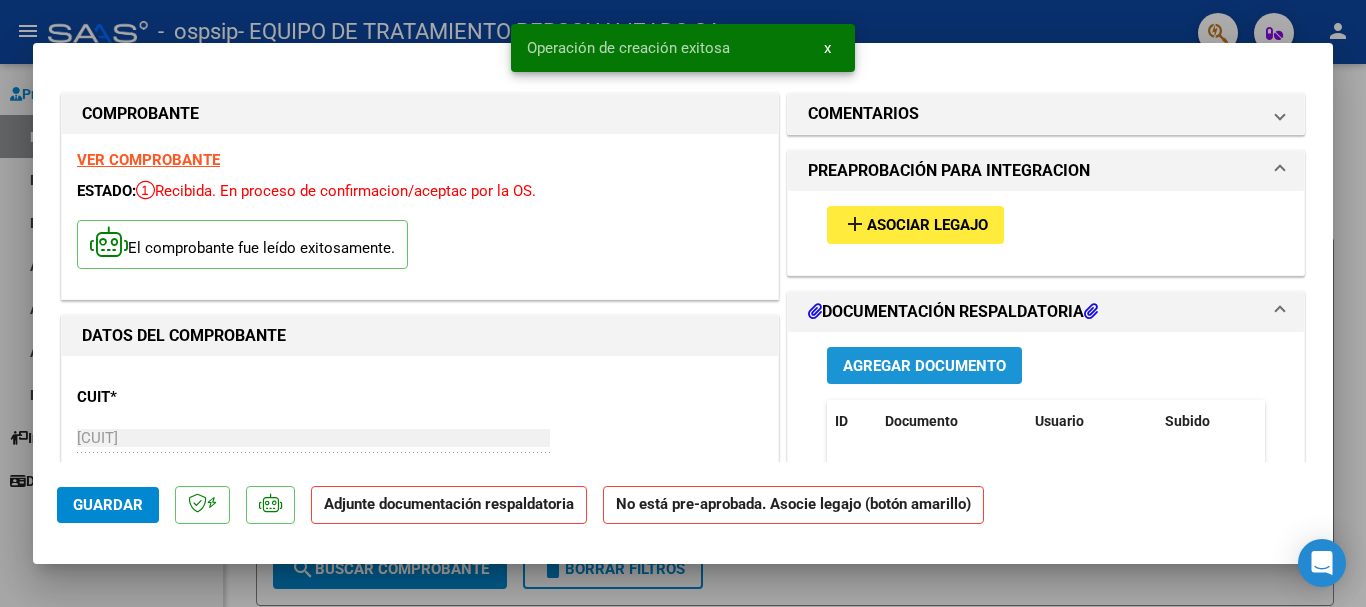 click on "Agregar Documento" at bounding box center [924, 366] 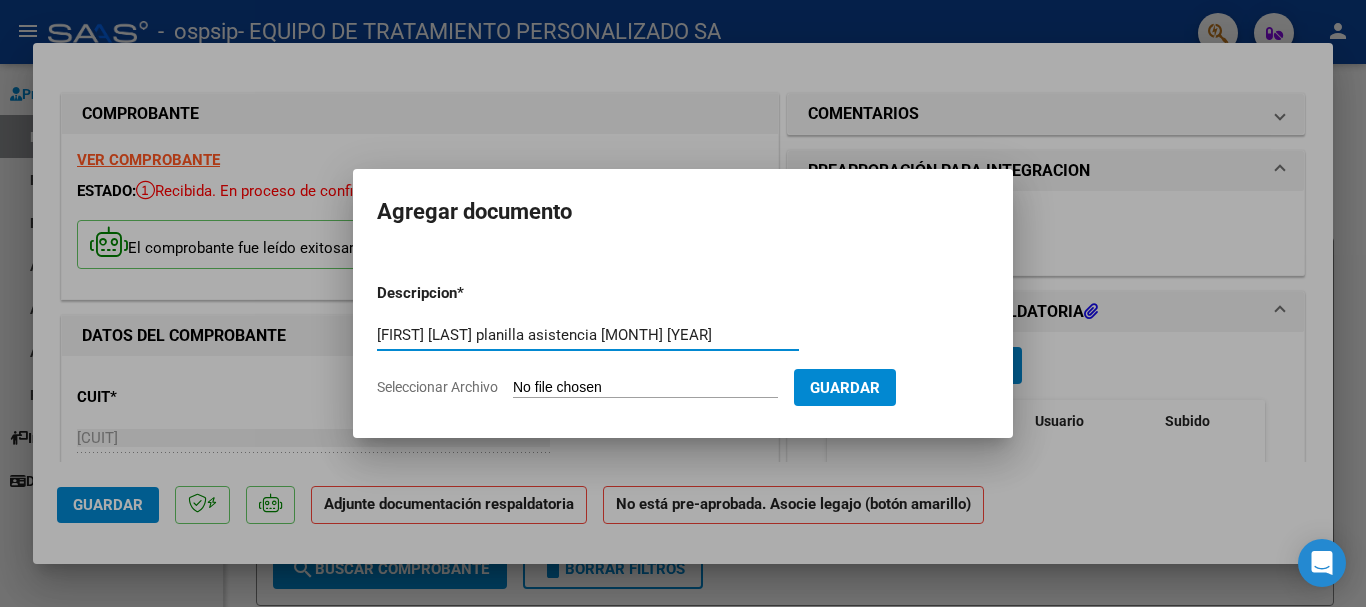type on "marcos rojas planilla asistencia julio 2025" 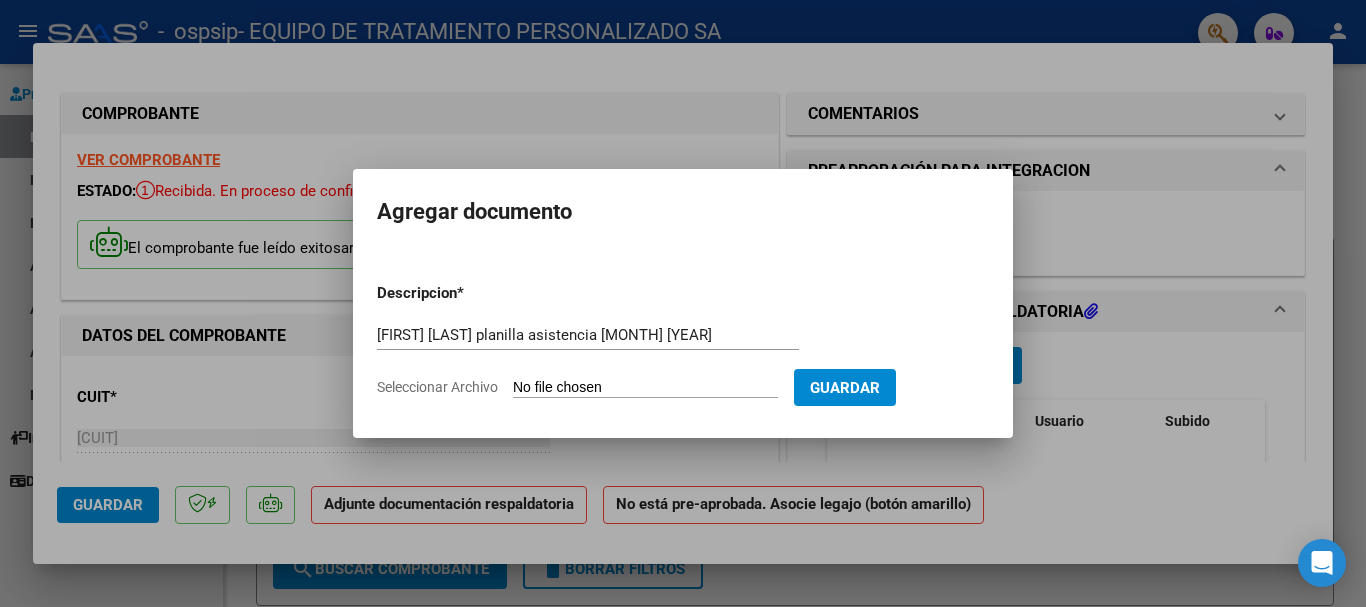 click on "Seleccionar Archivo" at bounding box center (645, 388) 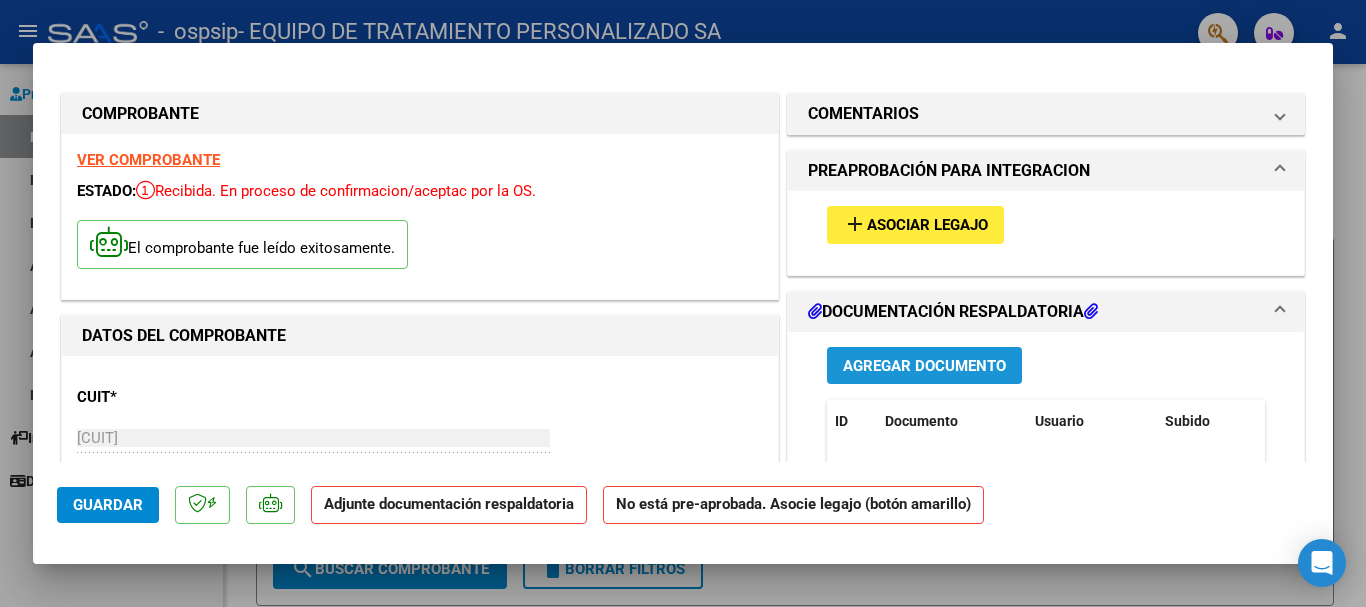 click on "Agregar Documento" at bounding box center (924, 366) 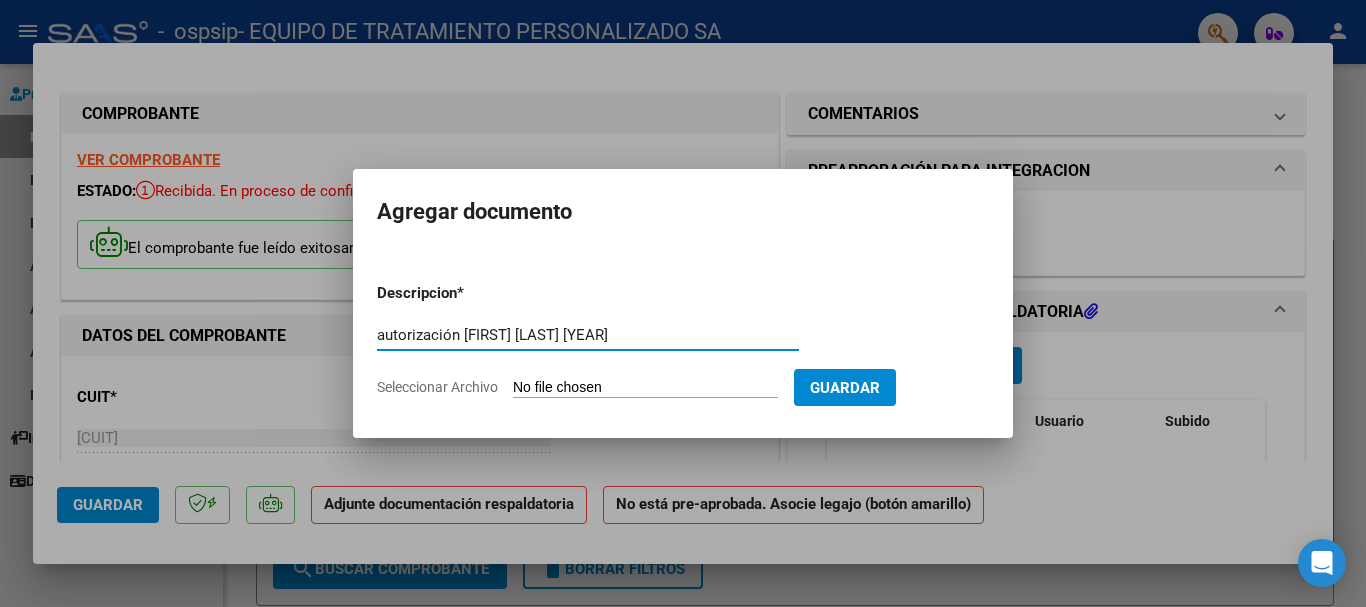 click on "autorización Marcos Rojas 2025" at bounding box center (588, 335) 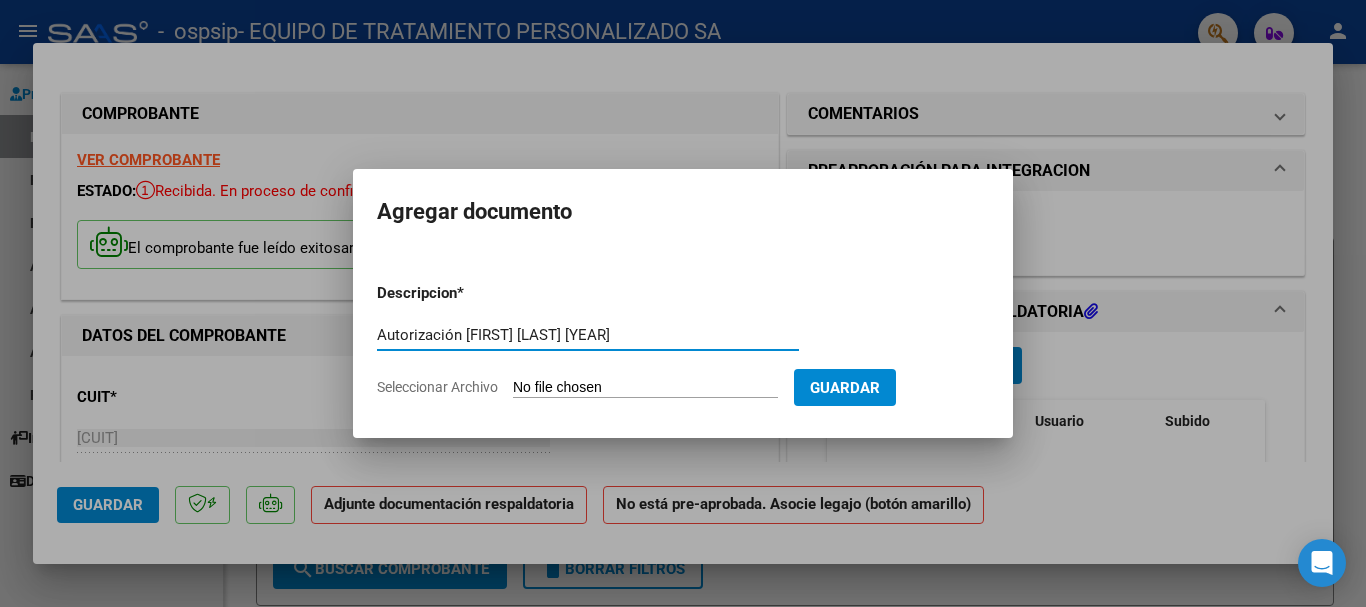 type on "Autorización Marcos Rojas 2025" 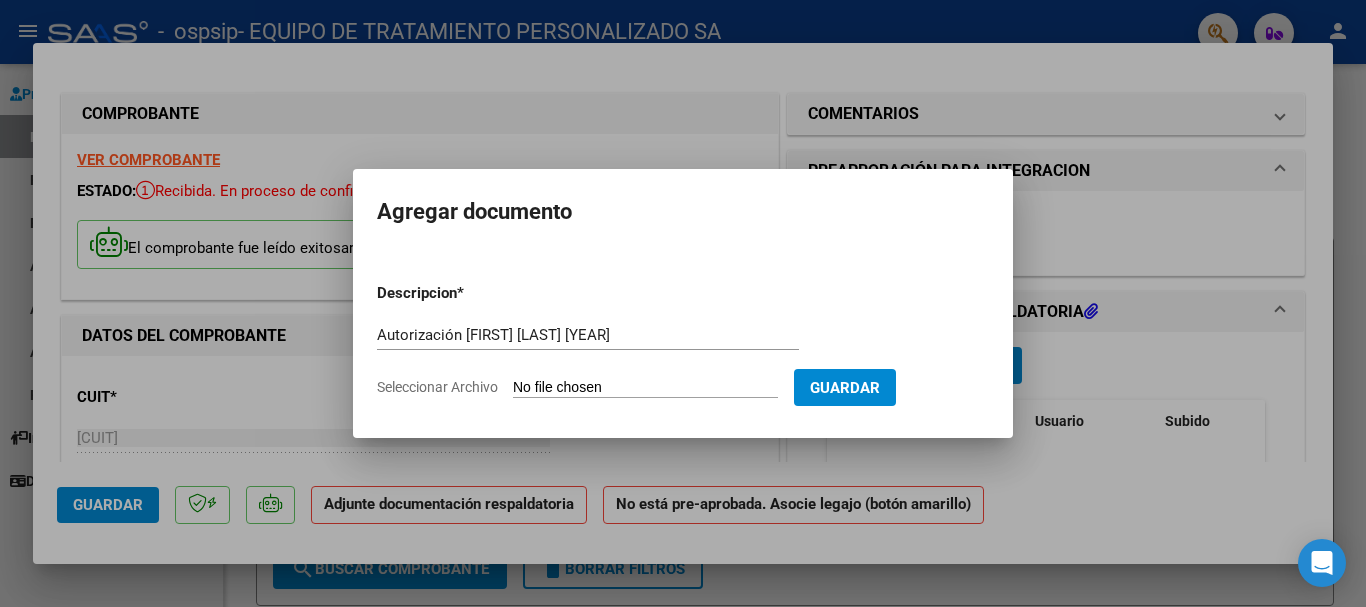 click on "Seleccionar Archivo" at bounding box center [645, 388] 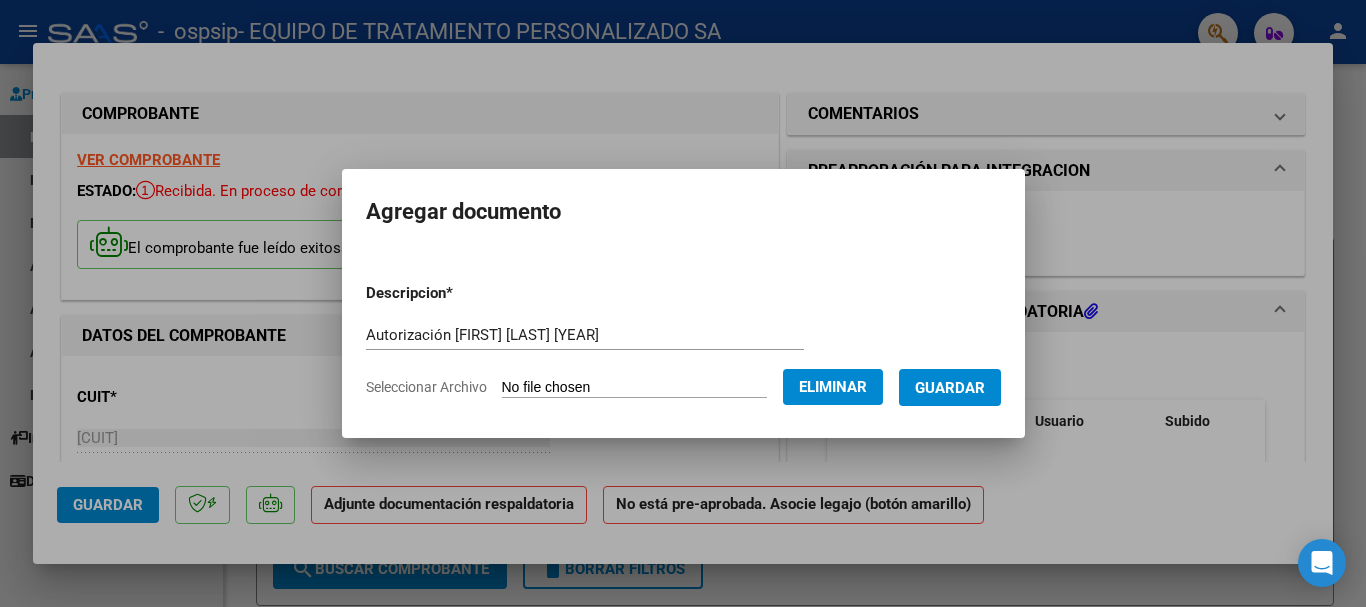 click on "Guardar" at bounding box center [950, 388] 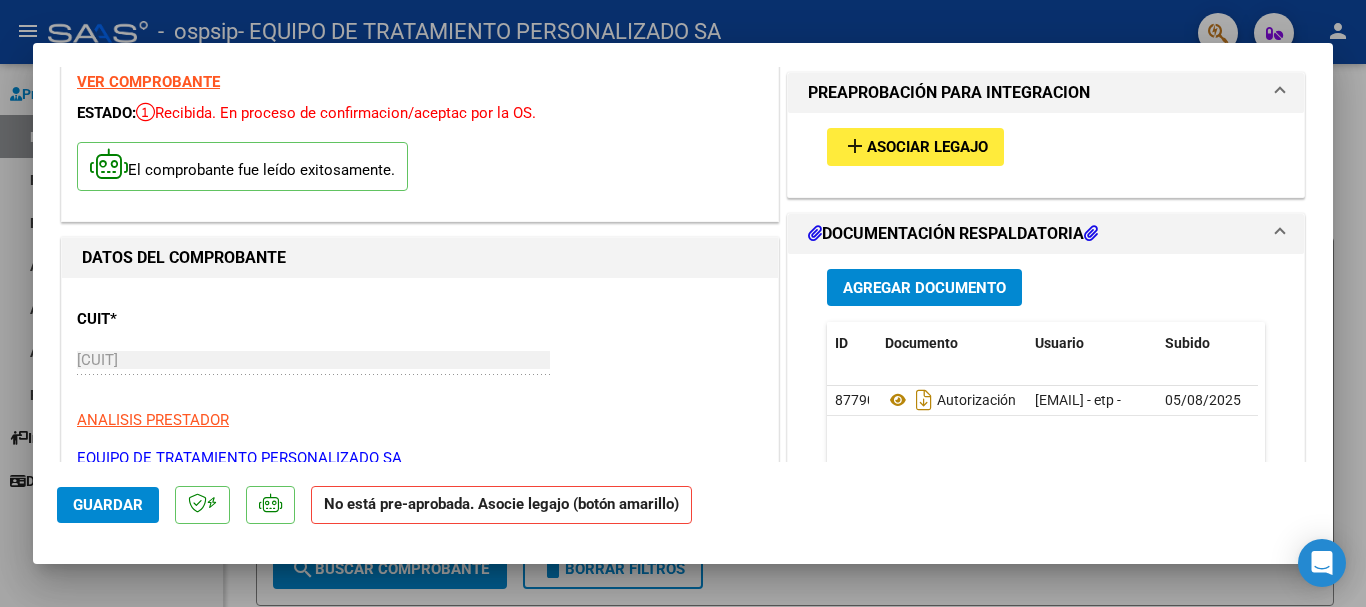 scroll, scrollTop: 0, scrollLeft: 0, axis: both 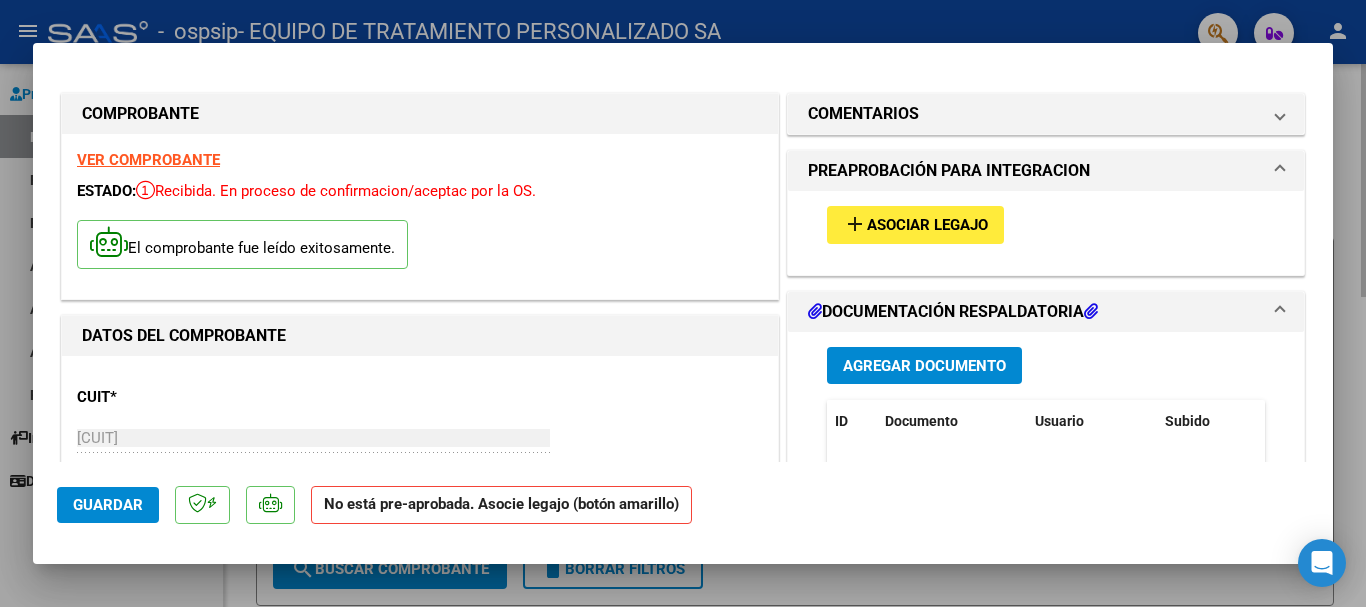 click at bounding box center (683, 303) 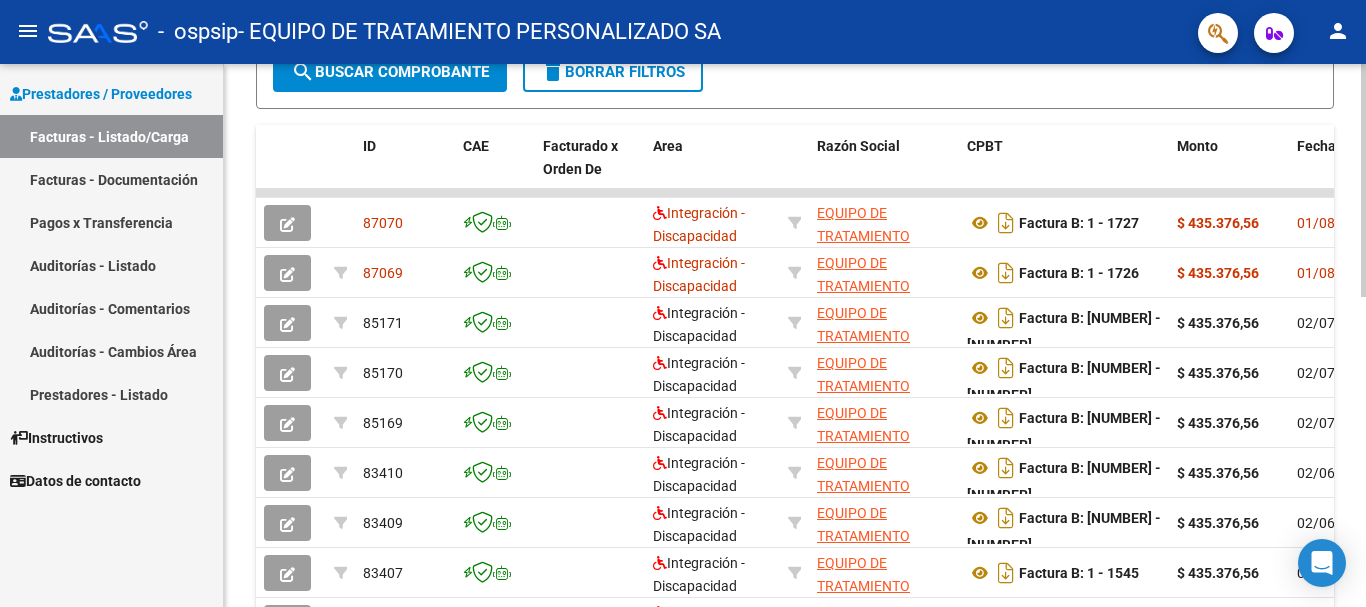 scroll, scrollTop: 486, scrollLeft: 0, axis: vertical 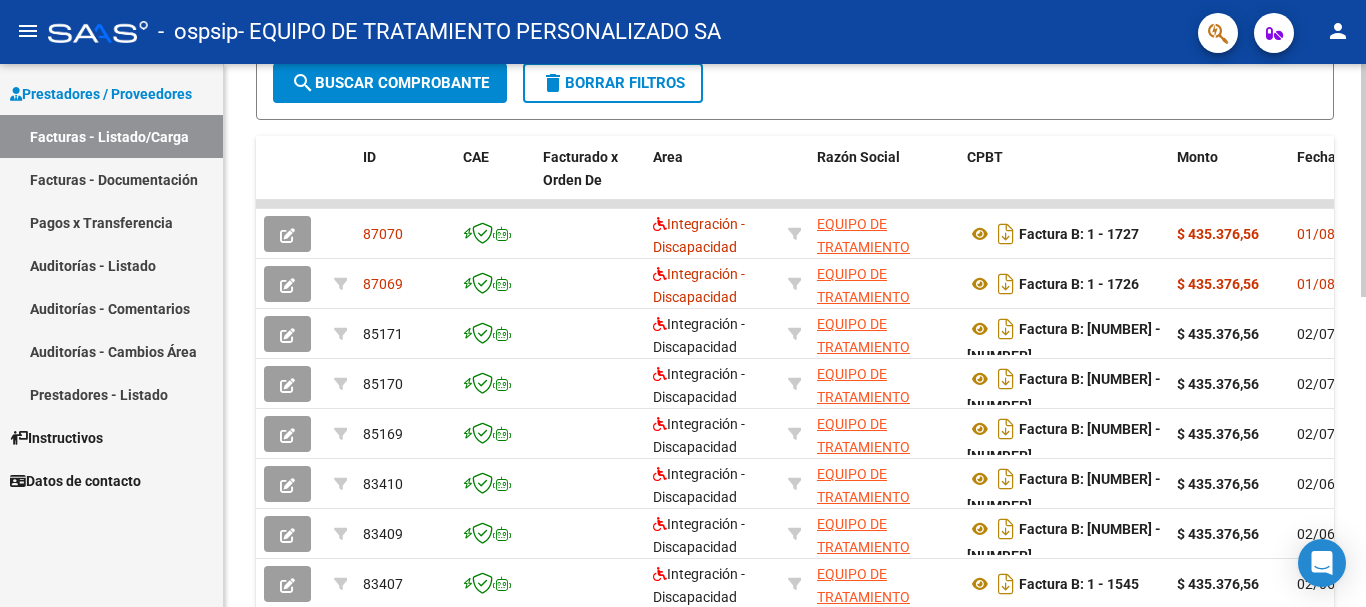 click on "Video tutorial   PRESTADORES -> Listado de CPBTs Emitidos por Prestadores / Proveedores (alt+q)   Cargar Comprobante
cloud_download  CSV  cloud_download  EXCEL  cloud_download  Estandar   Descarga Masiva
Filtros Id Area Area Todos Confirmado   Mostrar totalizadores   FILTROS DEL COMPROBANTE  Comprobante Tipo Comprobante Tipo Start date – End date Fec. Comprobante Desde / Hasta Días Emisión Desde(cant. días) Días Emisión Hasta(cant. días) CUIT / Razón Social Pto. Venta Nro. Comprobante Código SSS CAE Válido CAE Válido Todos Cargado Módulo Hosp. Todos Tiene facturacion Apócrifa Hospital Refes  FILTROS DE INTEGRACION  Período De Prestación Campos del Archivo de Rendición Devuelto x SSS (dr_envio) Todos Rendido x SSS (dr_envio) Tipo de Registro Tipo de Registro Período Presentación Período Presentación Campos del Legajo Asociado (preaprobación) Afiliado Legajo (cuil/nombre) Todos Solo facturas preaprobadas  MAS FILTROS  Todos Con Doc. Respaldatoria Todos Con Trazabilidad Todos – – 4" 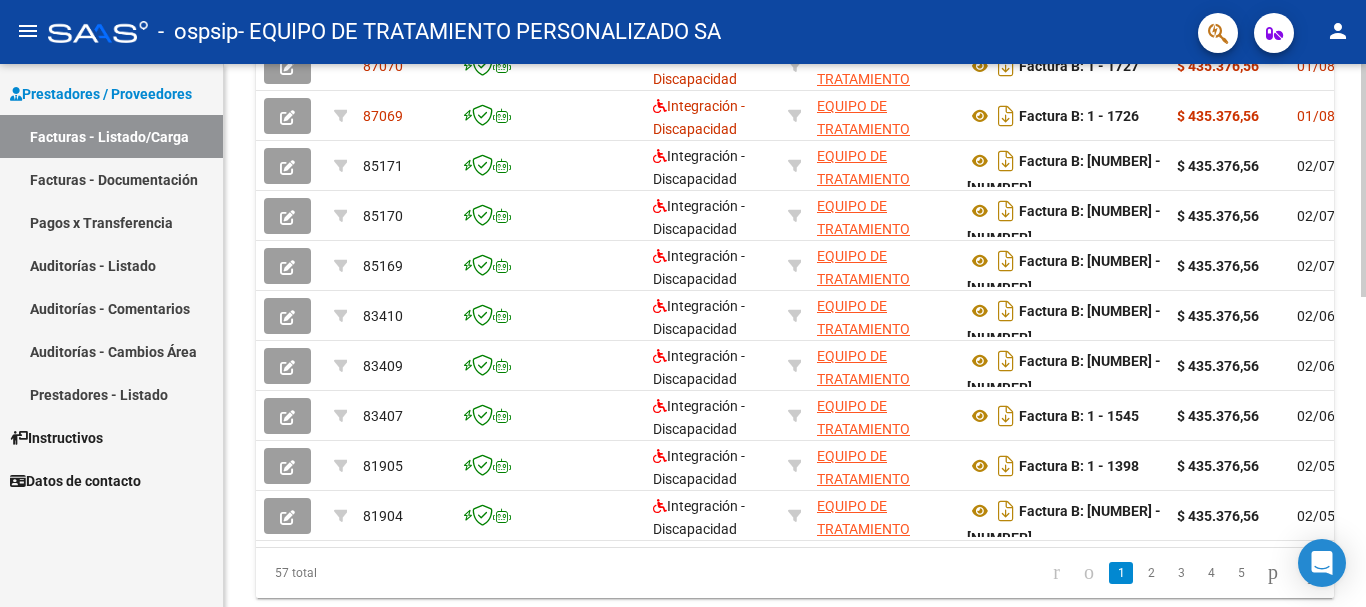 scroll, scrollTop: 659, scrollLeft: 0, axis: vertical 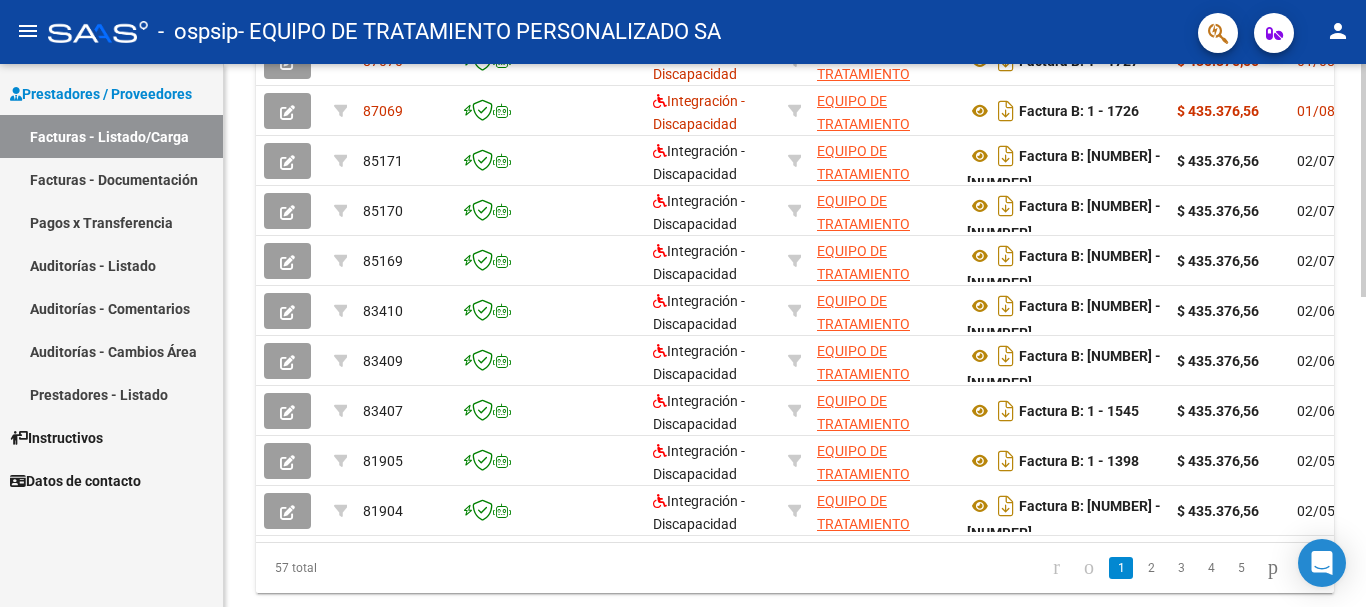 click 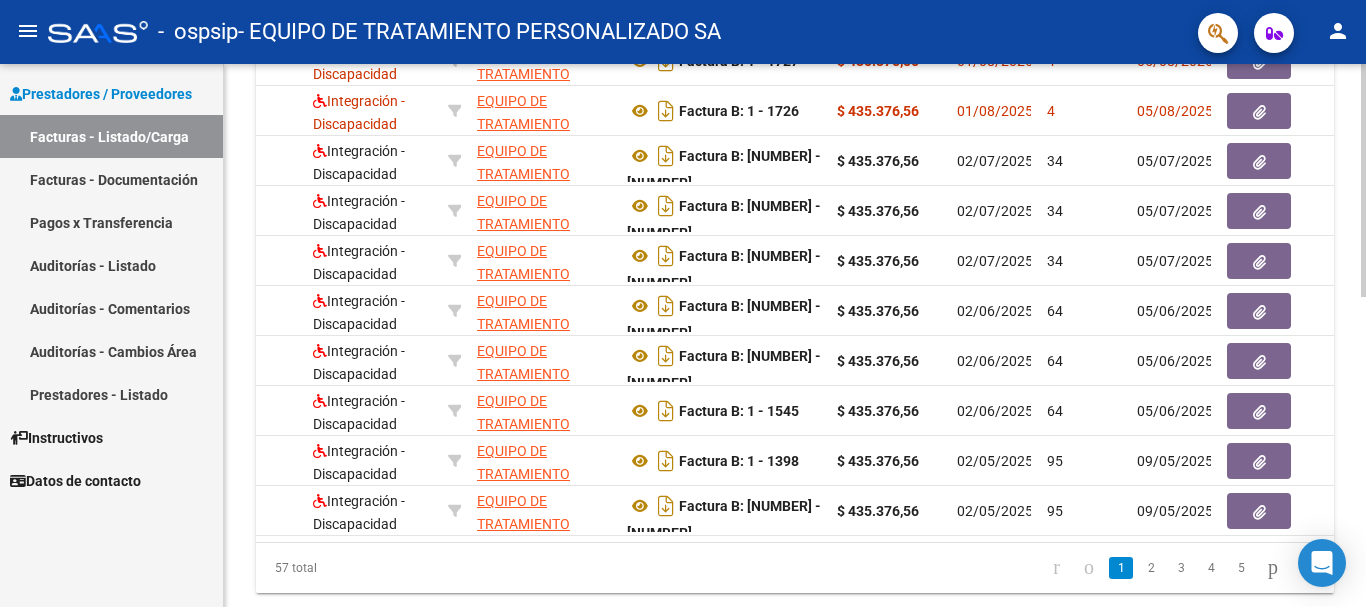 scroll, scrollTop: 0, scrollLeft: 441, axis: horizontal 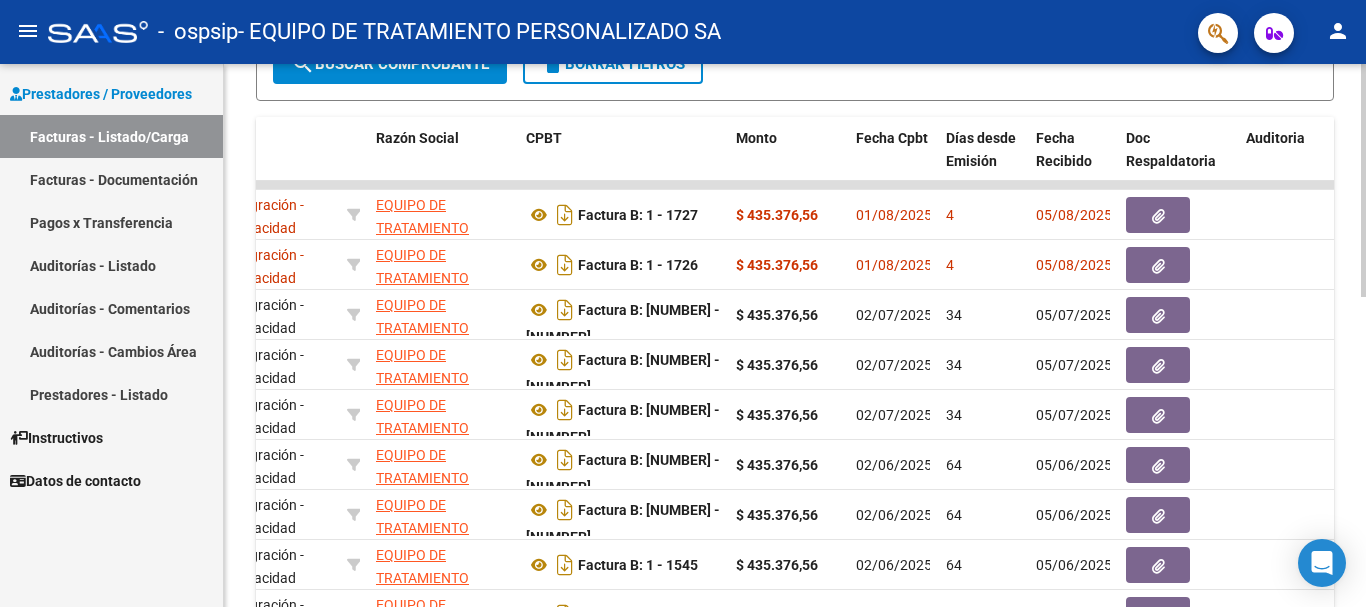 click on "Video tutorial   PRESTADORES -> Listado de CPBTs Emitidos por Prestadores / Proveedores (alt+q)   Cargar Comprobante
cloud_download  CSV  cloud_download  EXCEL  cloud_download  Estandar   Descarga Masiva
Filtros Id Area Area Todos Confirmado   Mostrar totalizadores   FILTROS DEL COMPROBANTE  Comprobante Tipo Comprobante Tipo Start date – End date Fec. Comprobante Desde / Hasta Días Emisión Desde(cant. días) Días Emisión Hasta(cant. días) CUIT / Razón Social Pto. Venta Nro. Comprobante Código SSS CAE Válido CAE Válido Todos Cargado Módulo Hosp. Todos Tiene facturacion Apócrifa Hospital Refes  FILTROS DE INTEGRACION  Período De Prestación Campos del Archivo de Rendición Devuelto x SSS (dr_envio) Todos Rendido x SSS (dr_envio) Tipo de Registro Tipo de Registro Período Presentación Período Presentación Campos del Legajo Asociado (preaprobación) Afiliado Legajo (cuil/nombre) Todos Solo facturas preaprobadas  MAS FILTROS  Todos Con Doc. Respaldatoria Todos Con Trazabilidad Todos – – 4" 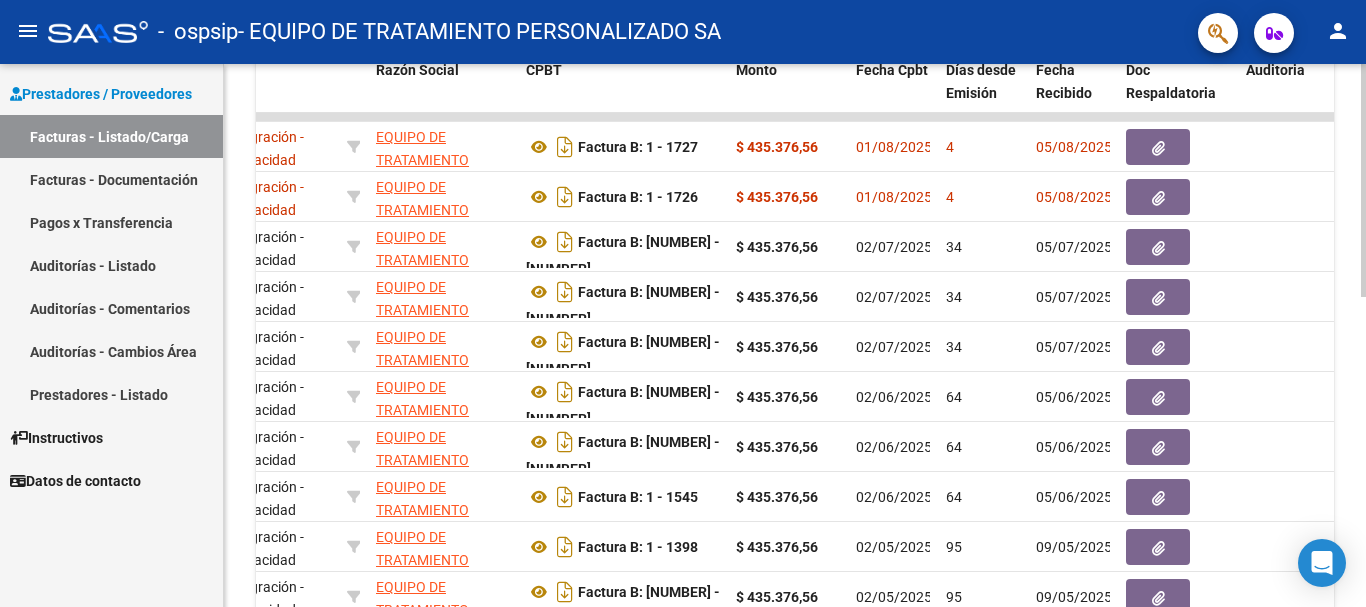 scroll, scrollTop: 624, scrollLeft: 0, axis: vertical 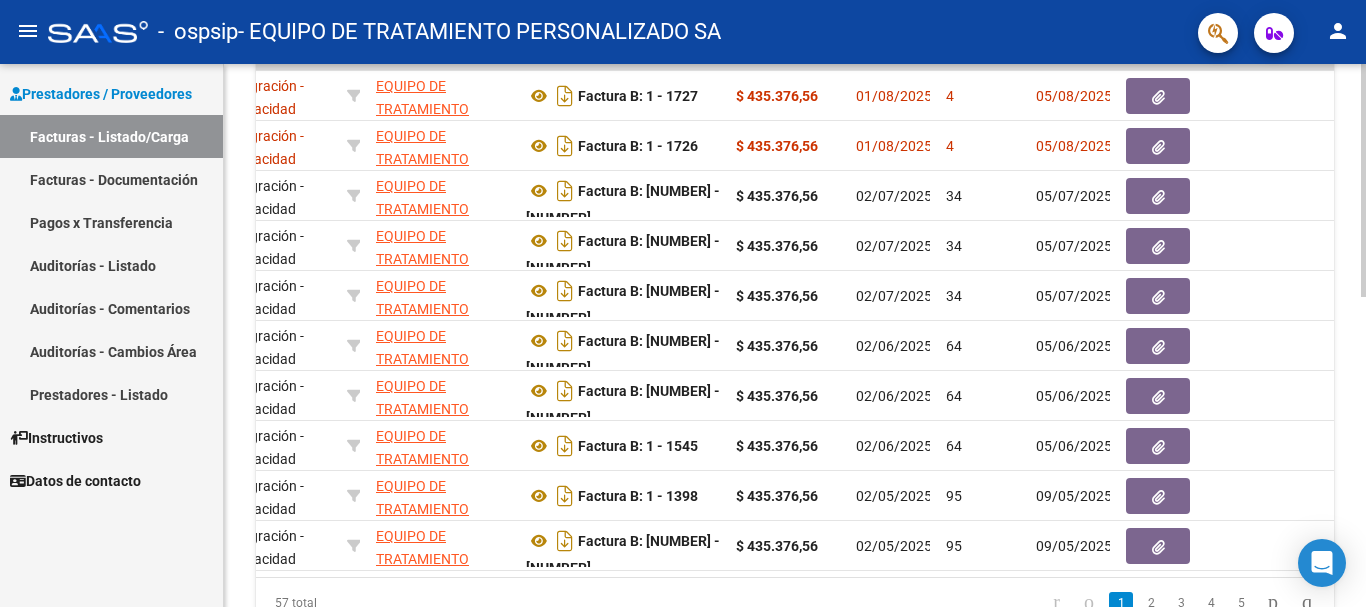 click 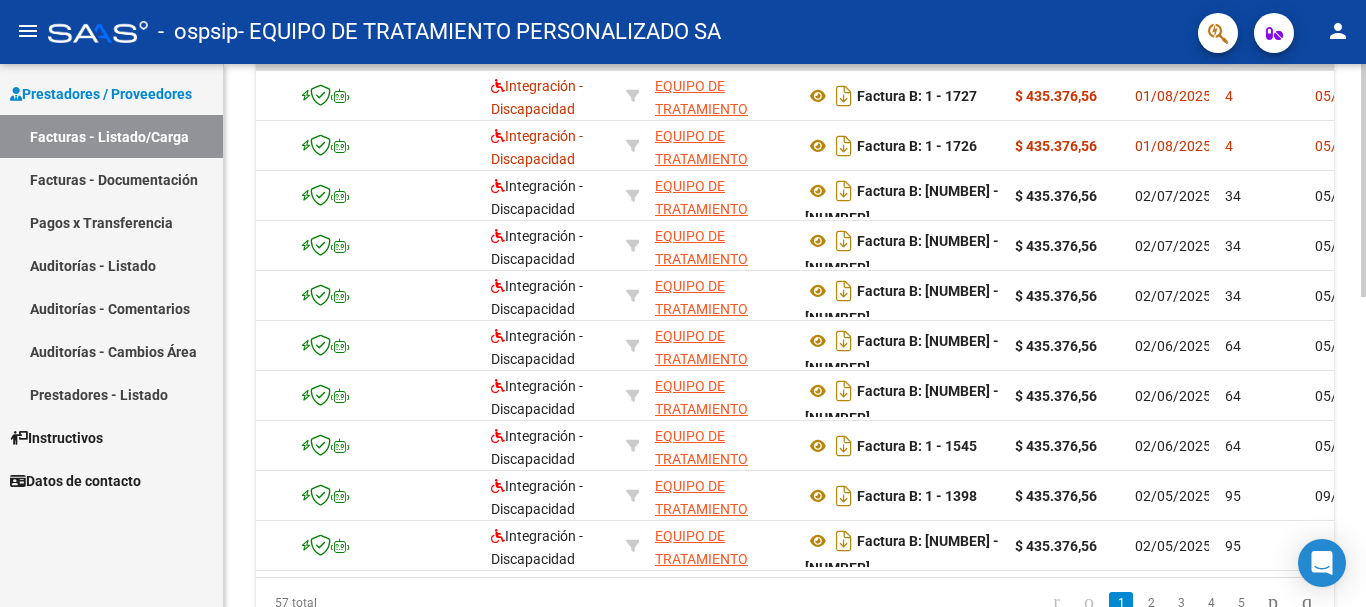 scroll, scrollTop: 0, scrollLeft: 0, axis: both 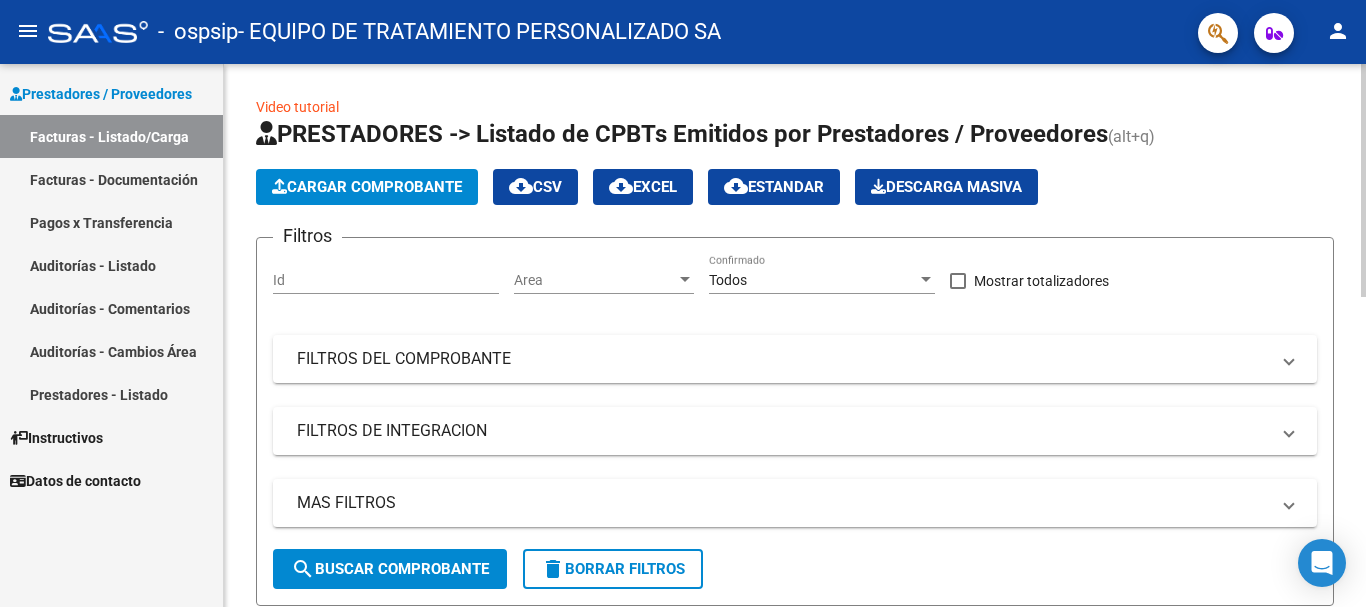 click on "menu -   ospsip   - EQUIPO DE TRATAMIENTO PERSONALIZADO SA person    Prestadores / Proveedores Facturas - Listado/Carga Facturas - Documentación Pagos x Transferencia Auditorías - Listado Auditorías - Comentarios Auditorías - Cambios Área Prestadores - Listado    Instructivos    Datos de contacto  Video tutorial   PRESTADORES -> Listado de CPBTs Emitidos por Prestadores / Proveedores (alt+q)   Cargar Comprobante
cloud_download  CSV  cloud_download  EXCEL  cloud_download  Estandar   Descarga Masiva
Filtros Id Area Area Todos Confirmado   Mostrar totalizadores   FILTROS DEL COMPROBANTE  Comprobante Tipo Comprobante Tipo Start date – End date Fec. Comprobante Desde / Hasta Días Emisión Desde(cant. días) Días Emisión Hasta(cant. días) CUIT / Razón Social Pto. Venta Nro. Comprobante Código SSS CAE Válido CAE Válido Todos Cargado Módulo Hosp. Todos Tiene facturacion Apócrifa Hospital Refes  FILTROS DE INTEGRACION  Período De Prestación Todos Rendido x SSS (dr_envio) Tipo de Registro 4" 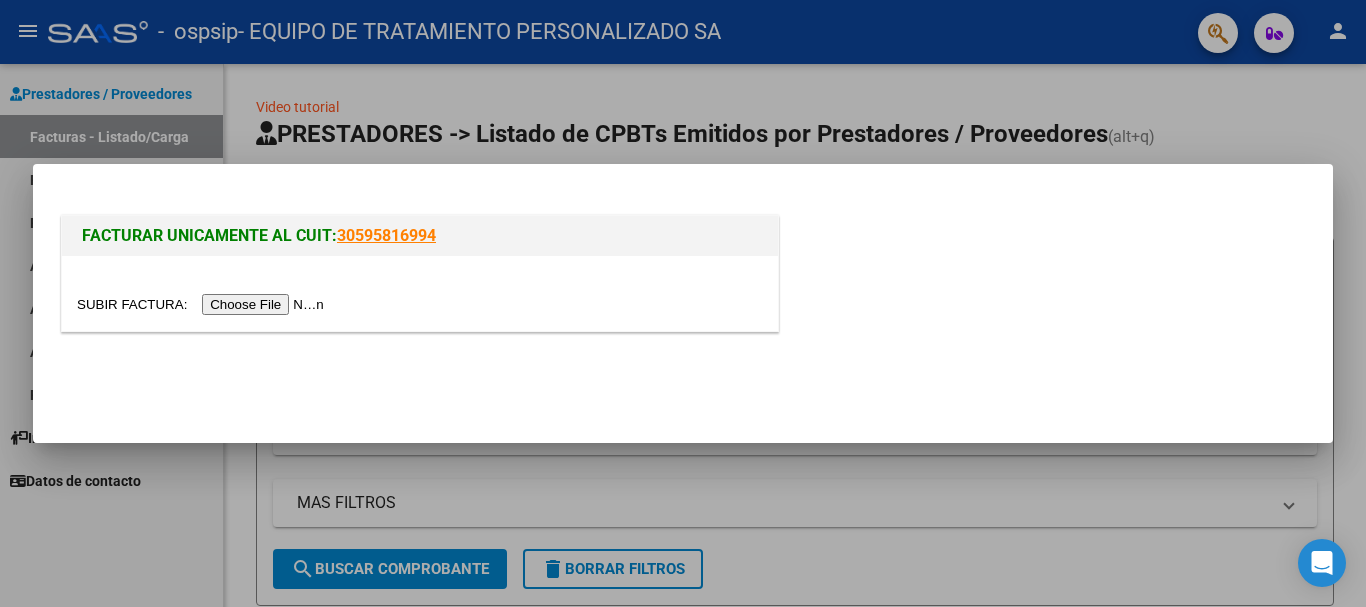 click at bounding box center (203, 304) 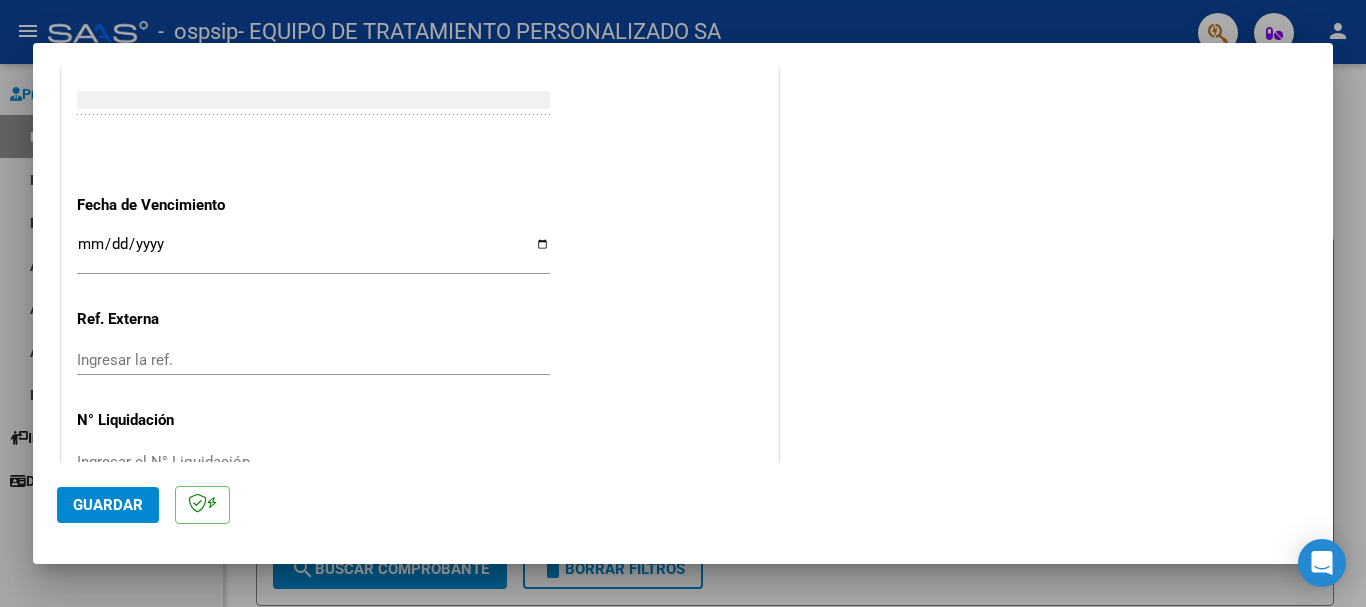 scroll, scrollTop: 1327, scrollLeft: 0, axis: vertical 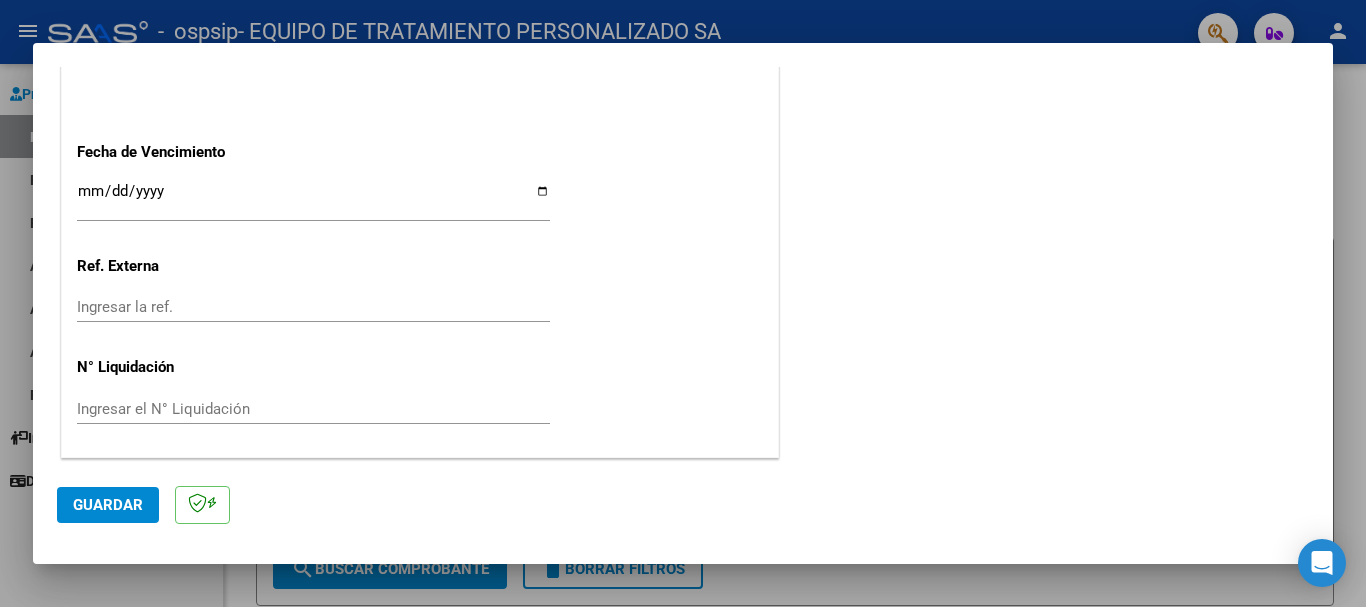 click on "Ingresar la fecha" at bounding box center (313, 199) 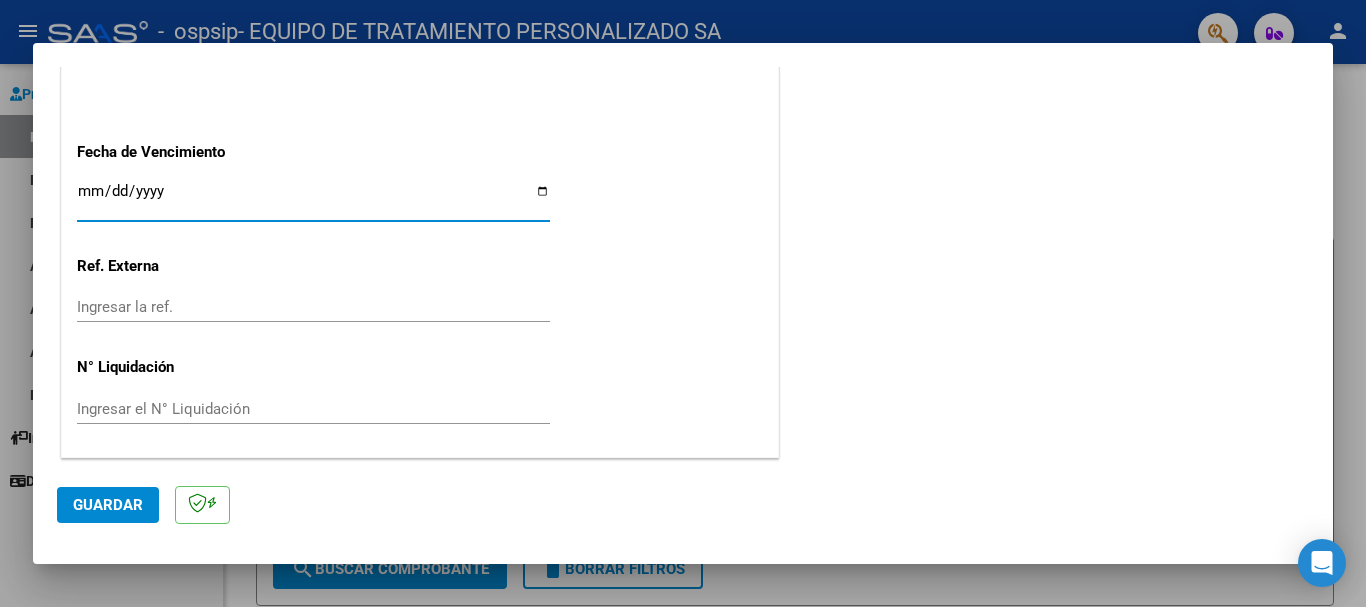 type on "2025-08-11" 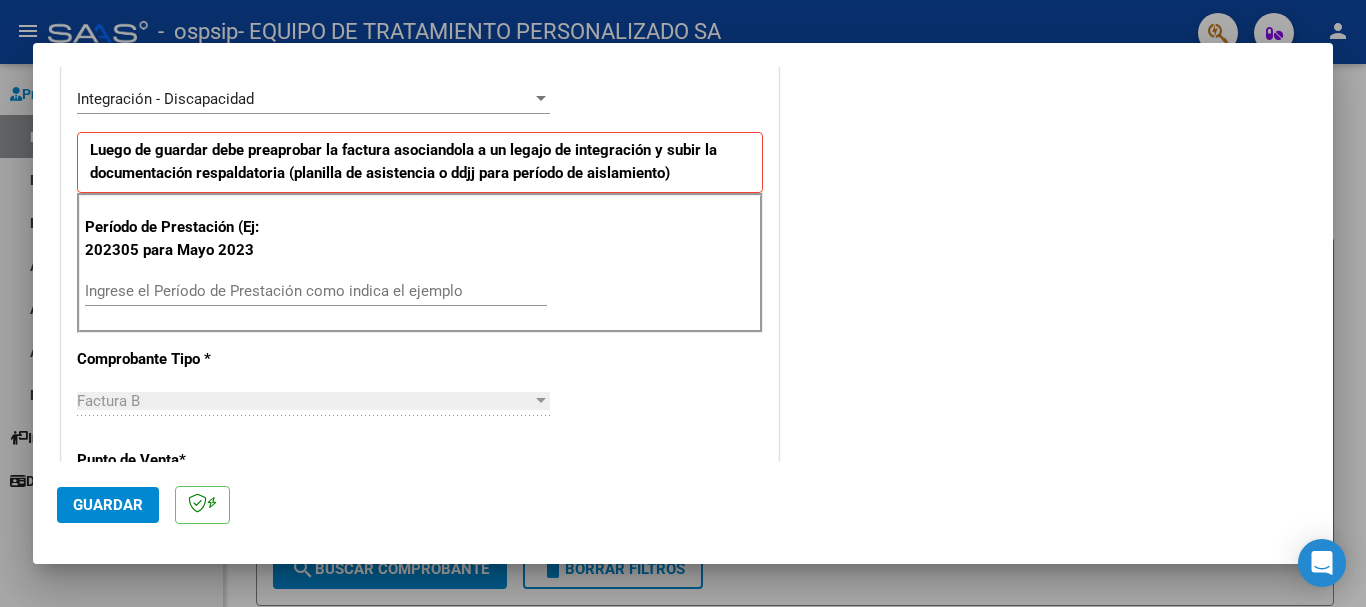 scroll, scrollTop: 431, scrollLeft: 0, axis: vertical 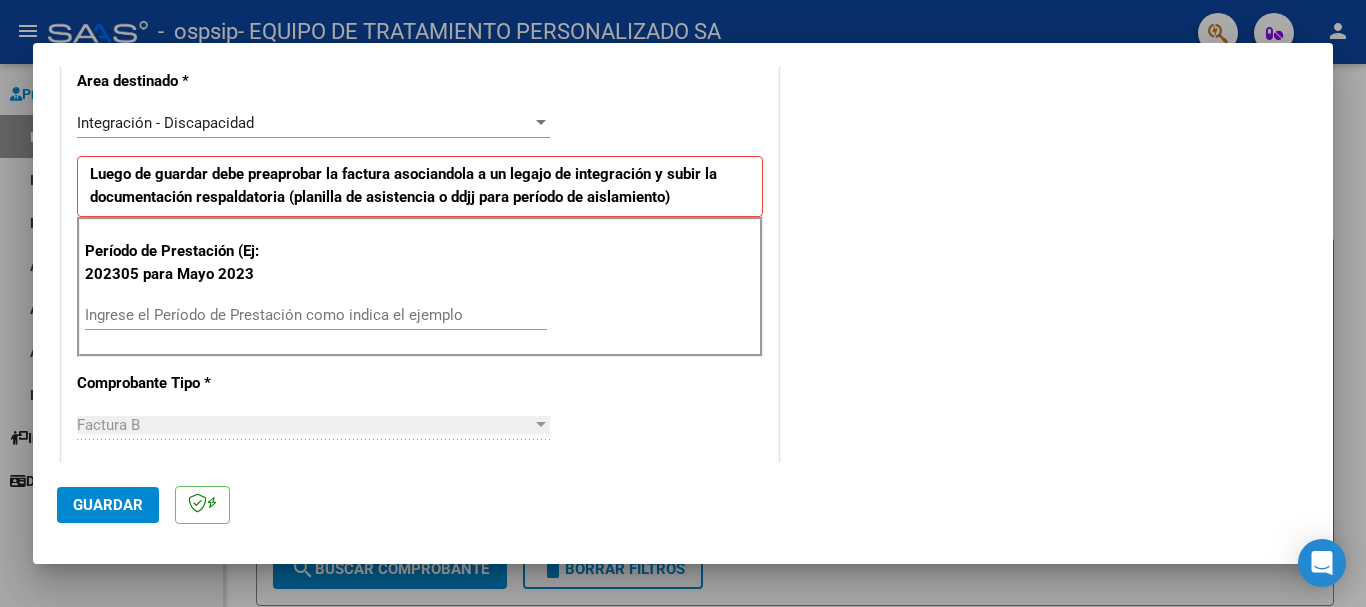 click on "Ingrese el Período de Prestación como indica el ejemplo" at bounding box center (316, 315) 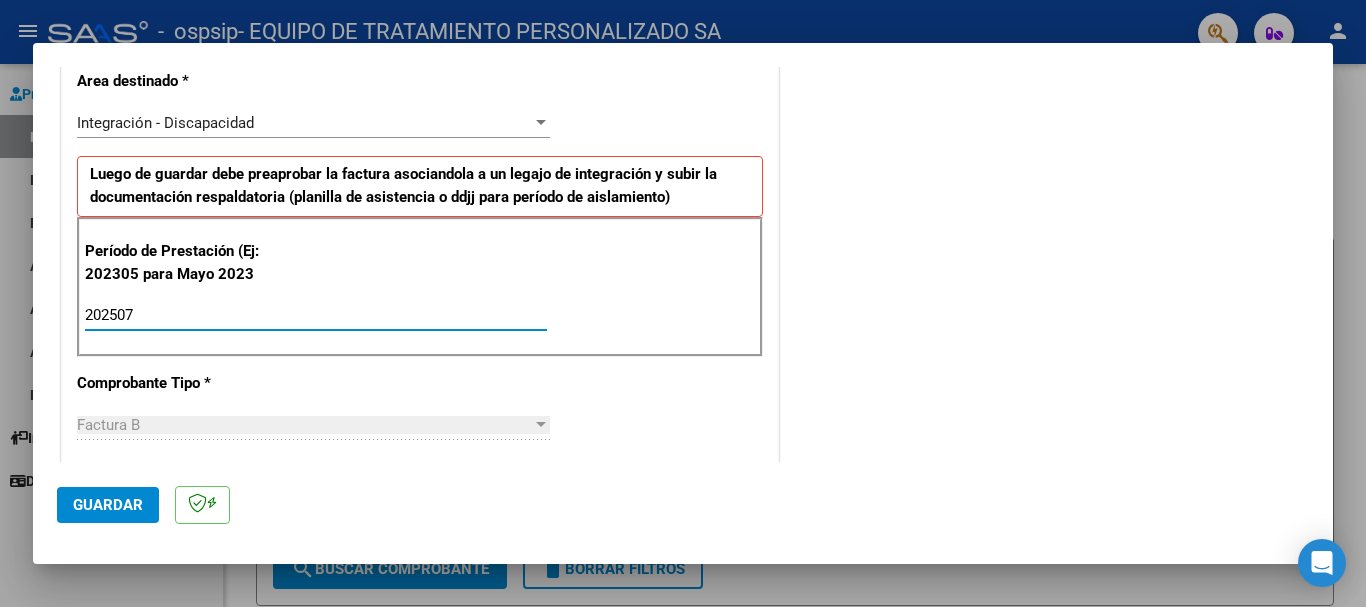 type on "202507" 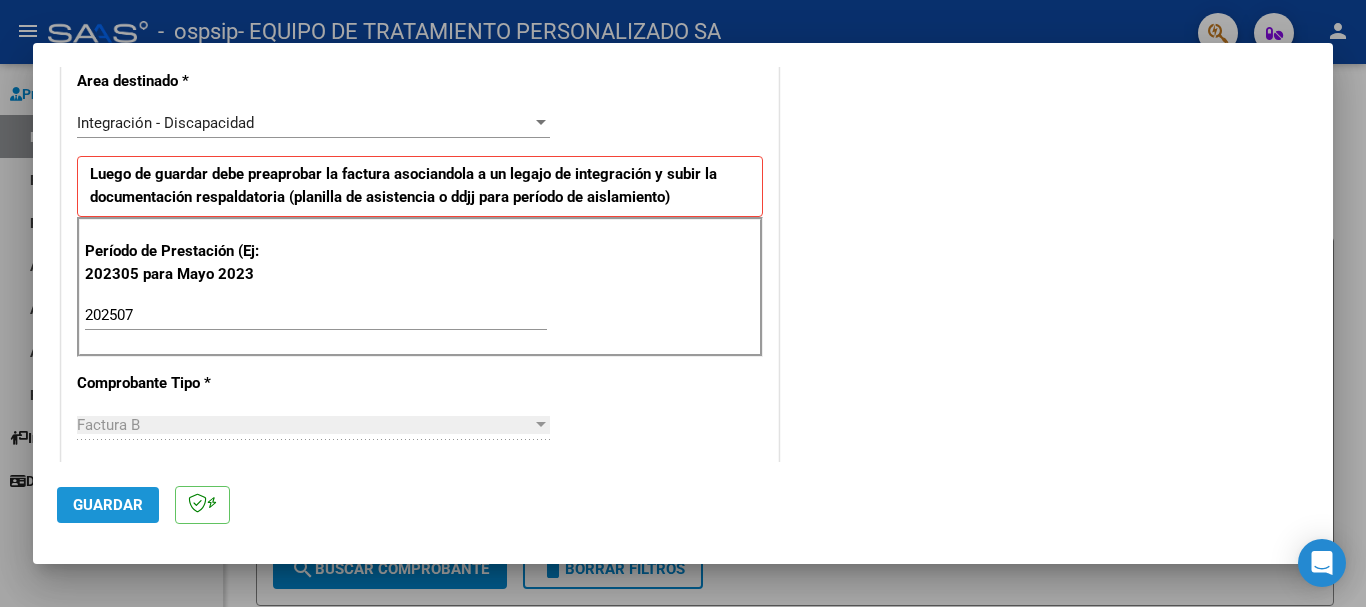 click on "Guardar" 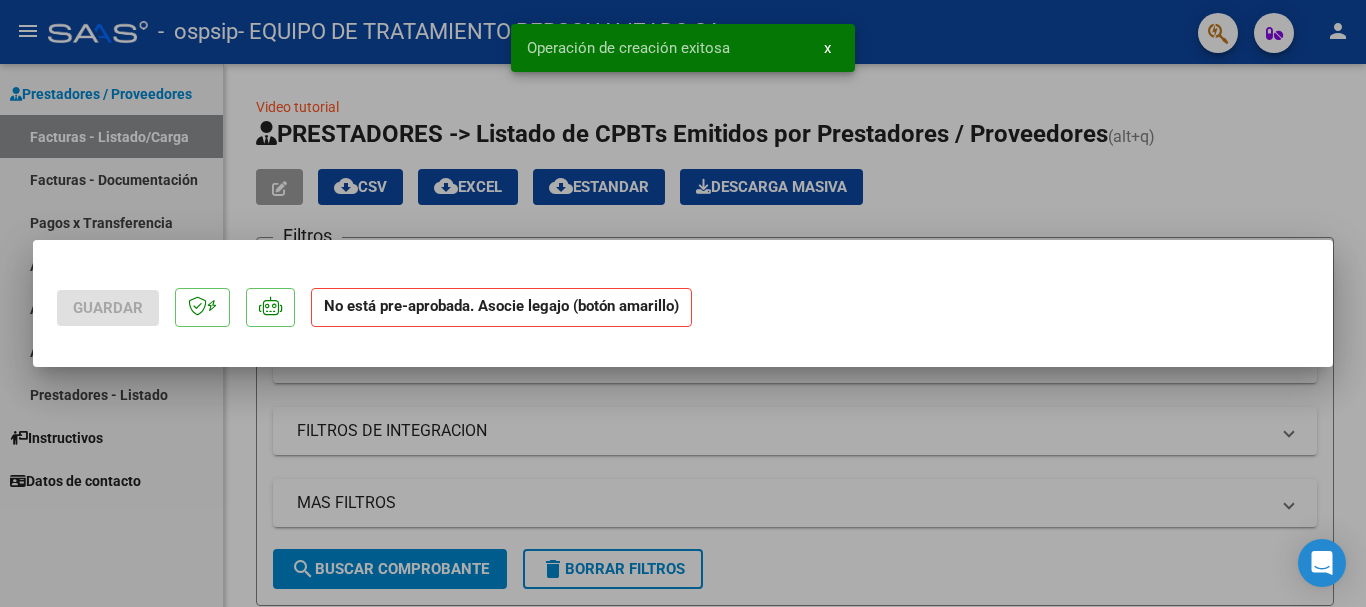scroll, scrollTop: 0, scrollLeft: 0, axis: both 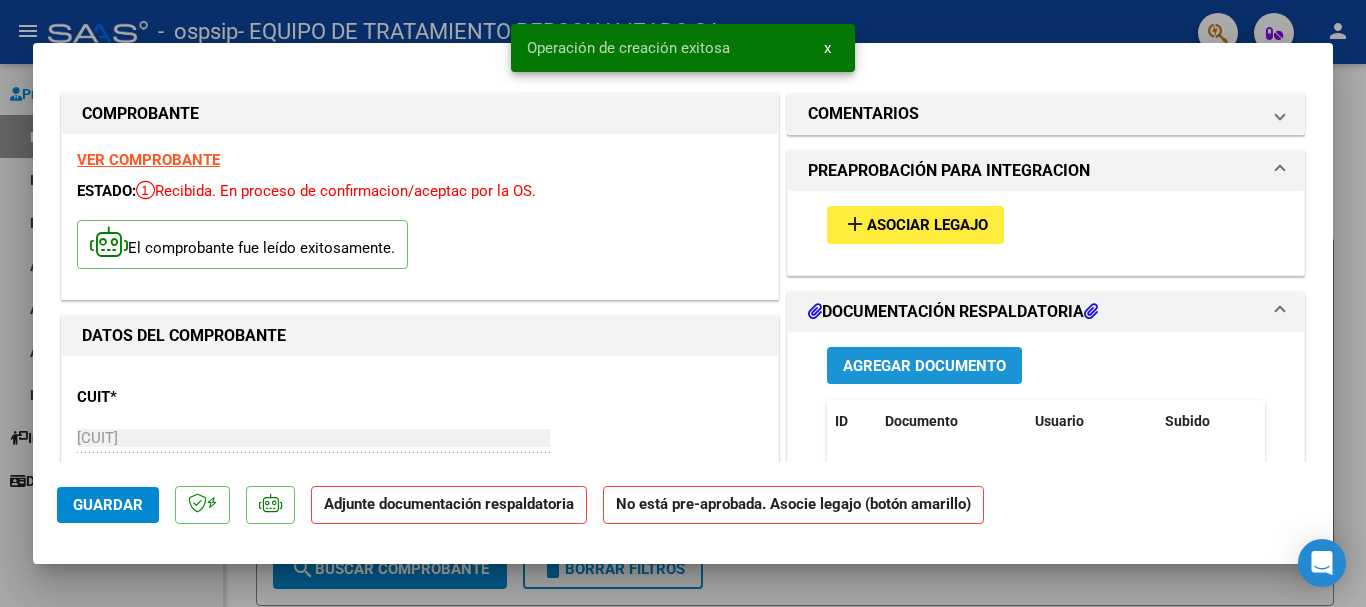 click on "Agregar Documento" at bounding box center (924, 366) 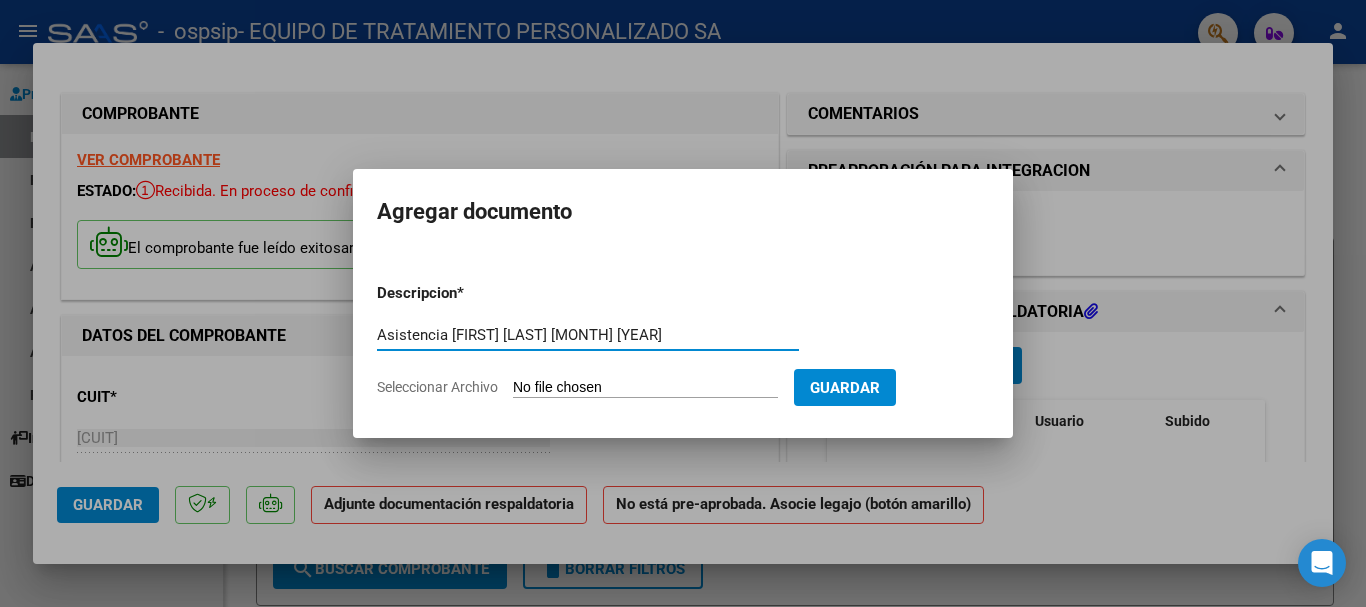 type on "Asistencia Ramiro Gomez Julio 2025" 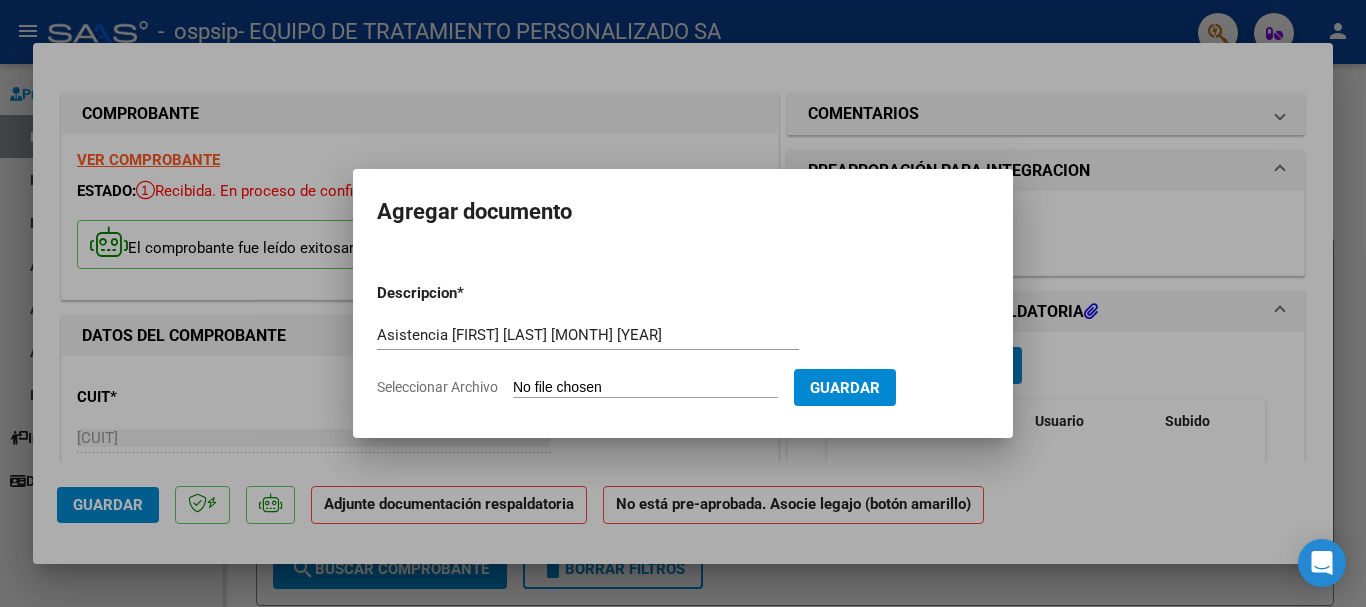 type on "C:\fakepath\RAMIRO GOMEZ ASIST MOD JULIO 2025.pdf" 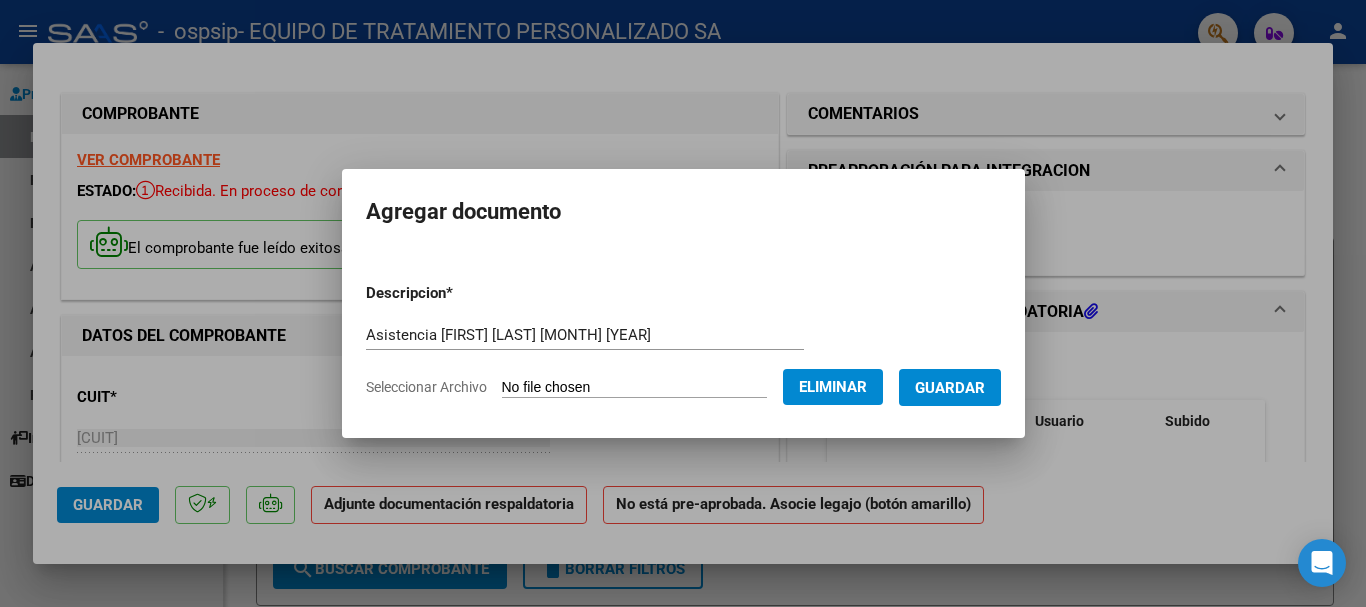 click on "Guardar" at bounding box center (950, 388) 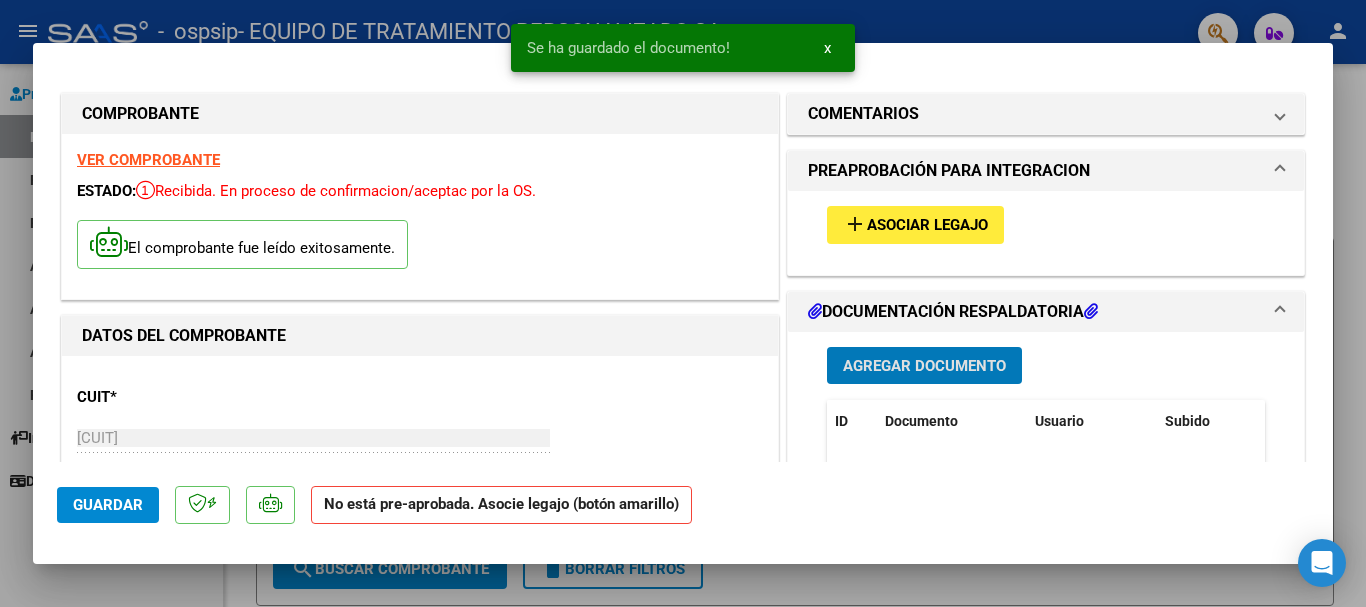 click on "Agregar Documento" at bounding box center [924, 366] 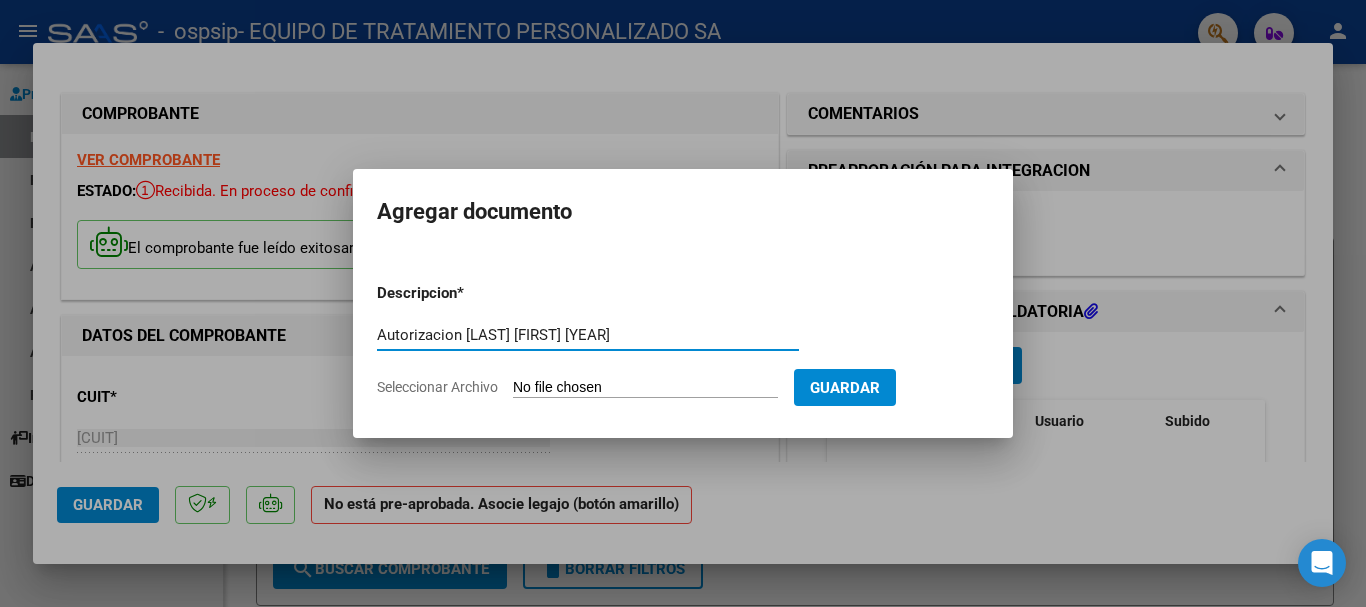 type on "Autorizacion Ramiro Gomez 2025" 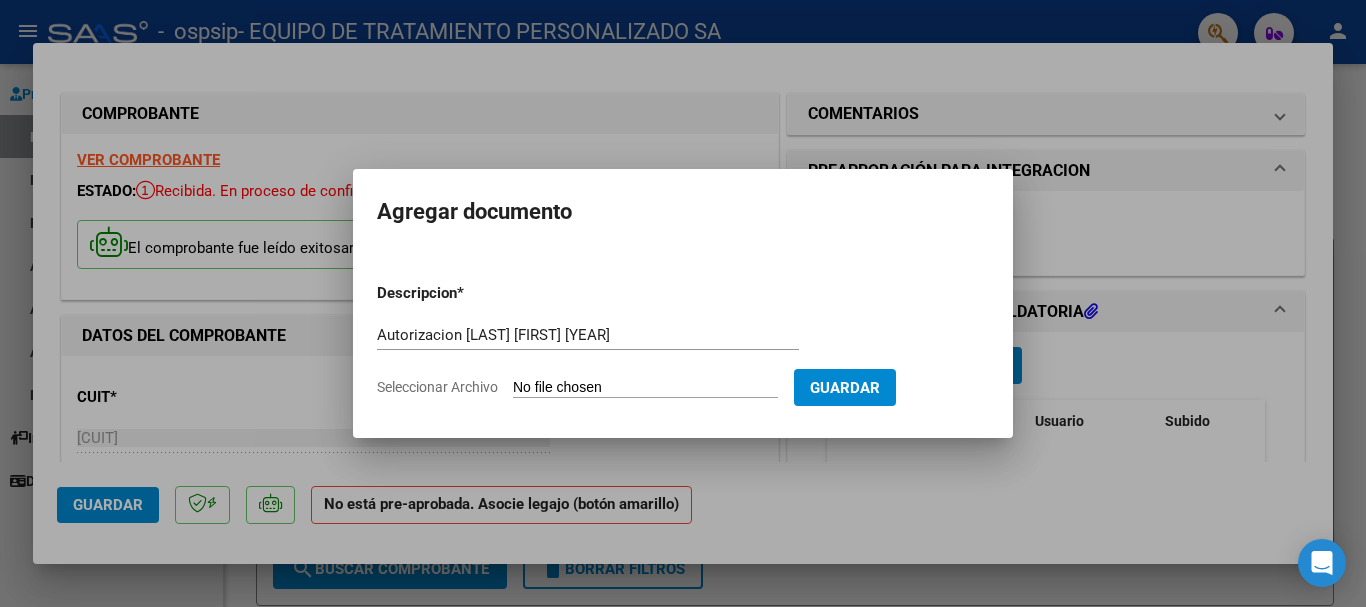 type on "C:\fakepath\RAMIRO GOMEZ autorizacion 2025.pdf" 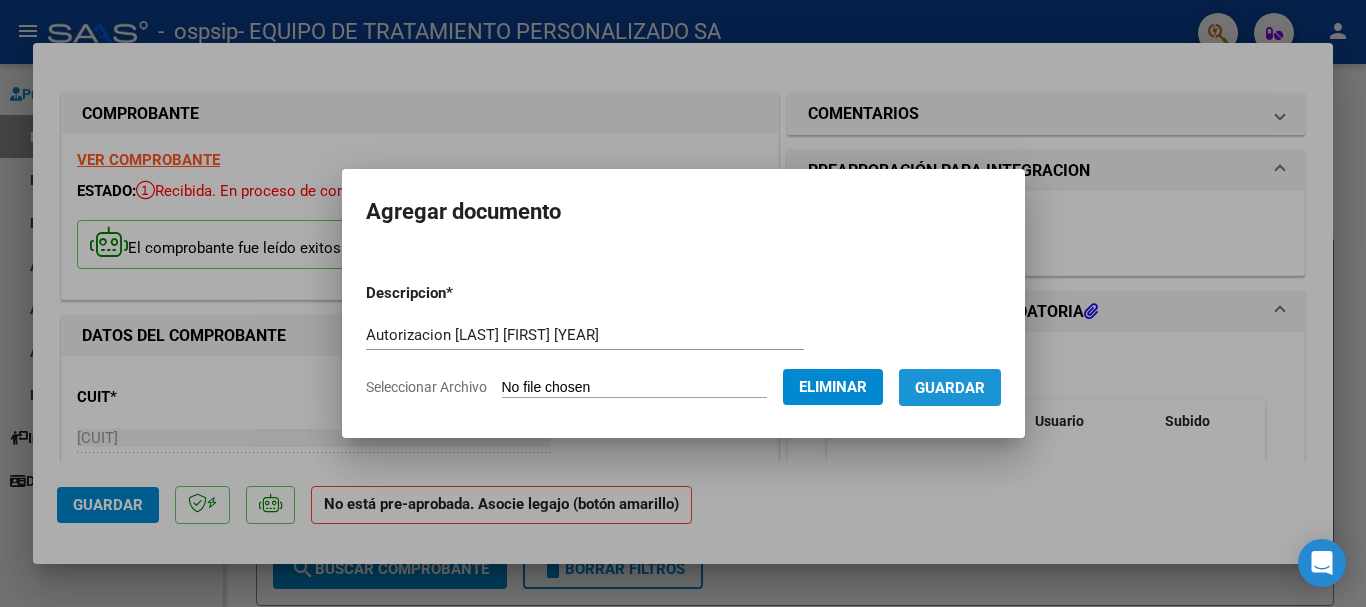 click on "Guardar" at bounding box center (950, 388) 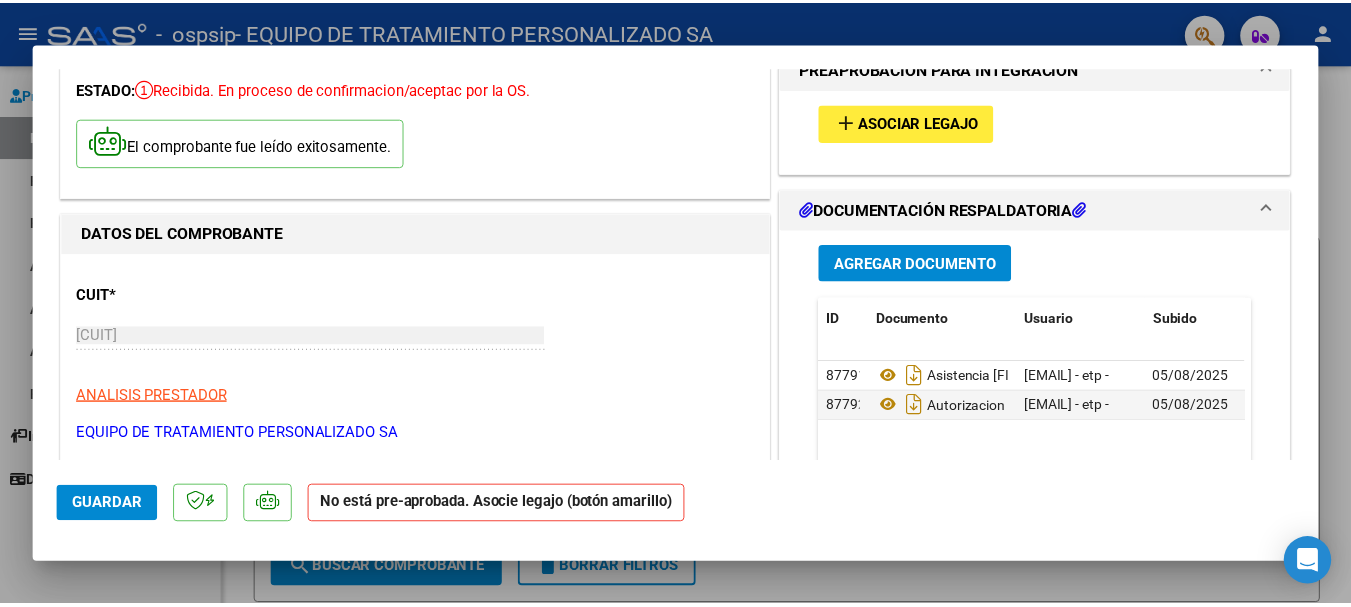 scroll, scrollTop: 48, scrollLeft: 0, axis: vertical 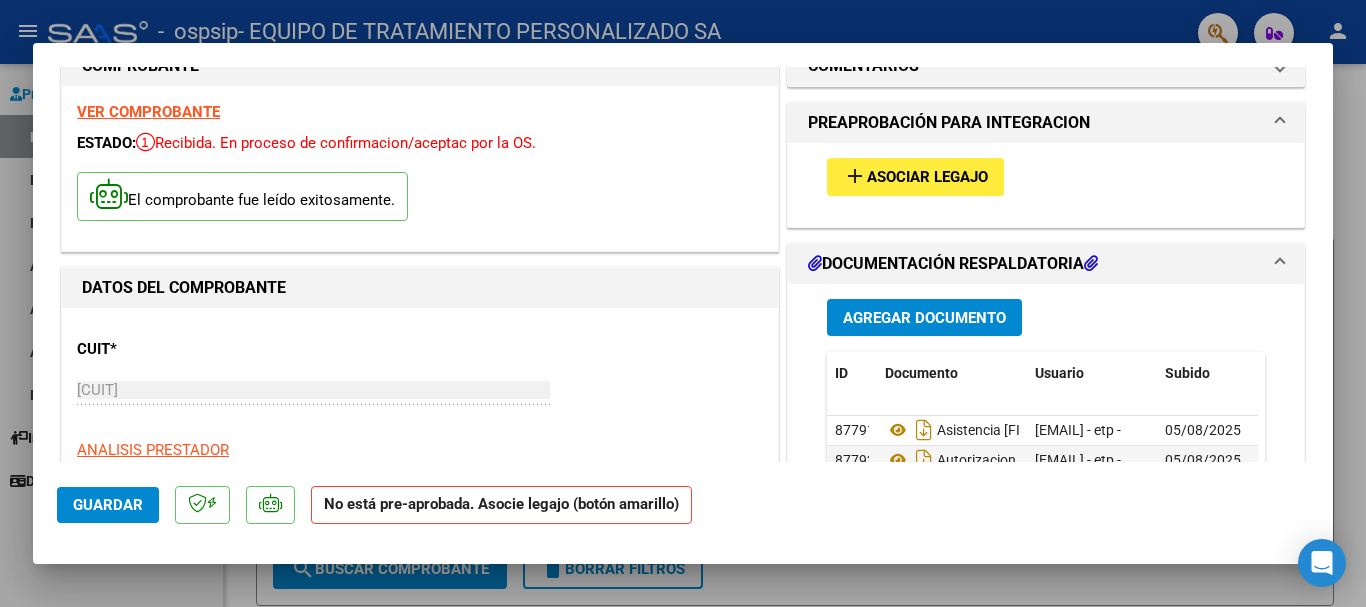 click on "Asociar Legajo" at bounding box center (927, 178) 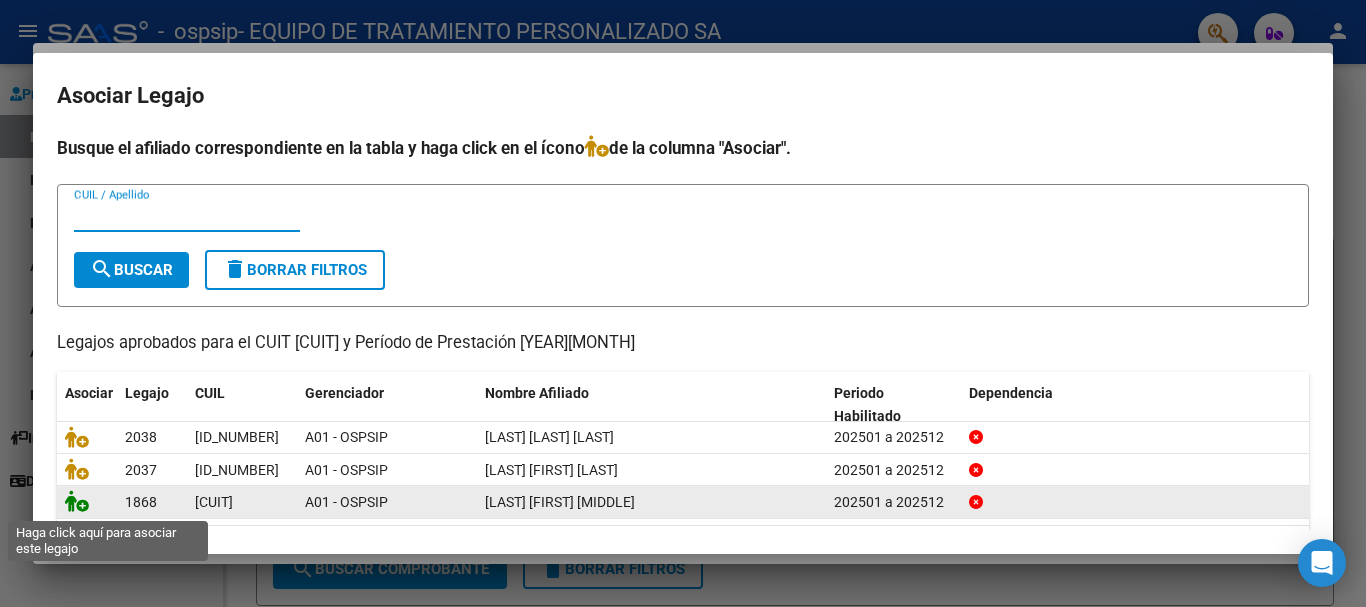 click 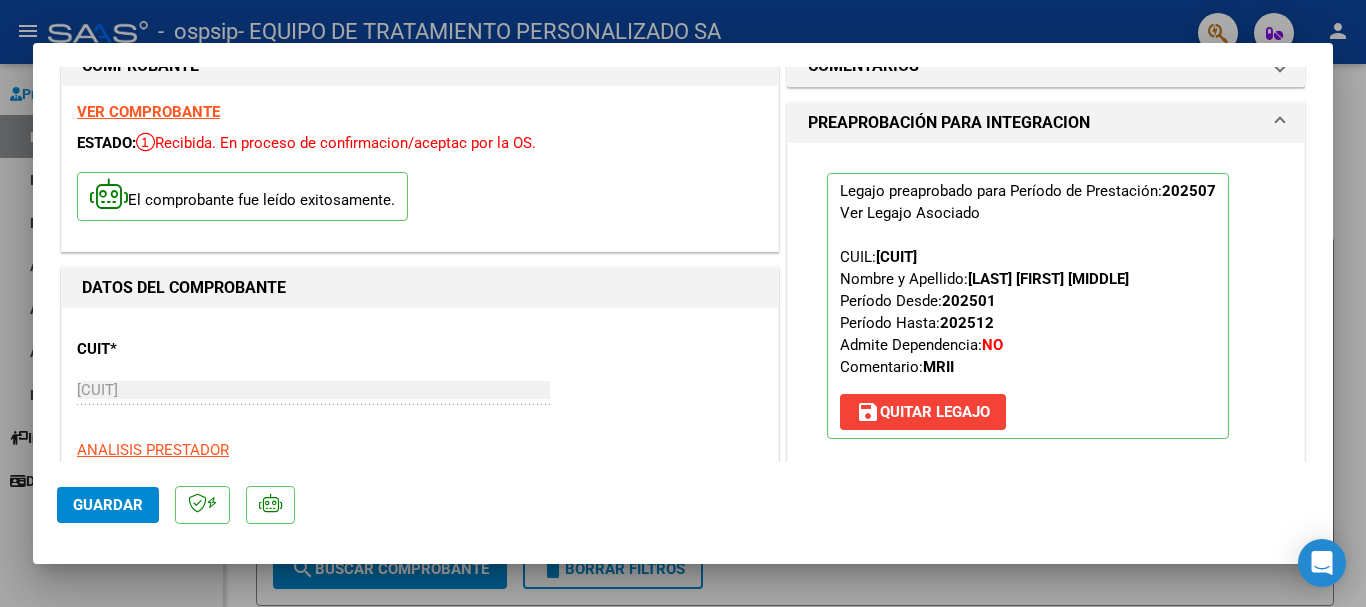 click at bounding box center (683, 303) 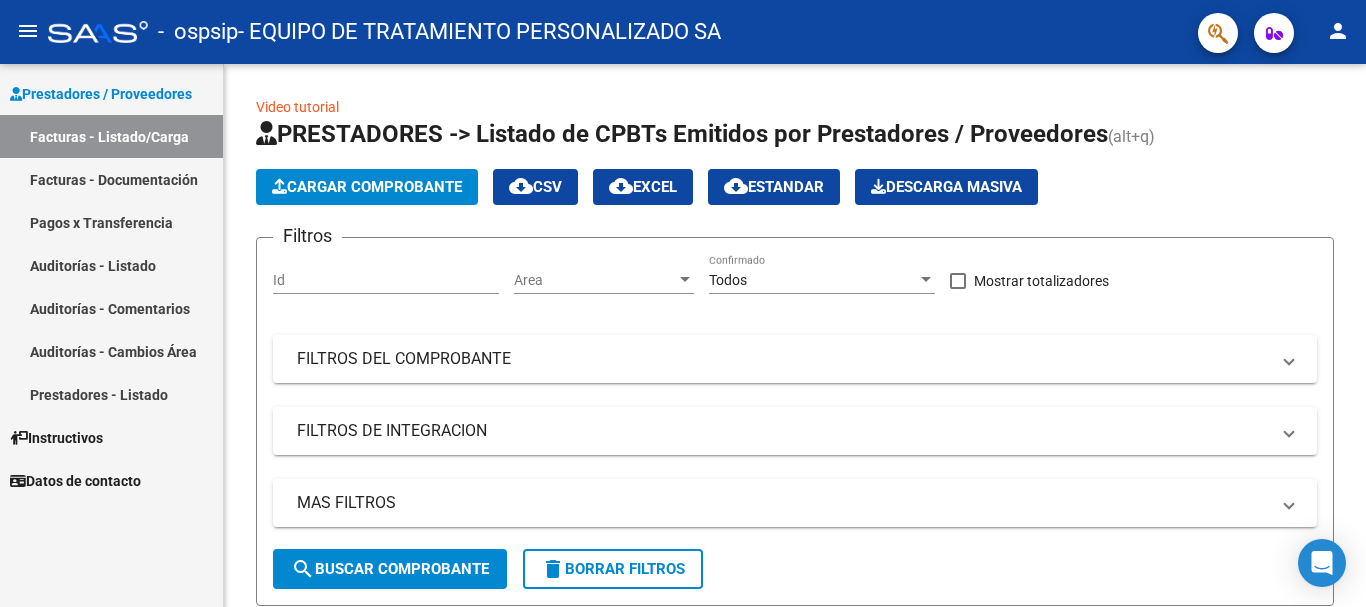 click on "person" 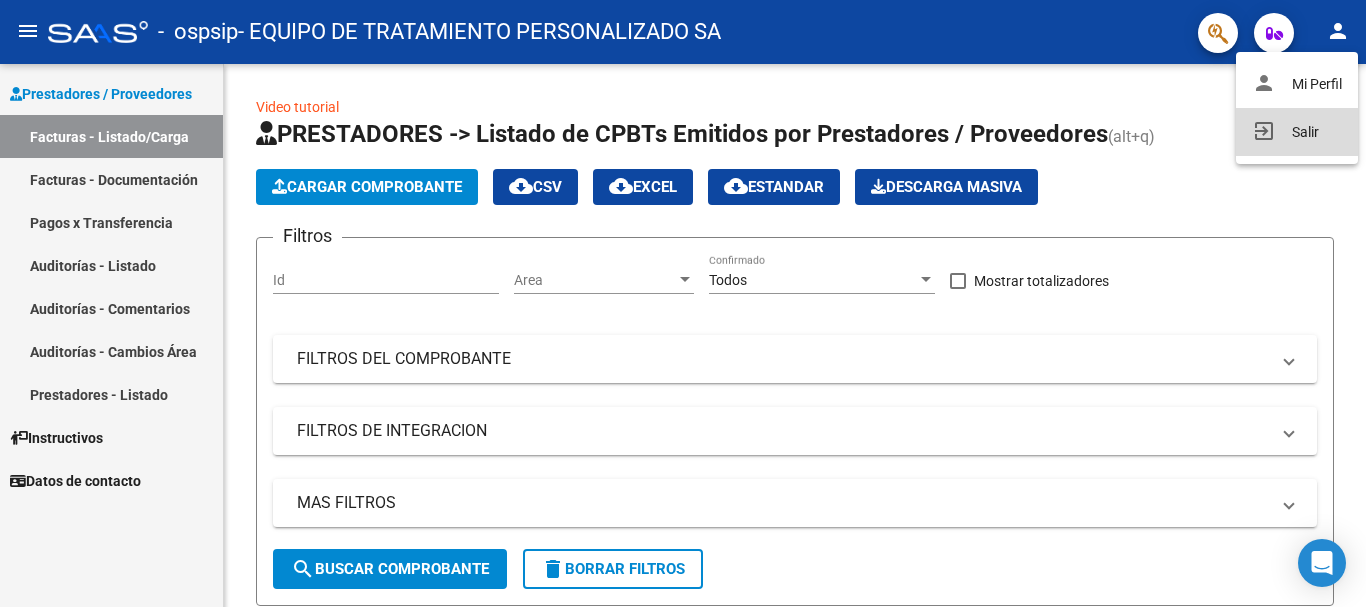 click on "exit_to_app  Salir" at bounding box center [1297, 132] 